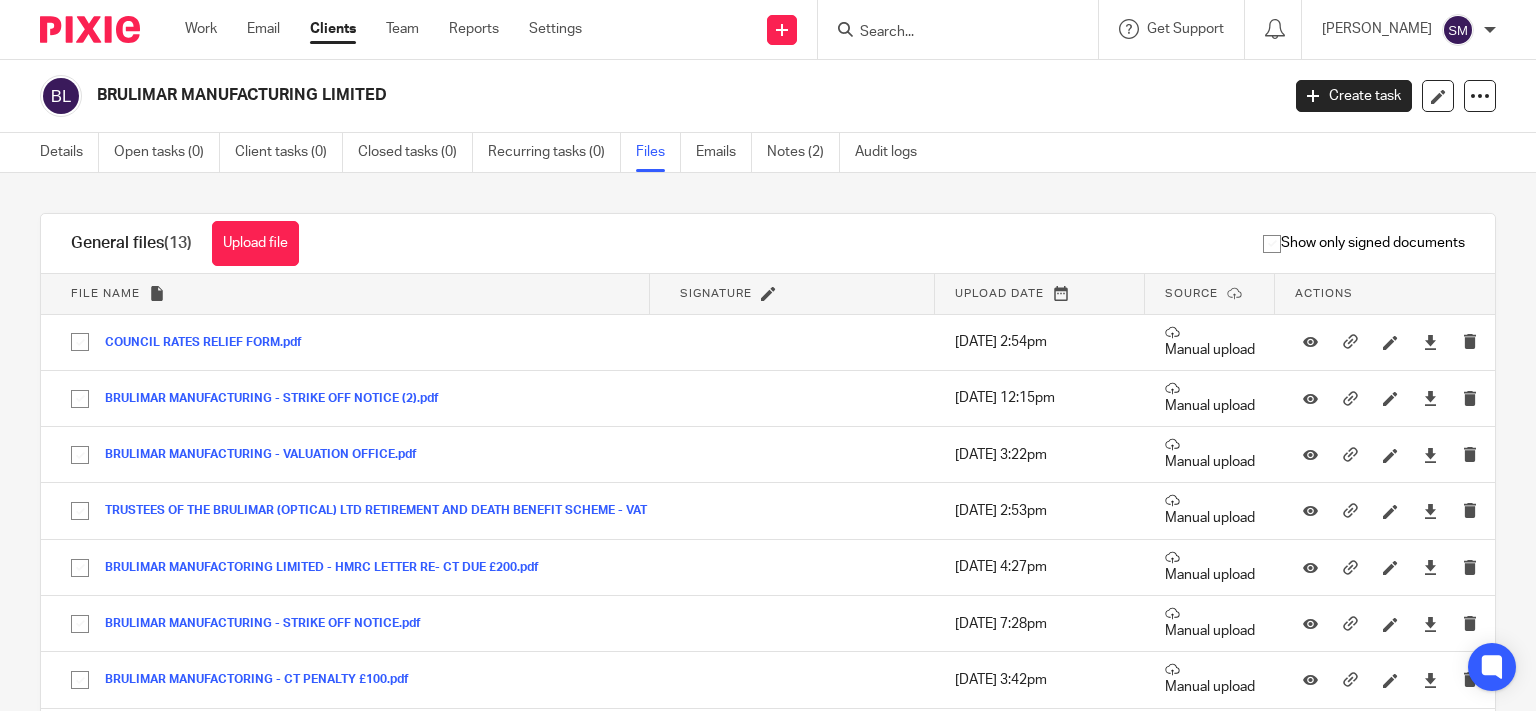 scroll, scrollTop: 0, scrollLeft: 0, axis: both 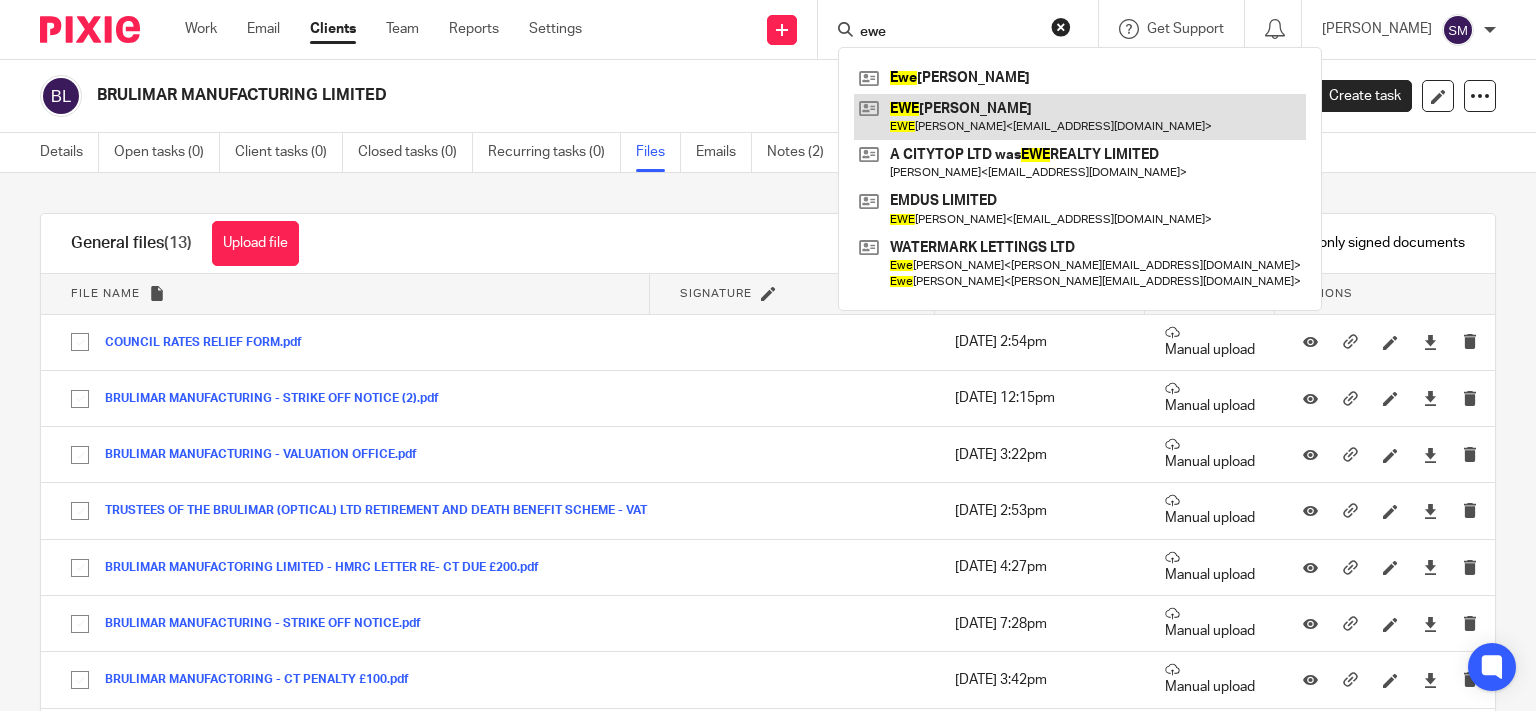 type on "ewe" 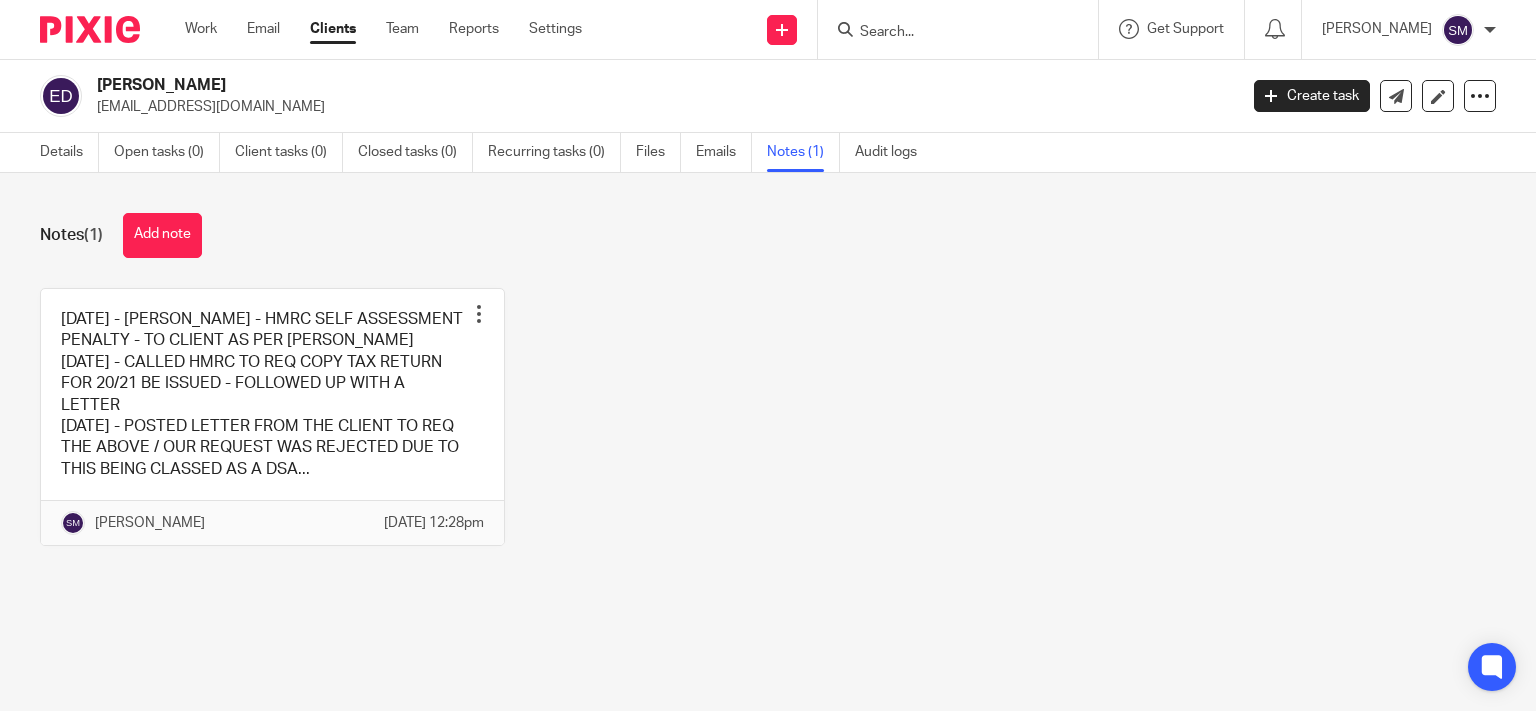 click at bounding box center [272, 417] 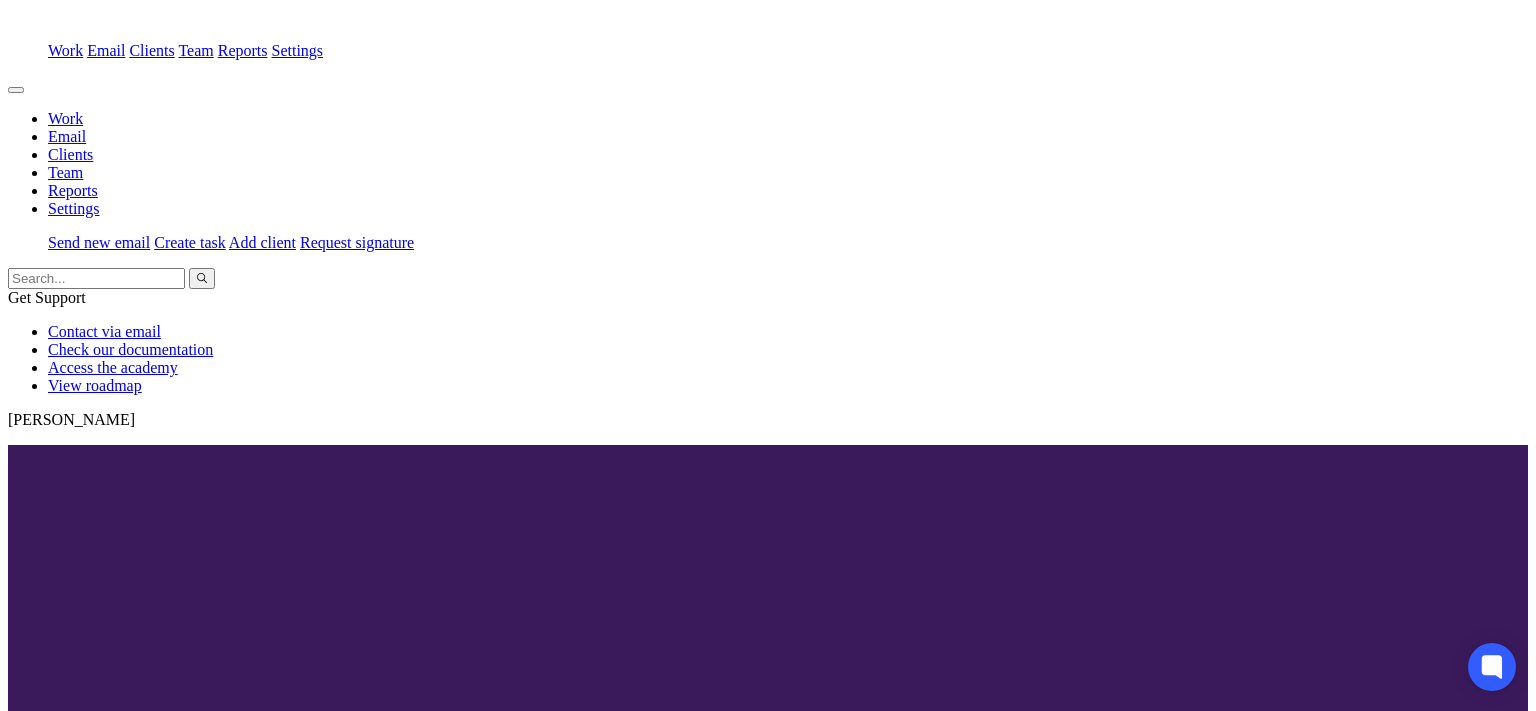 scroll, scrollTop: 0, scrollLeft: 0, axis: both 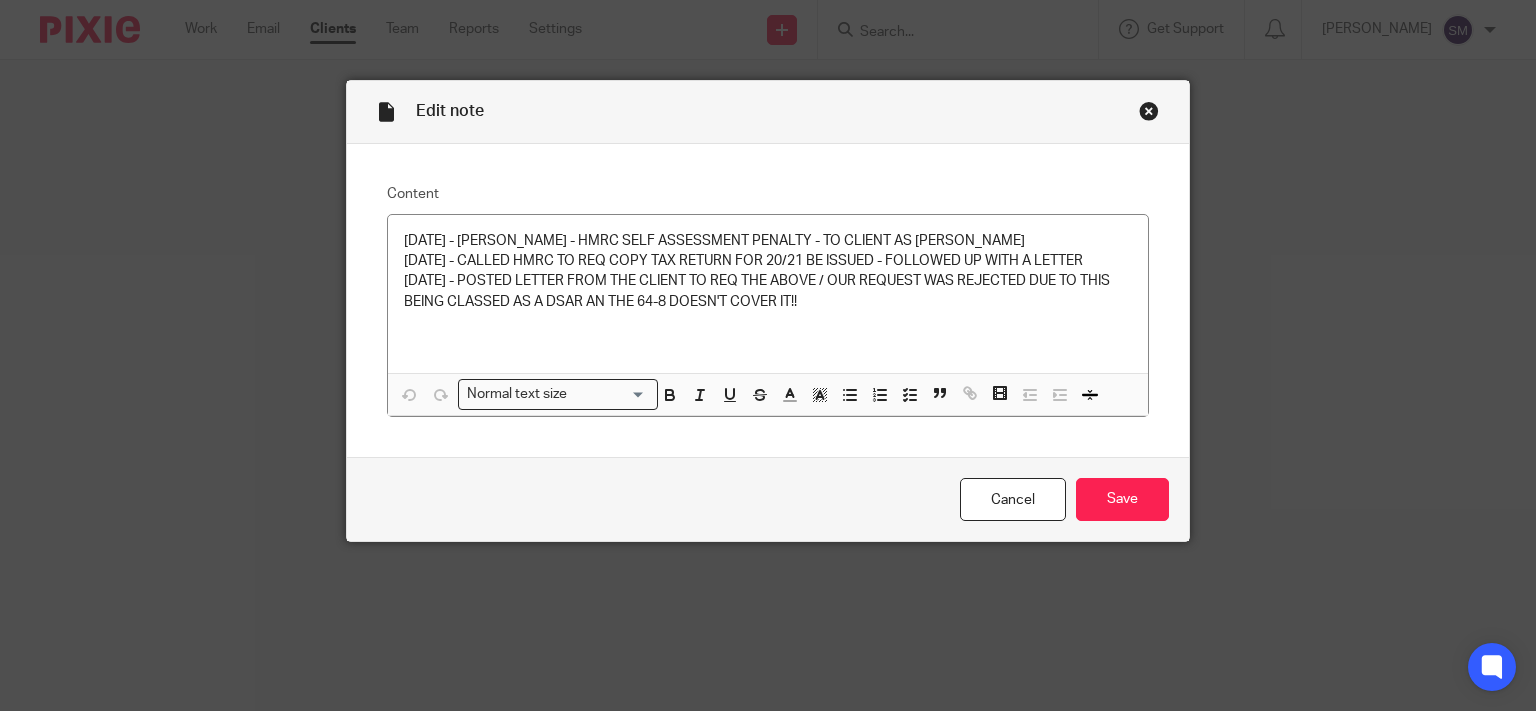 click at bounding box center [1149, 111] 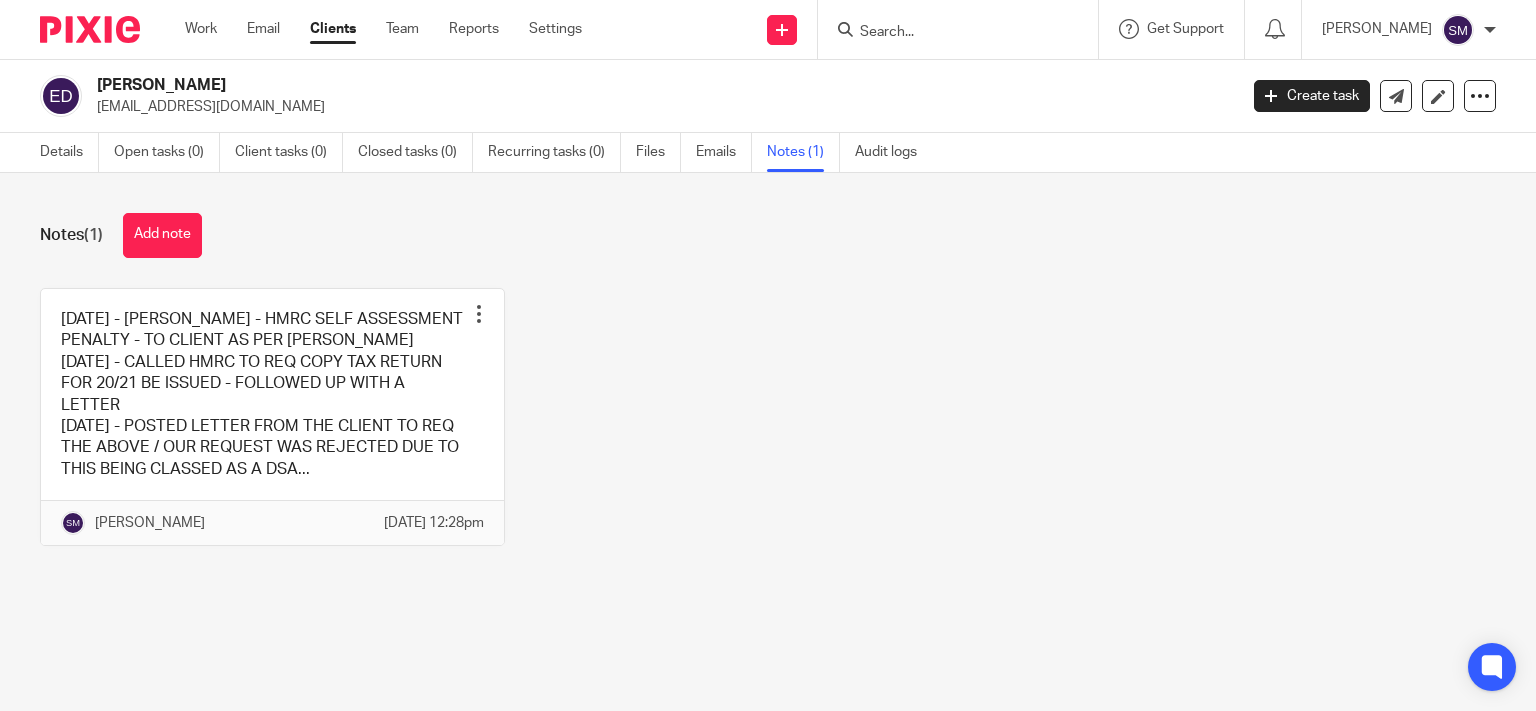 scroll, scrollTop: 0, scrollLeft: 0, axis: both 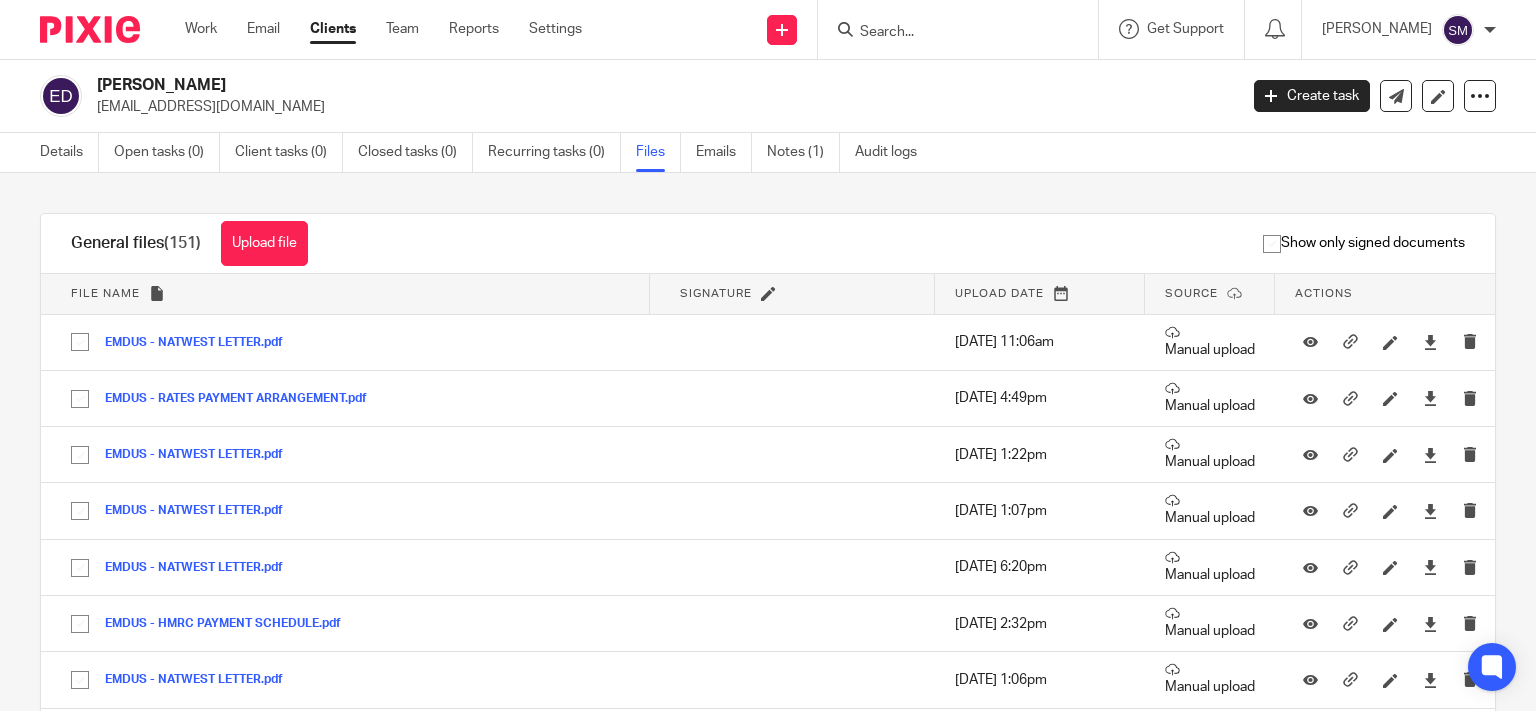click at bounding box center (948, 33) 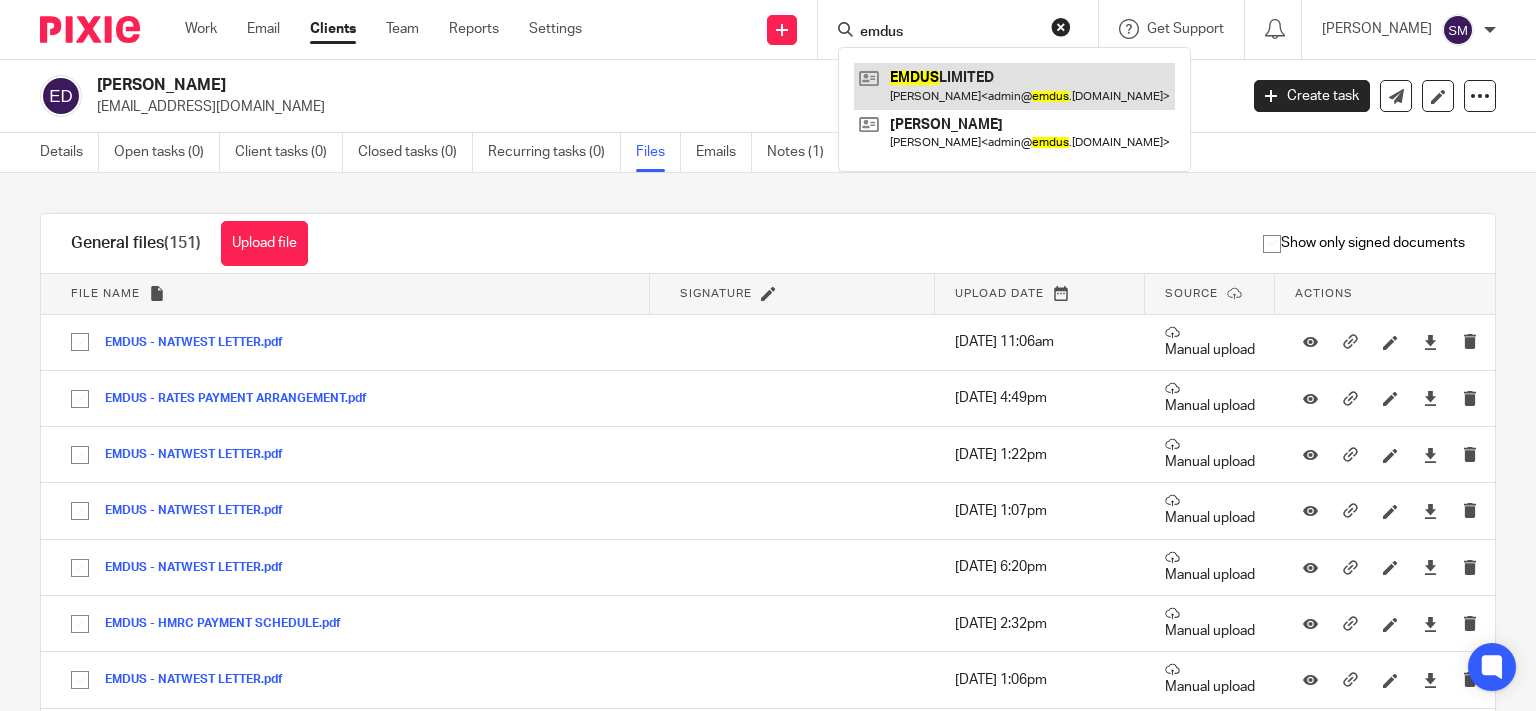type on "emdus" 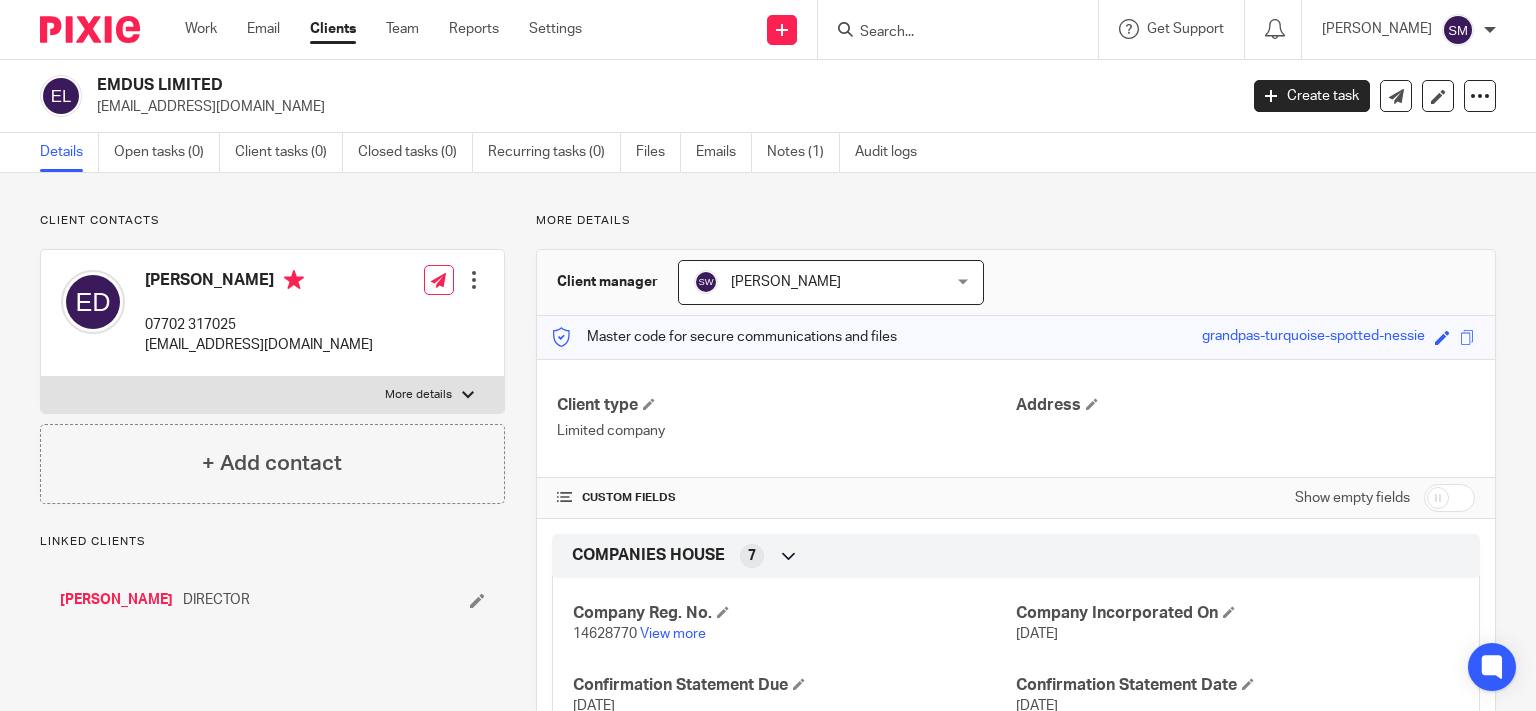 scroll, scrollTop: 0, scrollLeft: 0, axis: both 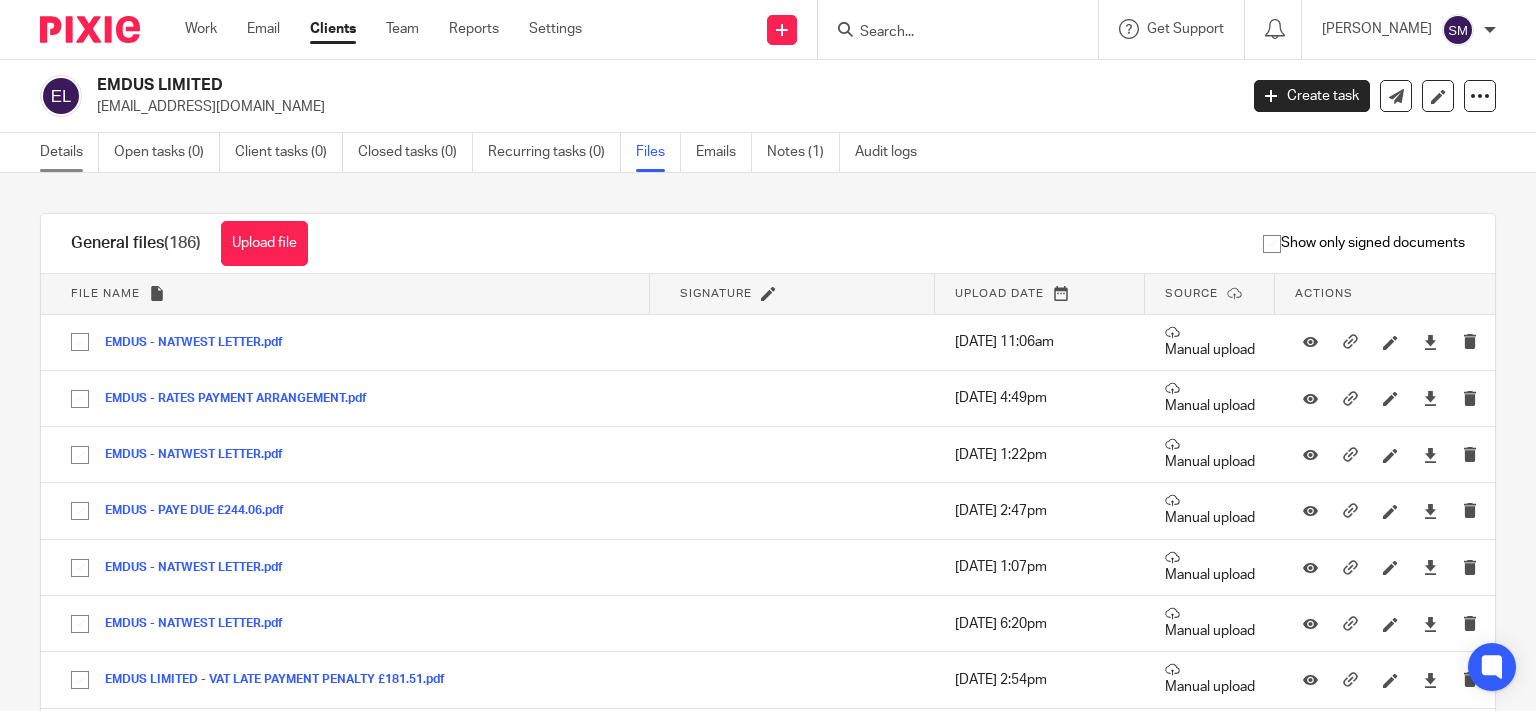click on "Details" at bounding box center [69, 152] 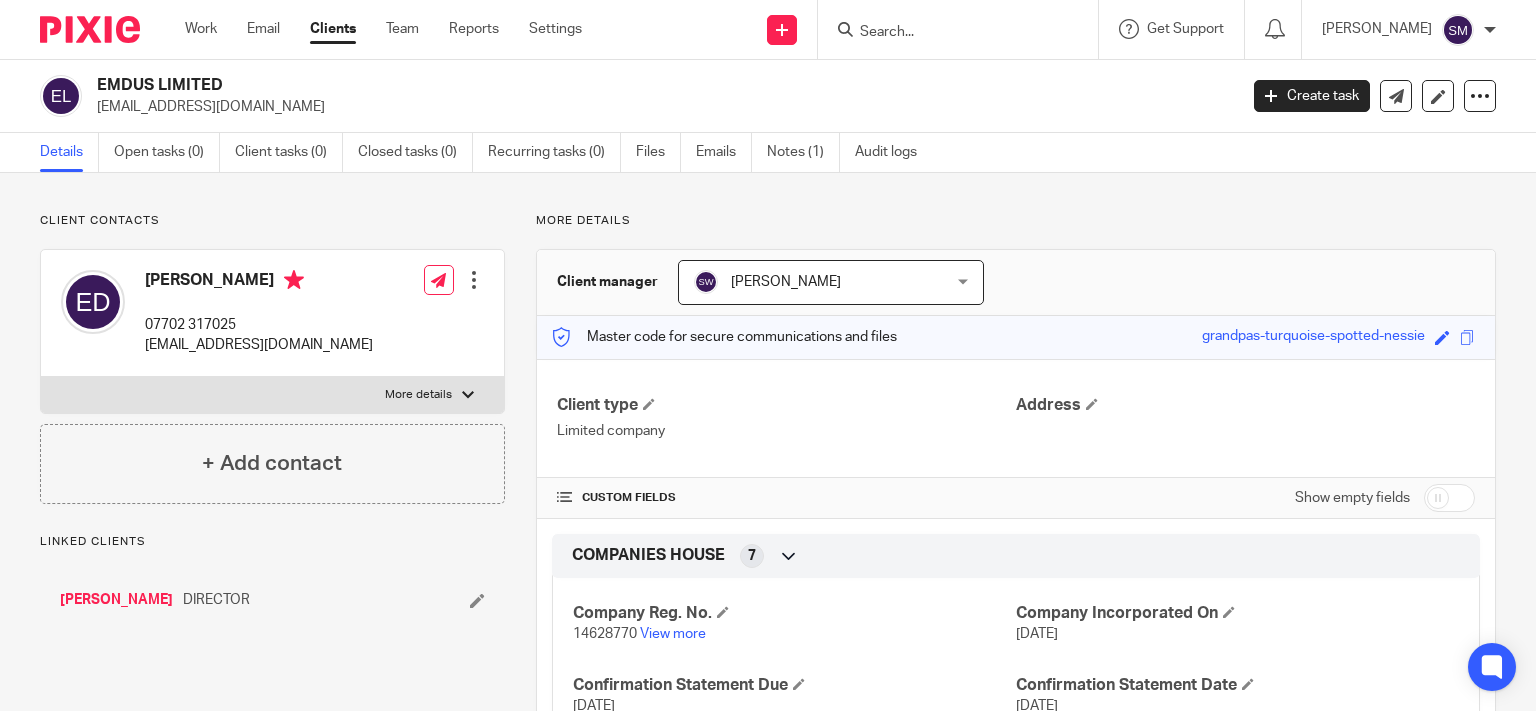 scroll, scrollTop: 0, scrollLeft: 0, axis: both 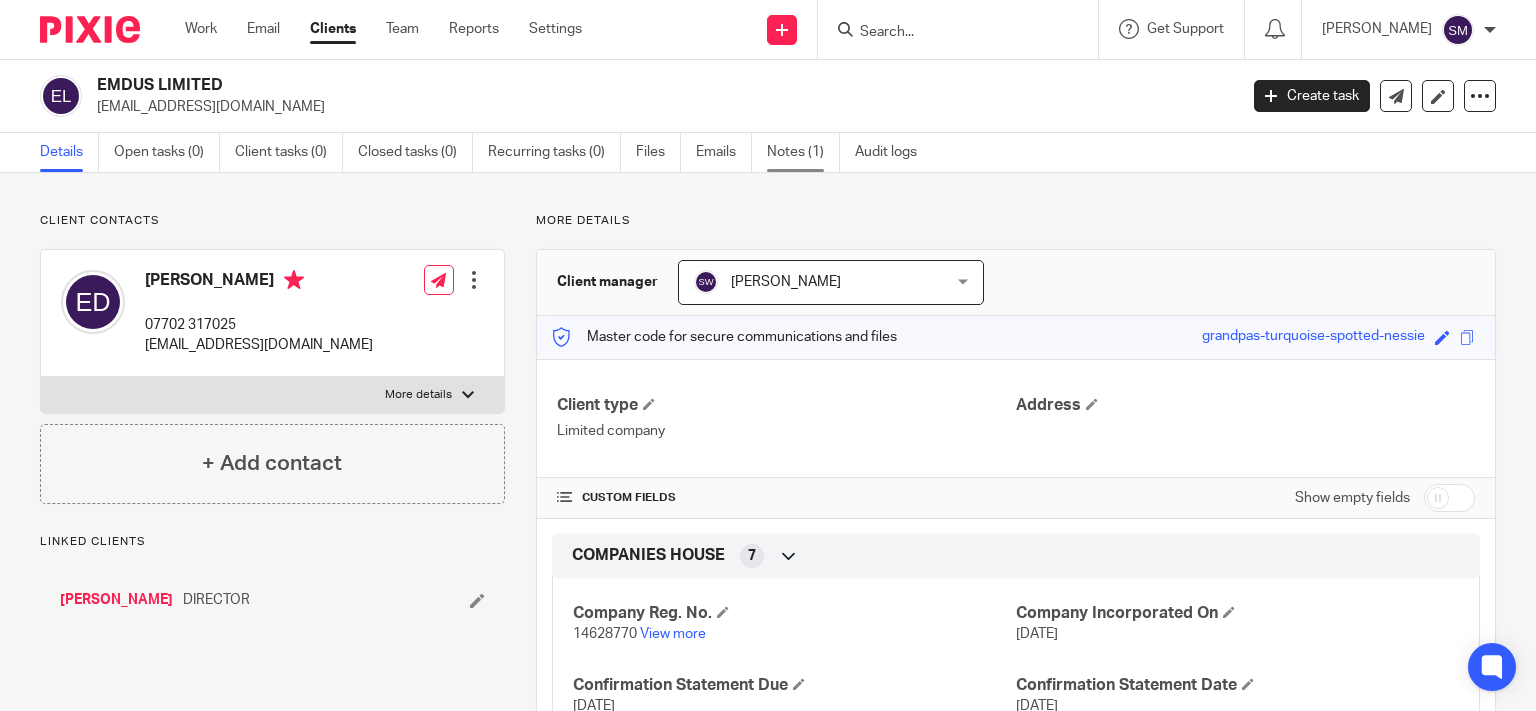 click on "Notes (1)" at bounding box center [803, 152] 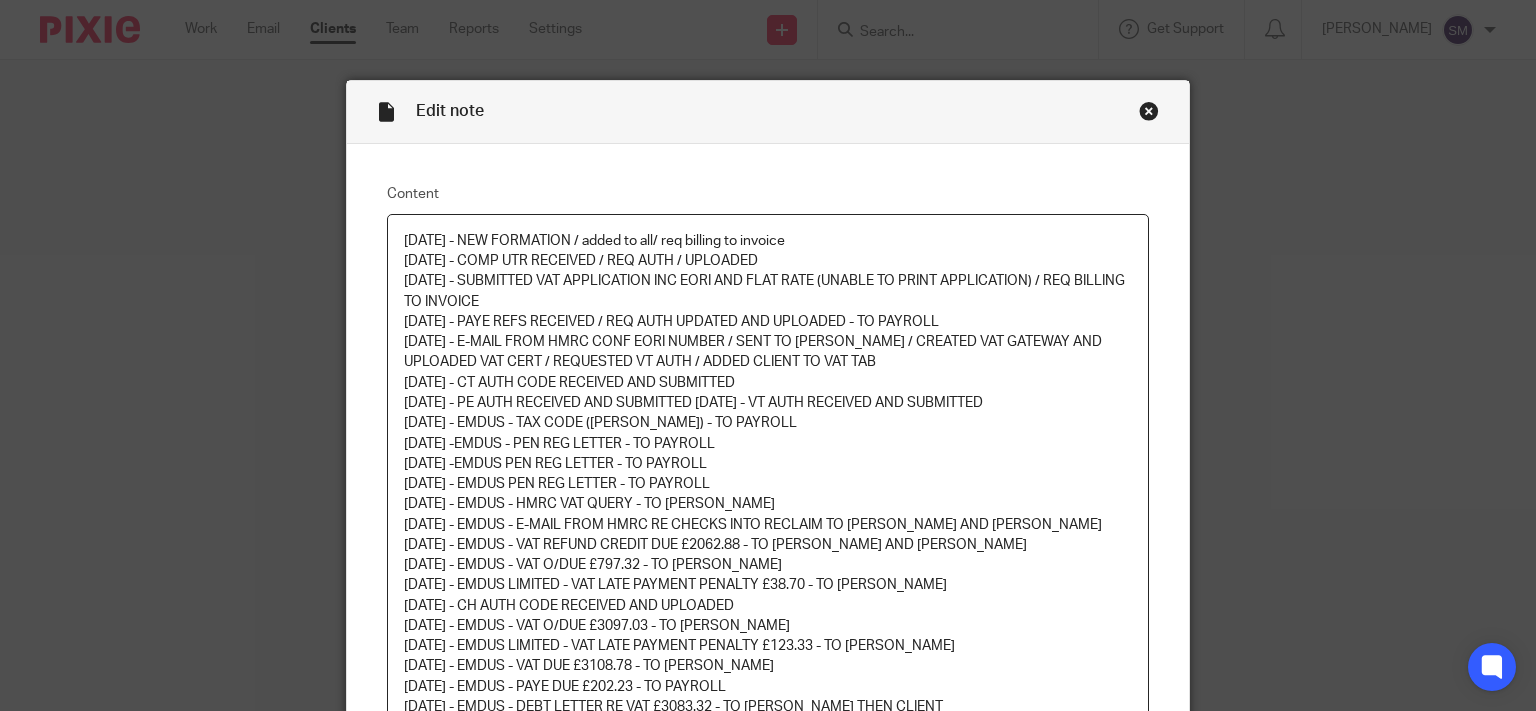 scroll, scrollTop: 0, scrollLeft: 0, axis: both 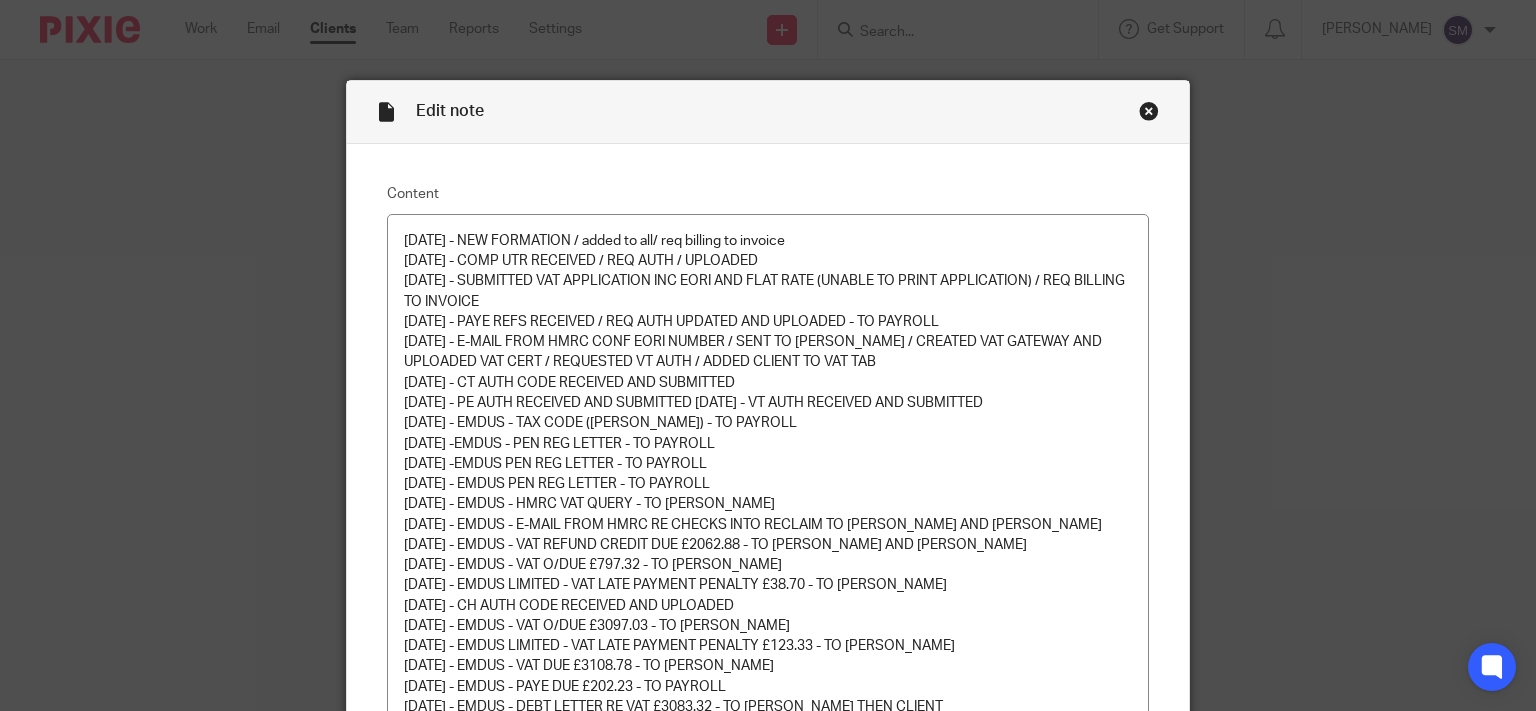 click at bounding box center [1149, 111] 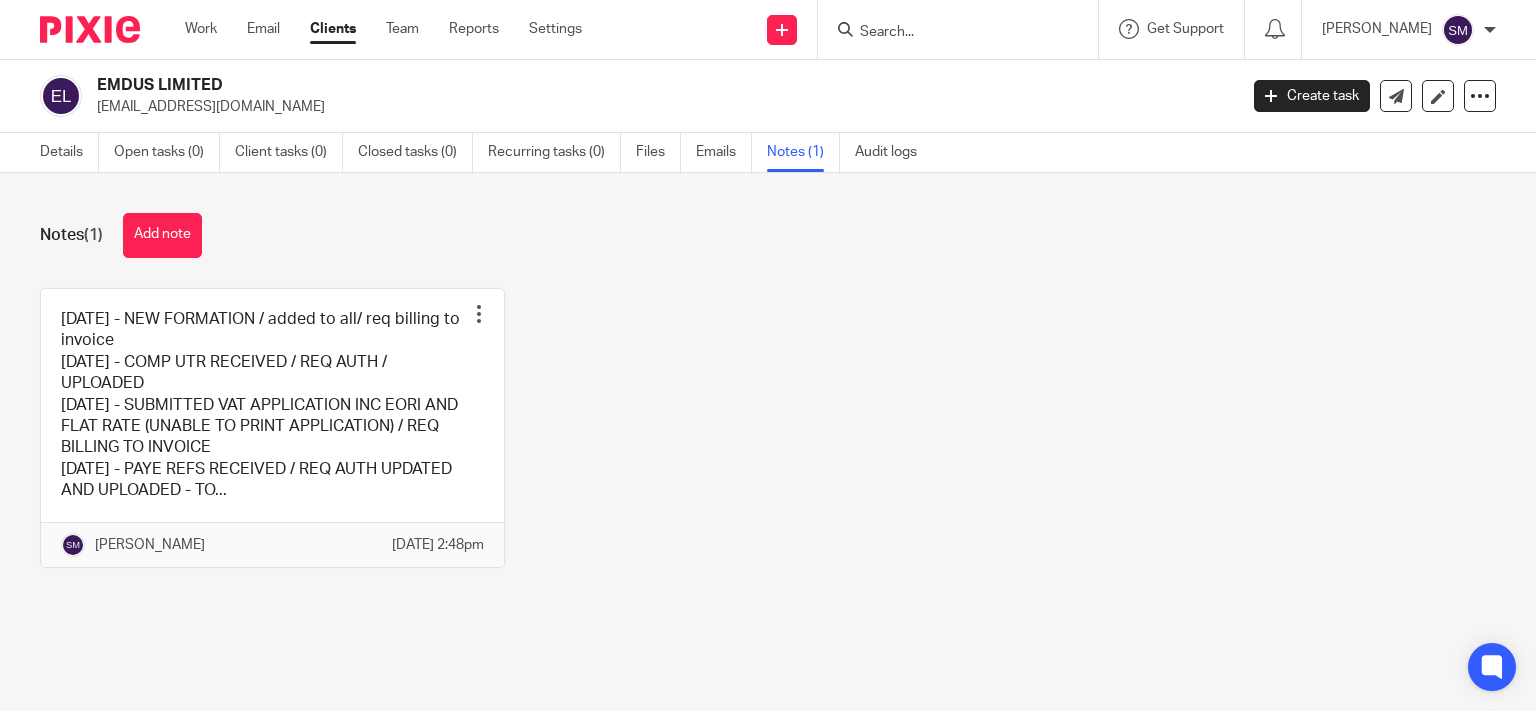 scroll, scrollTop: 0, scrollLeft: 0, axis: both 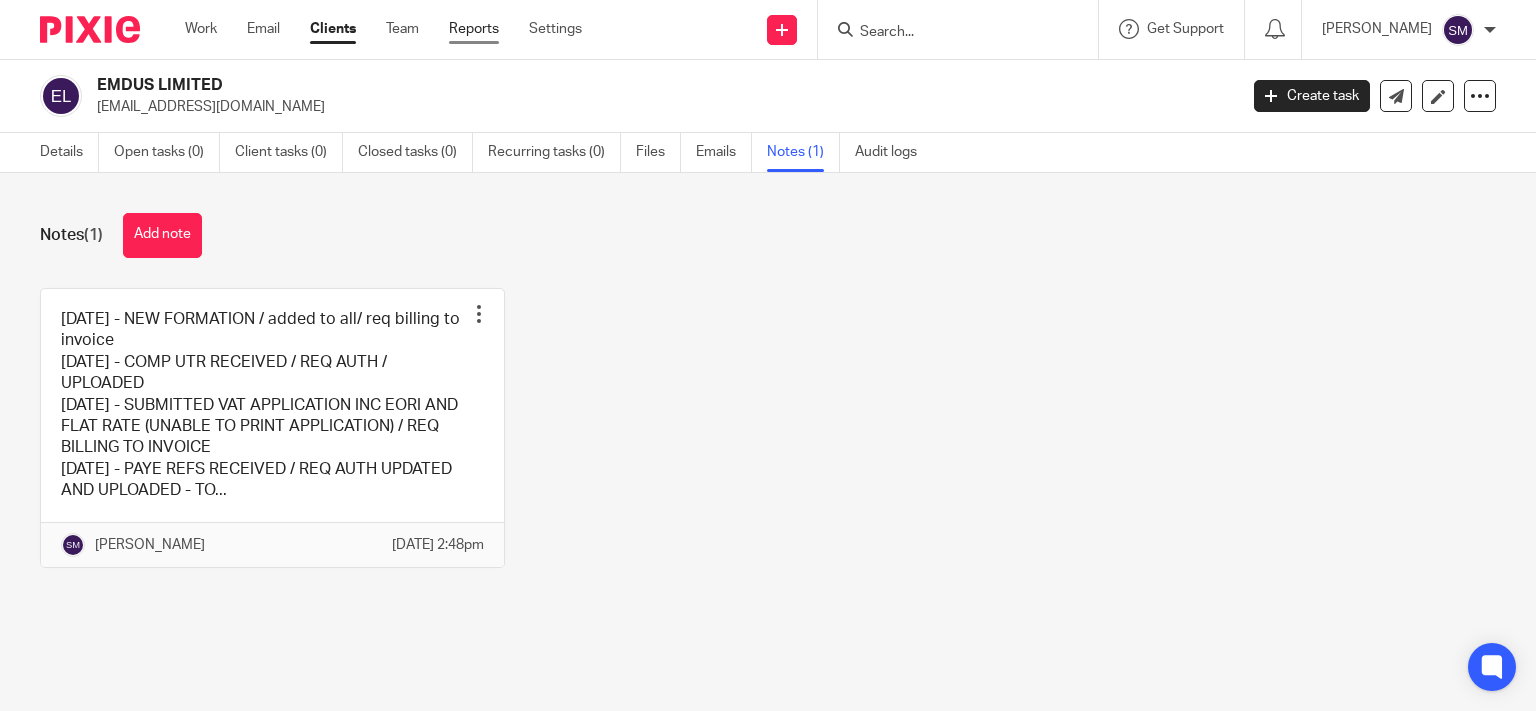 click on "Reports" at bounding box center [474, 29] 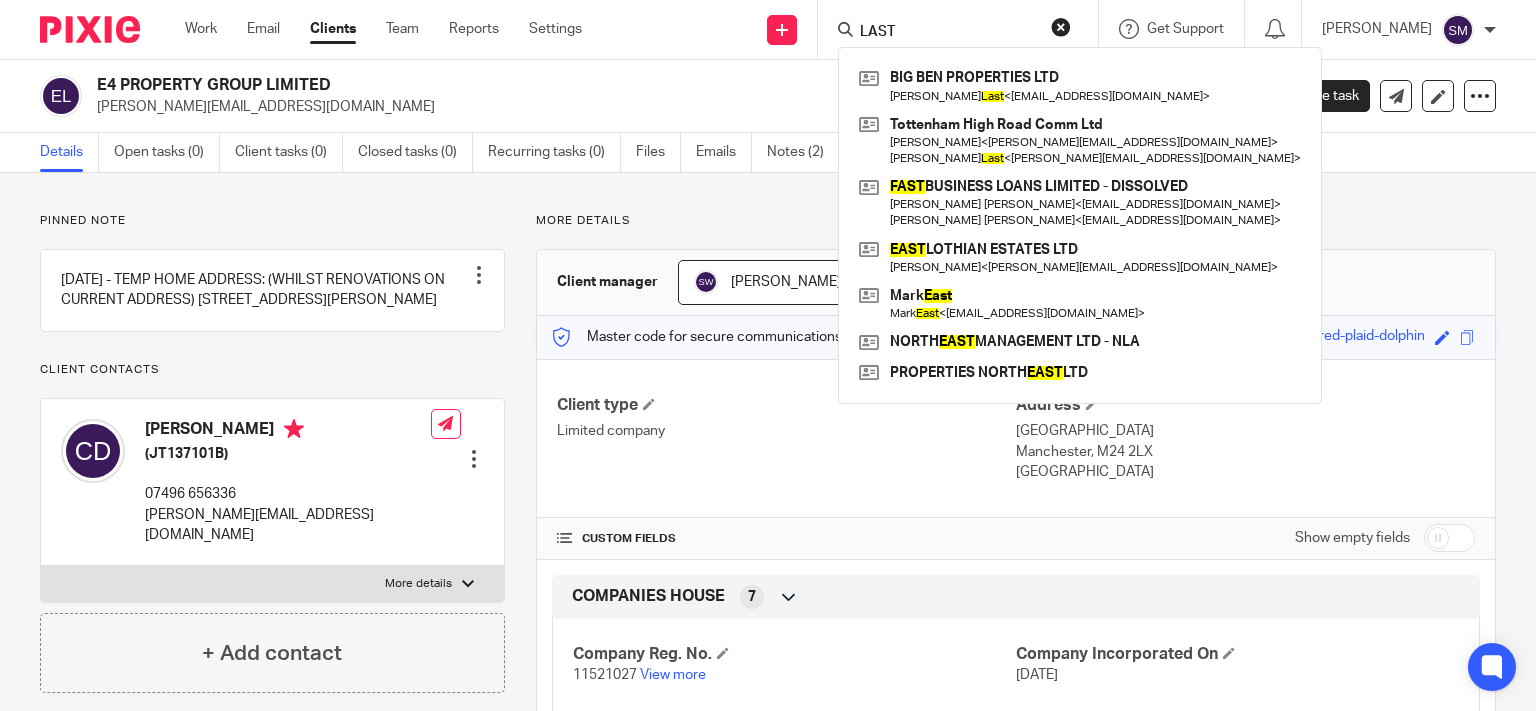 scroll, scrollTop: 0, scrollLeft: 0, axis: both 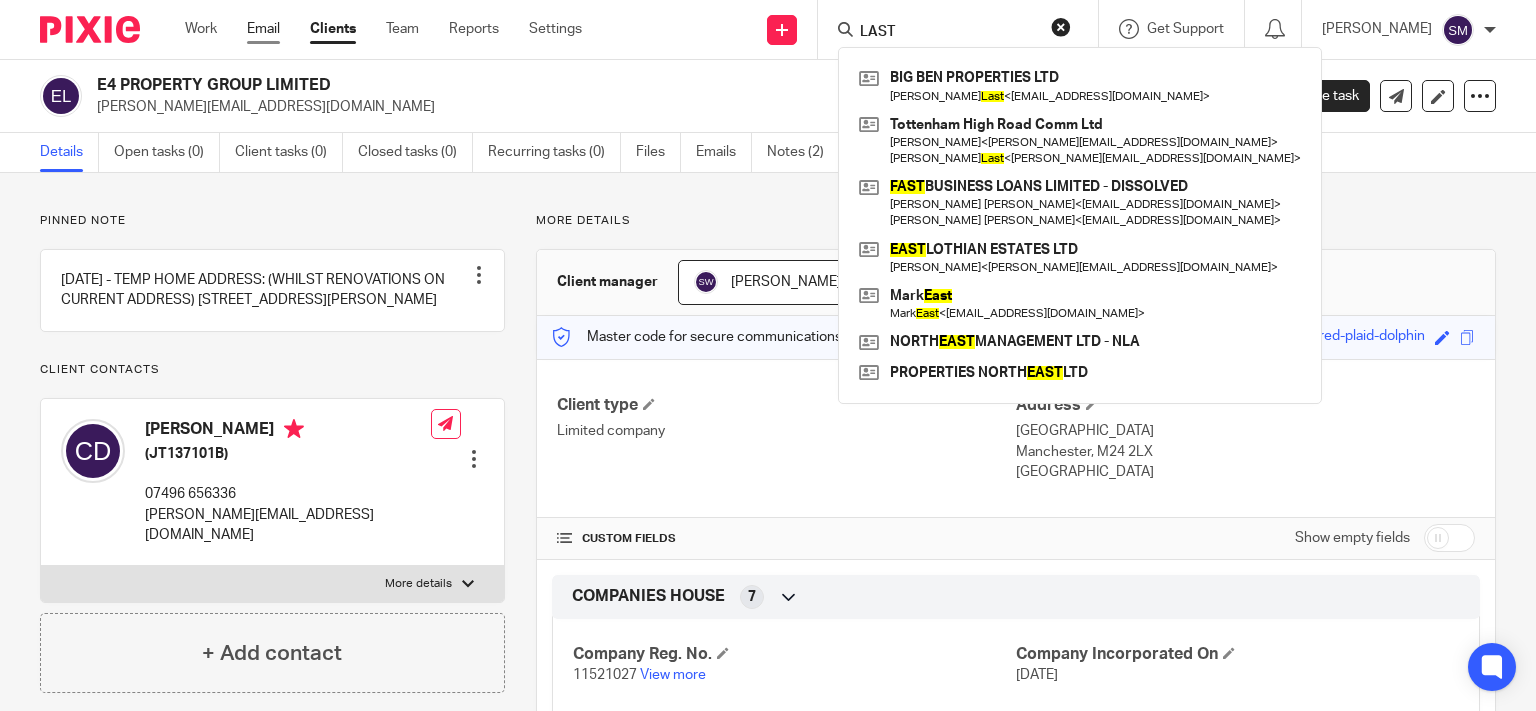 click on "Email" at bounding box center (263, 29) 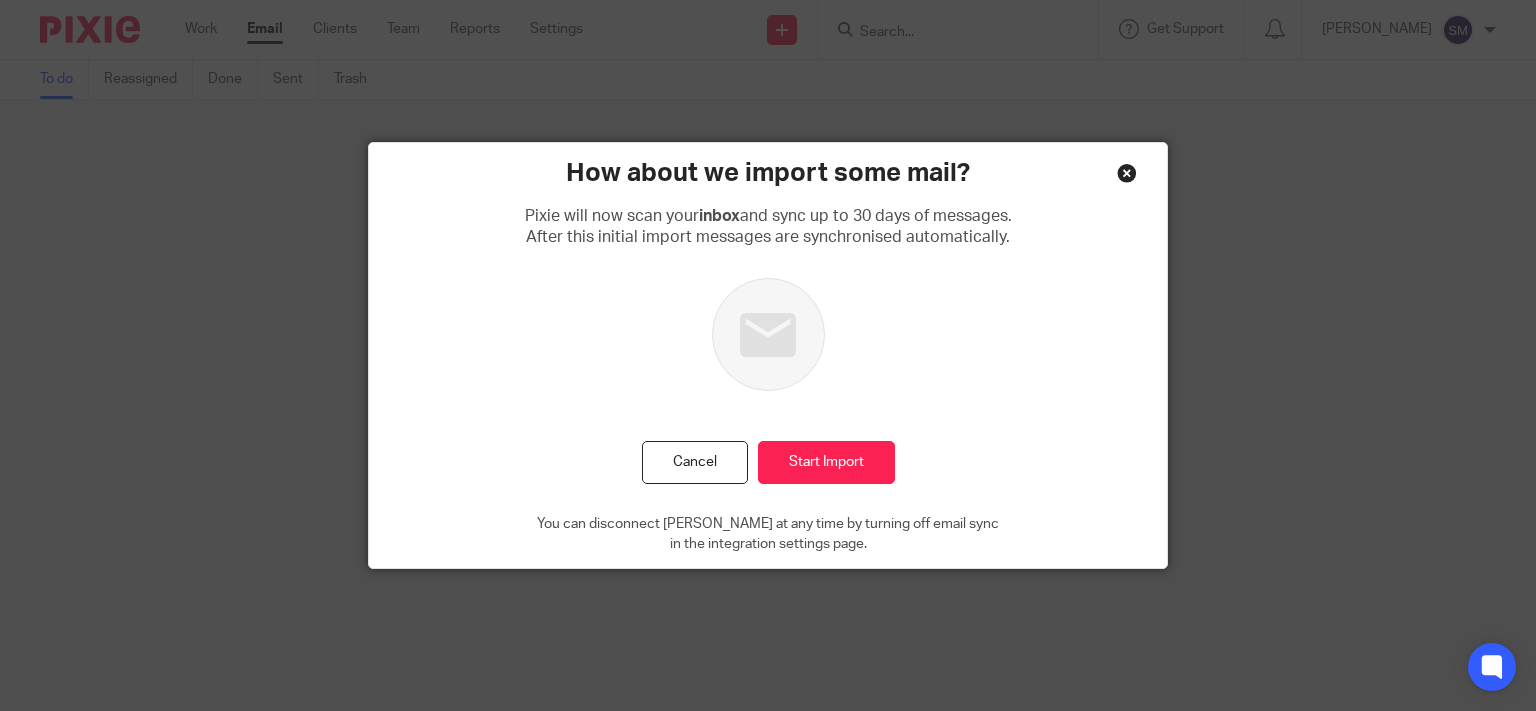 scroll, scrollTop: 0, scrollLeft: 0, axis: both 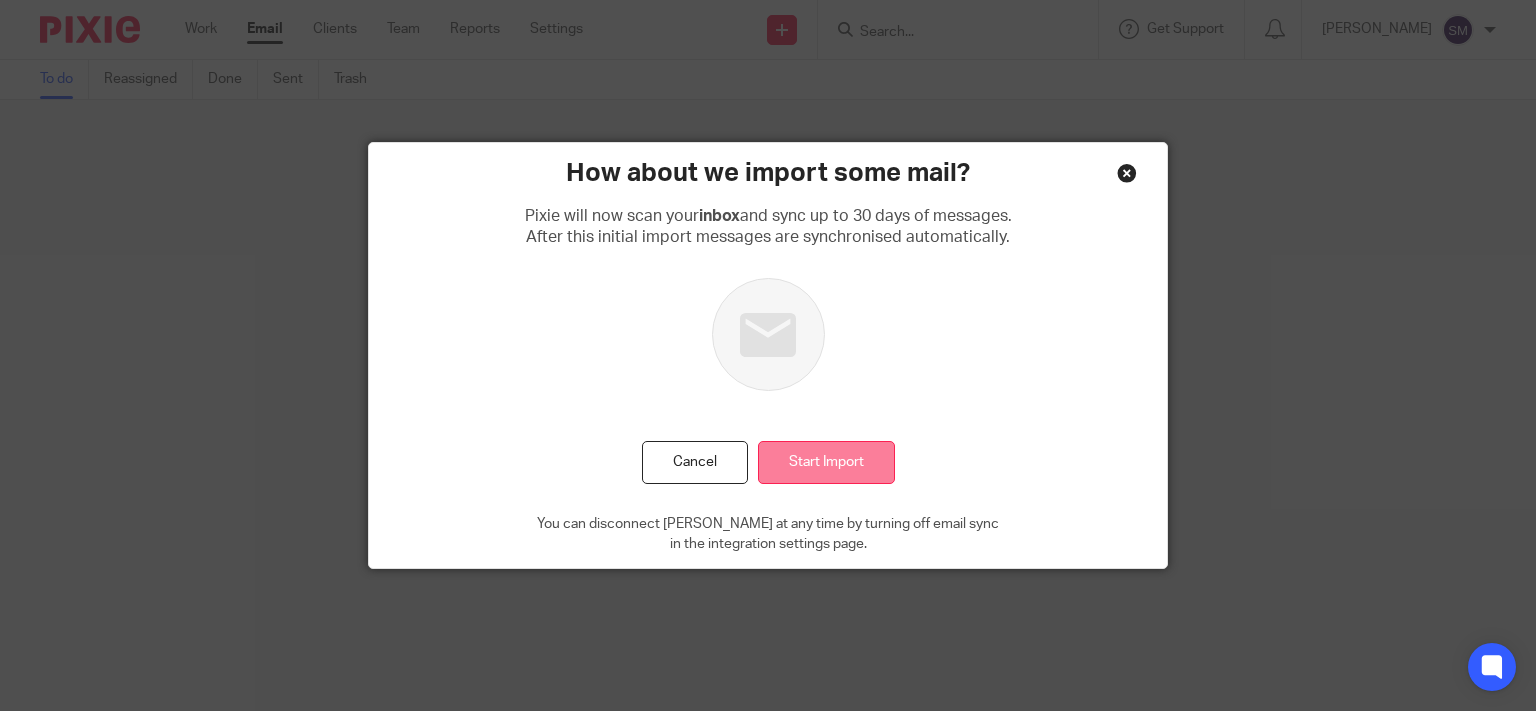 click on "Start Import" at bounding box center (826, 462) 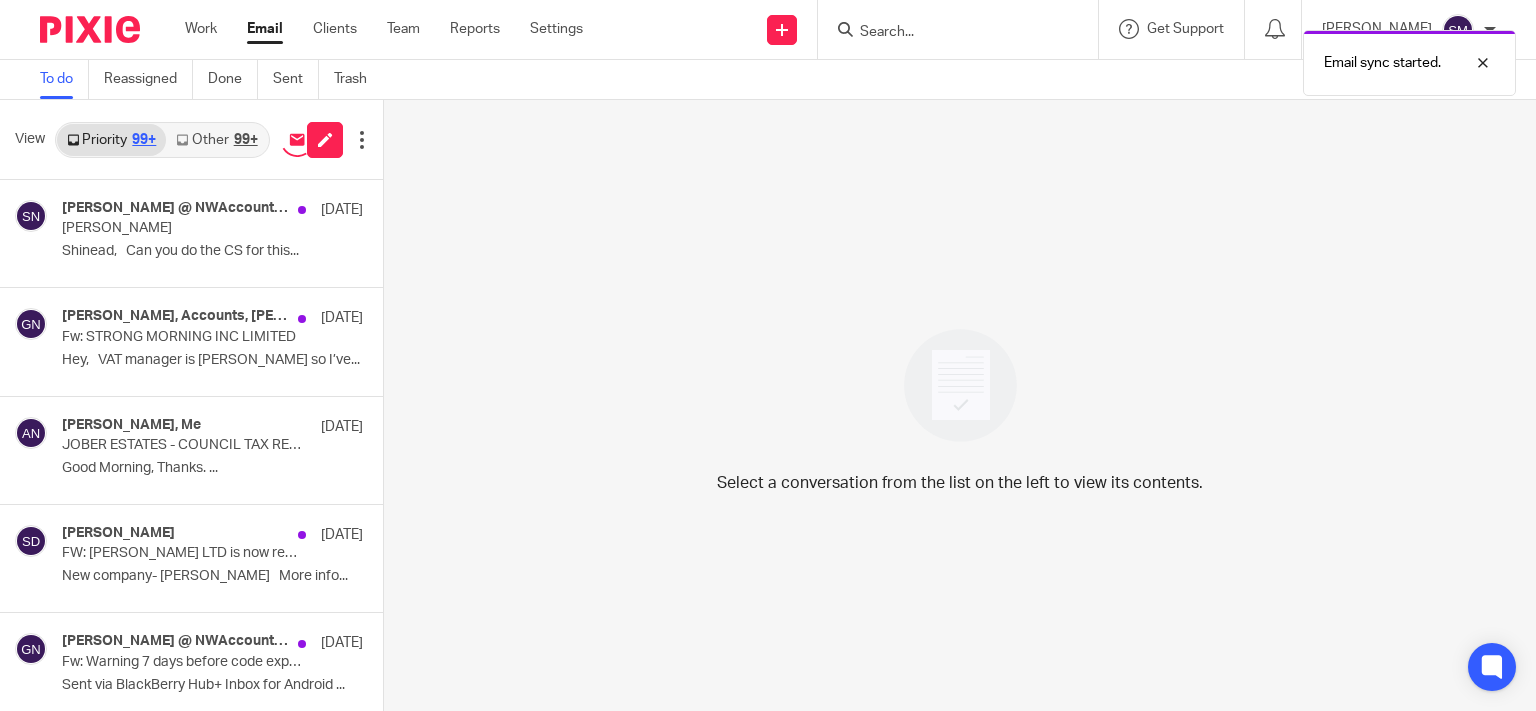 scroll, scrollTop: 0, scrollLeft: 0, axis: both 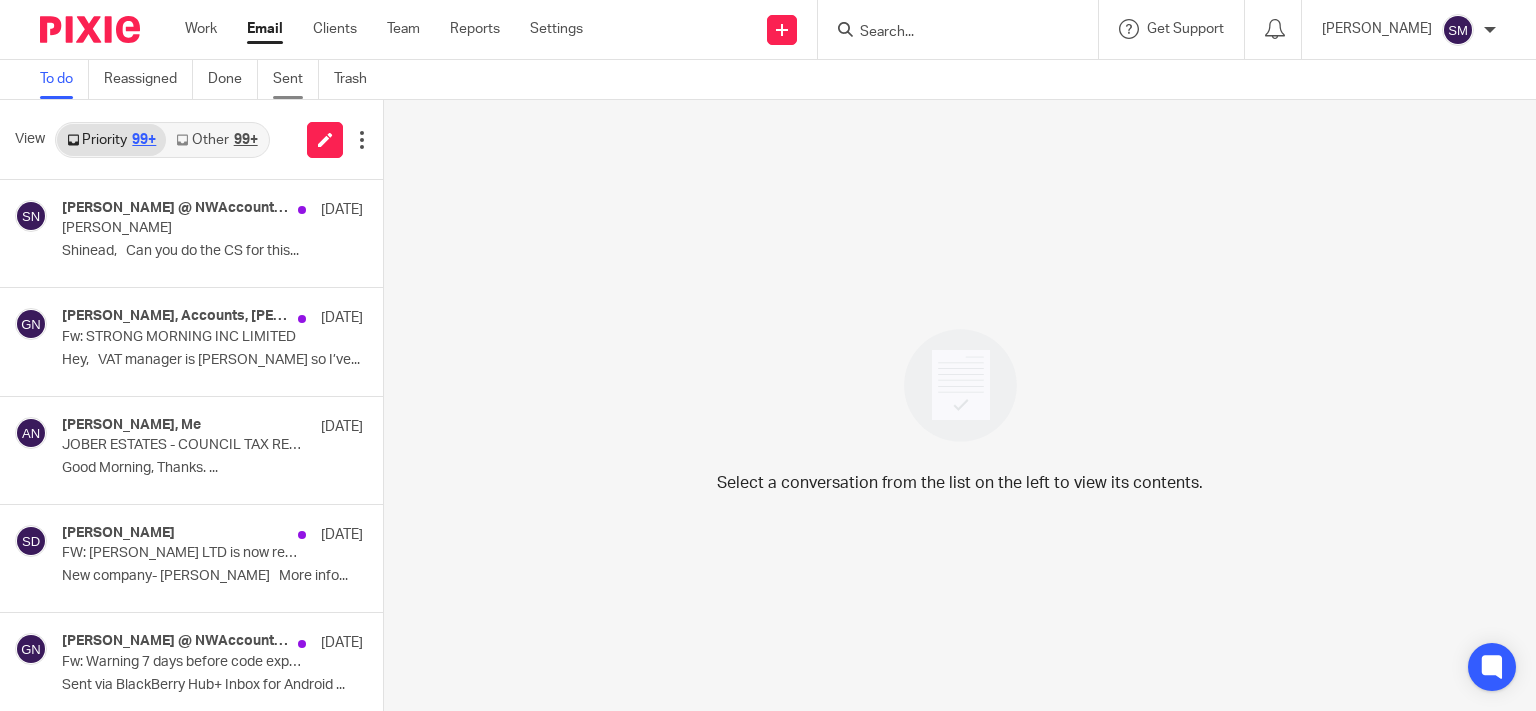 click on "Sent" at bounding box center [296, 79] 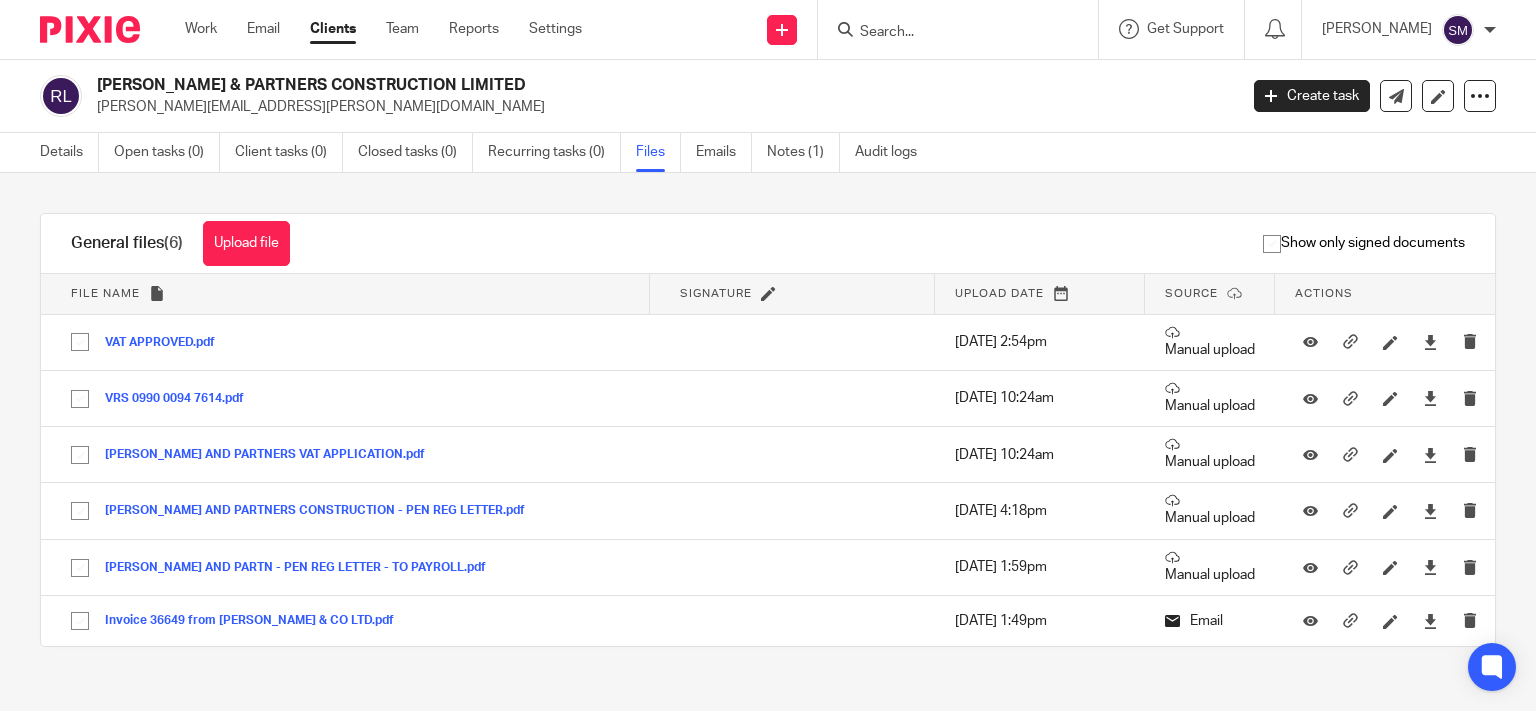 scroll, scrollTop: 0, scrollLeft: 0, axis: both 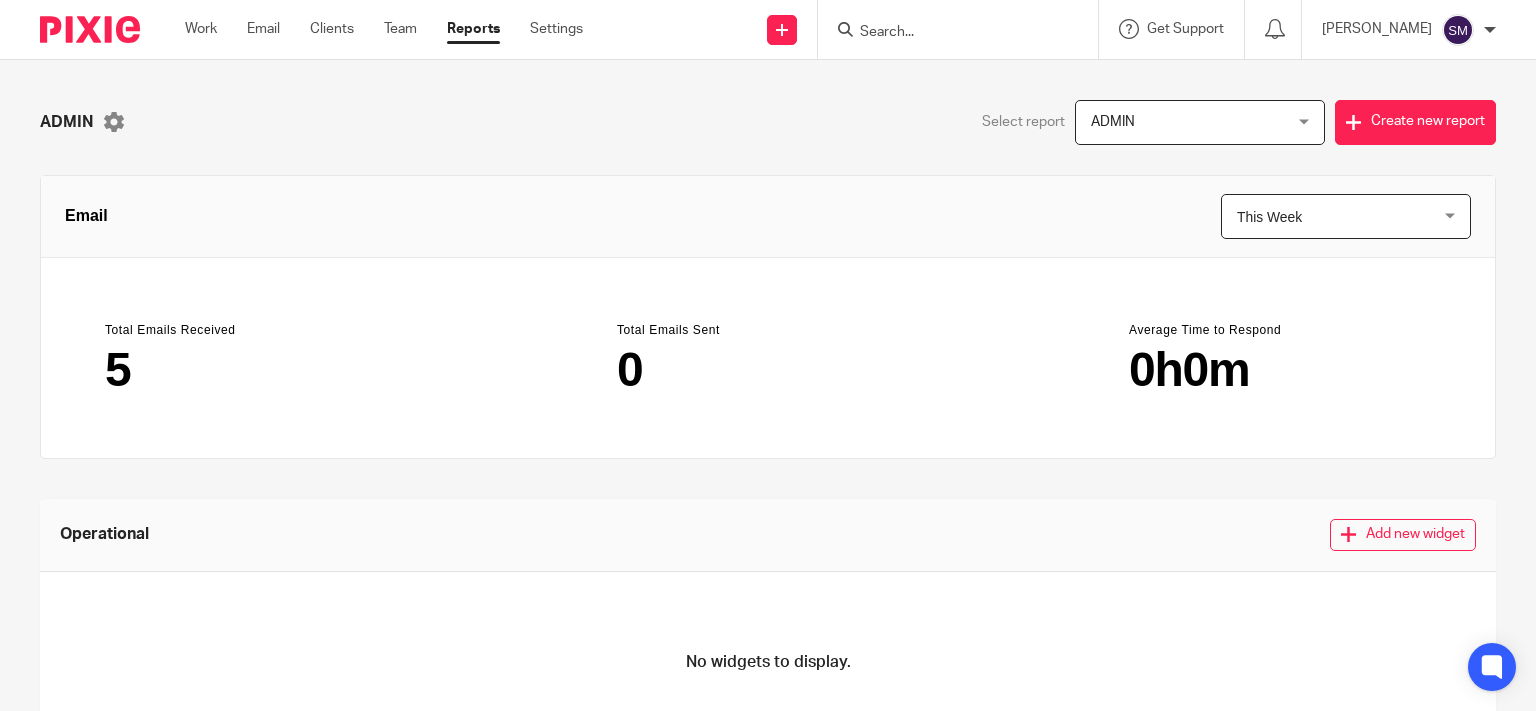 click at bounding box center (958, 29) 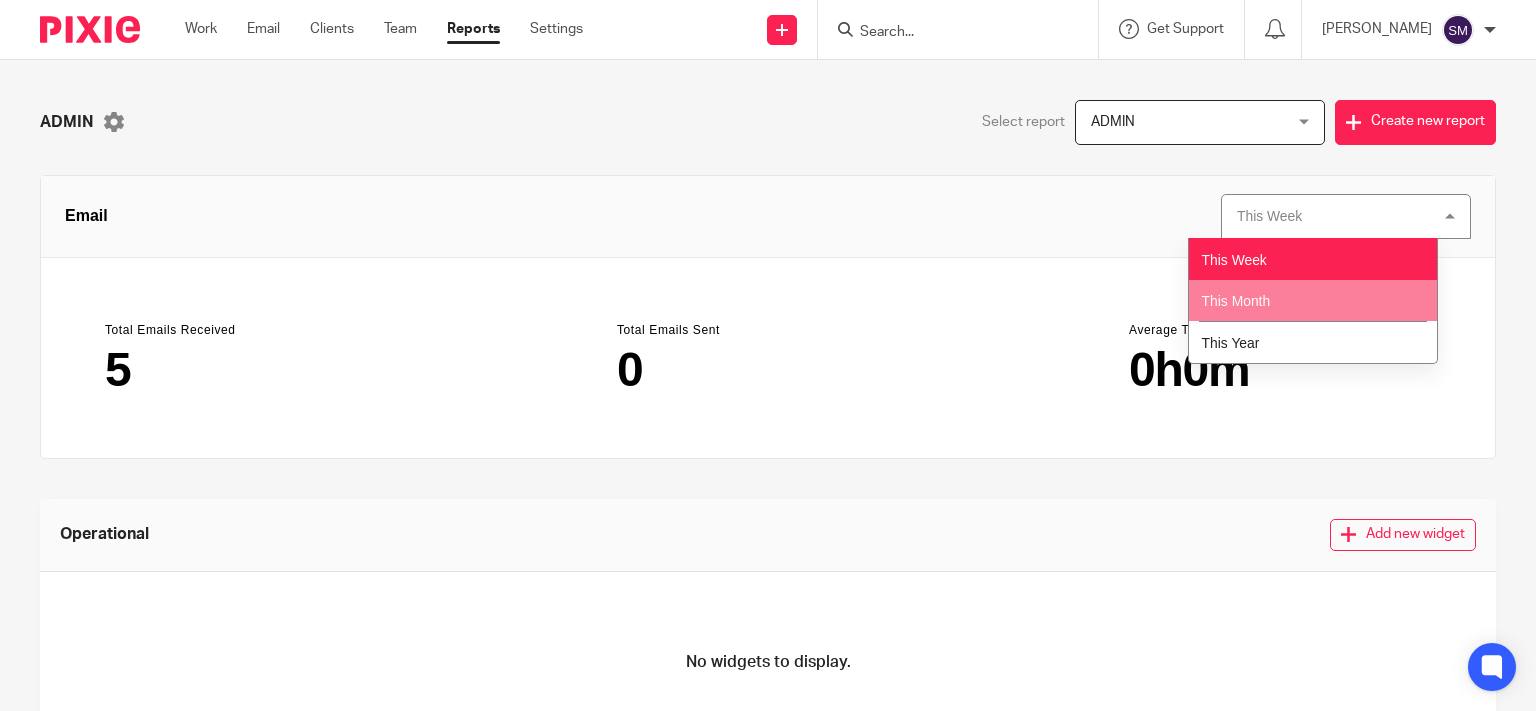 click on "This Month" at bounding box center [1236, 301] 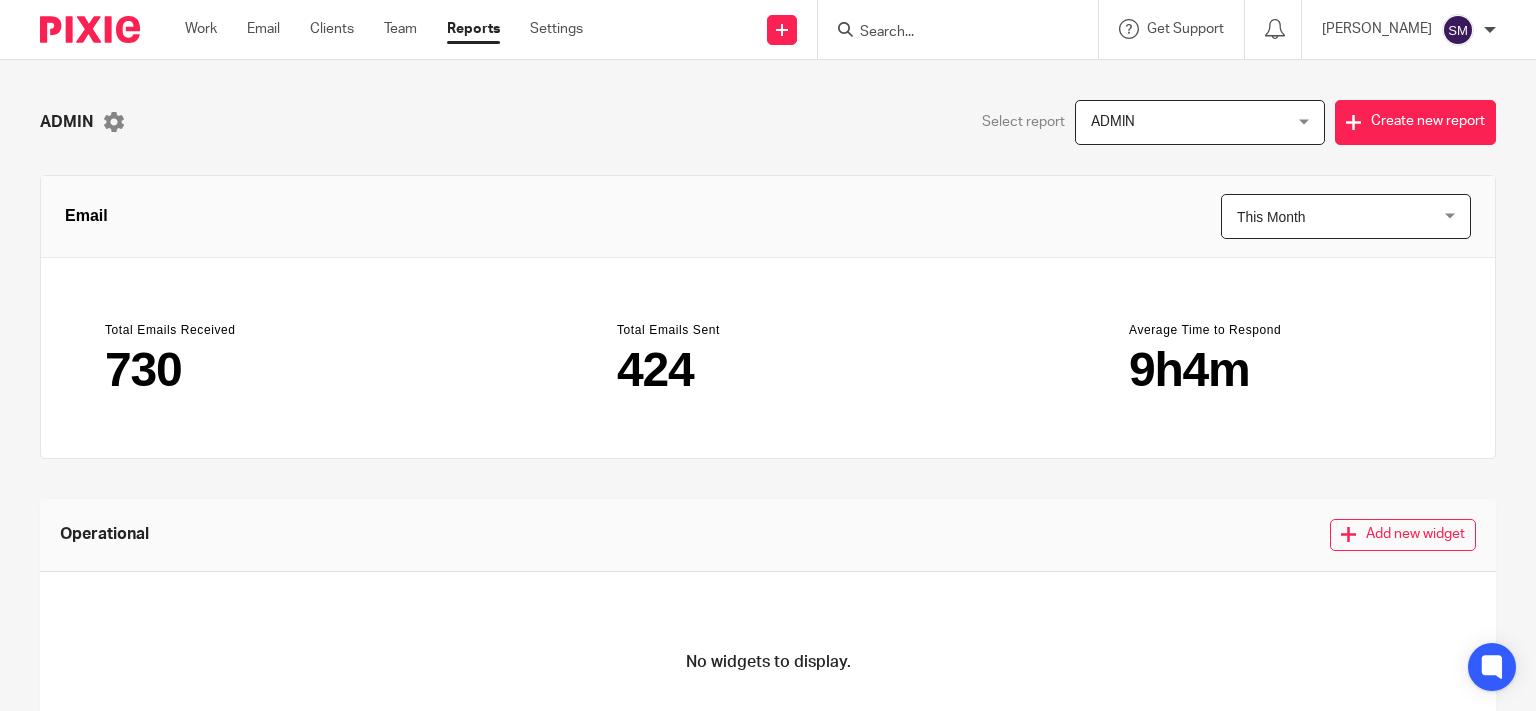 click on "This Month" at bounding box center (1330, 216) 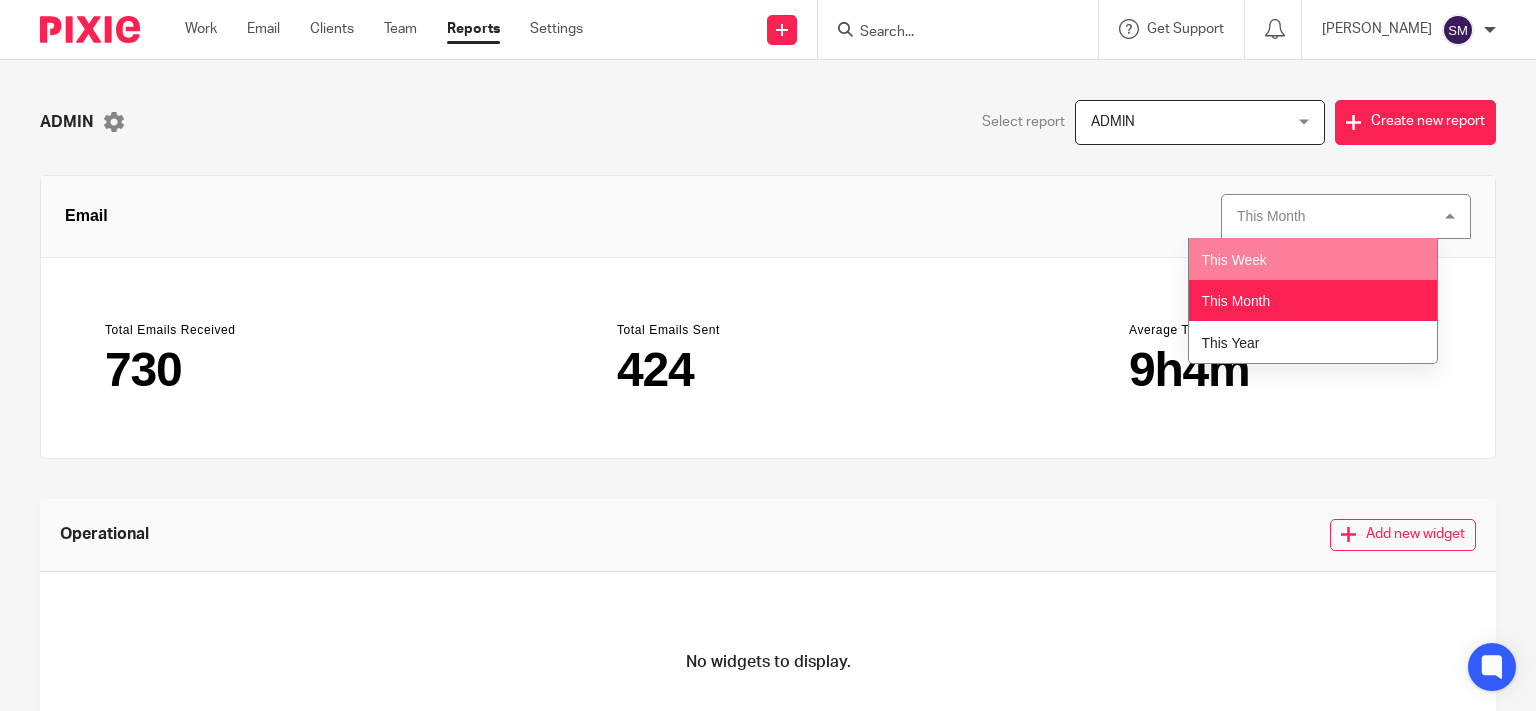 click on "This Week" at bounding box center [1234, 260] 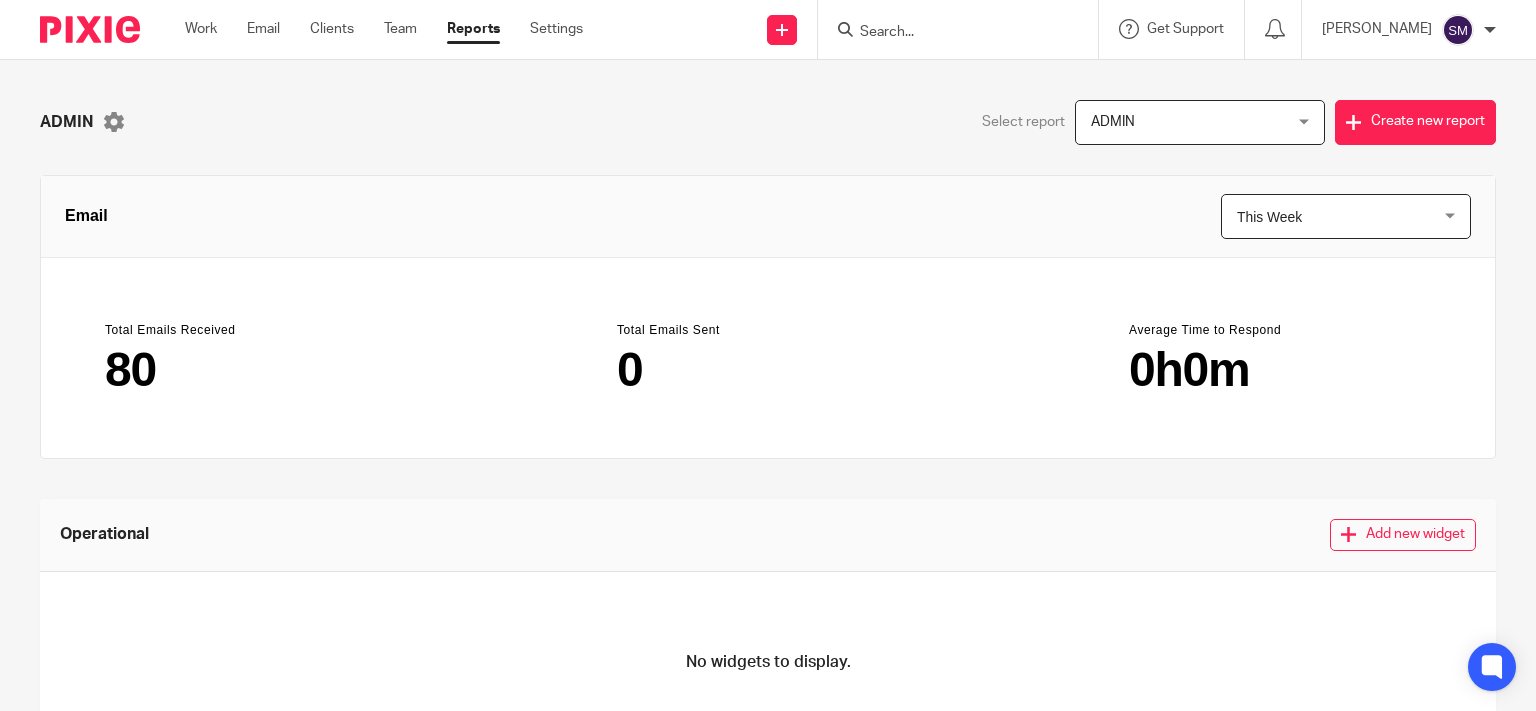 click at bounding box center (964, 29) 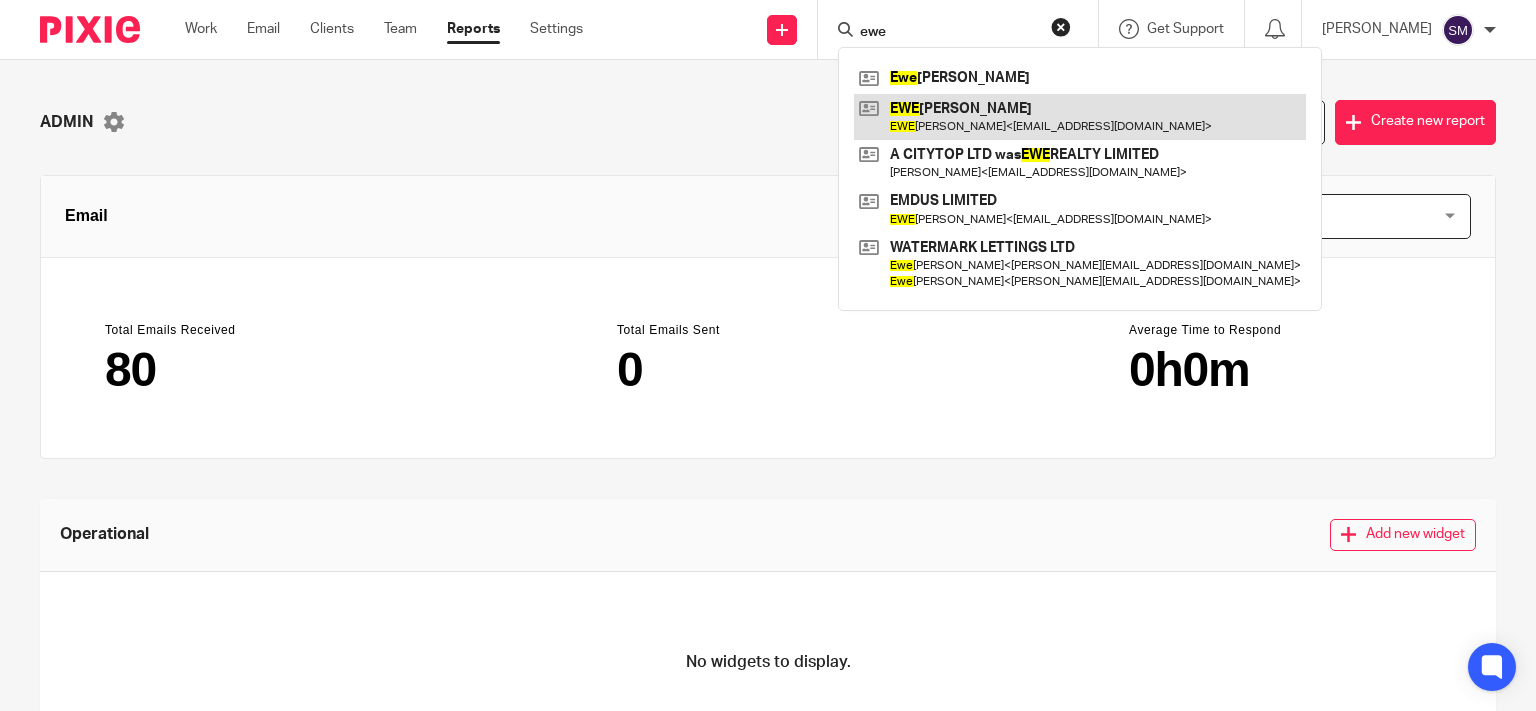 type on "ewe" 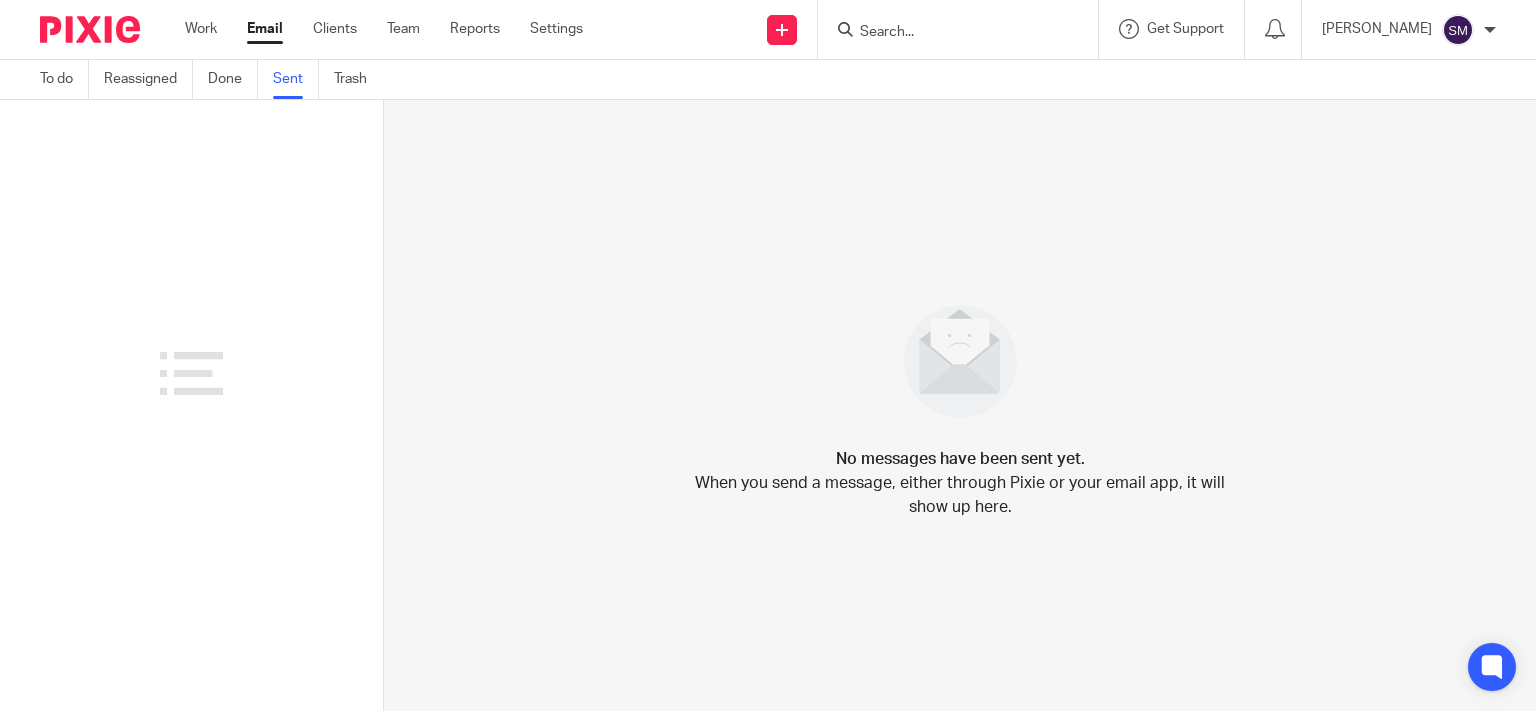 scroll, scrollTop: 0, scrollLeft: 0, axis: both 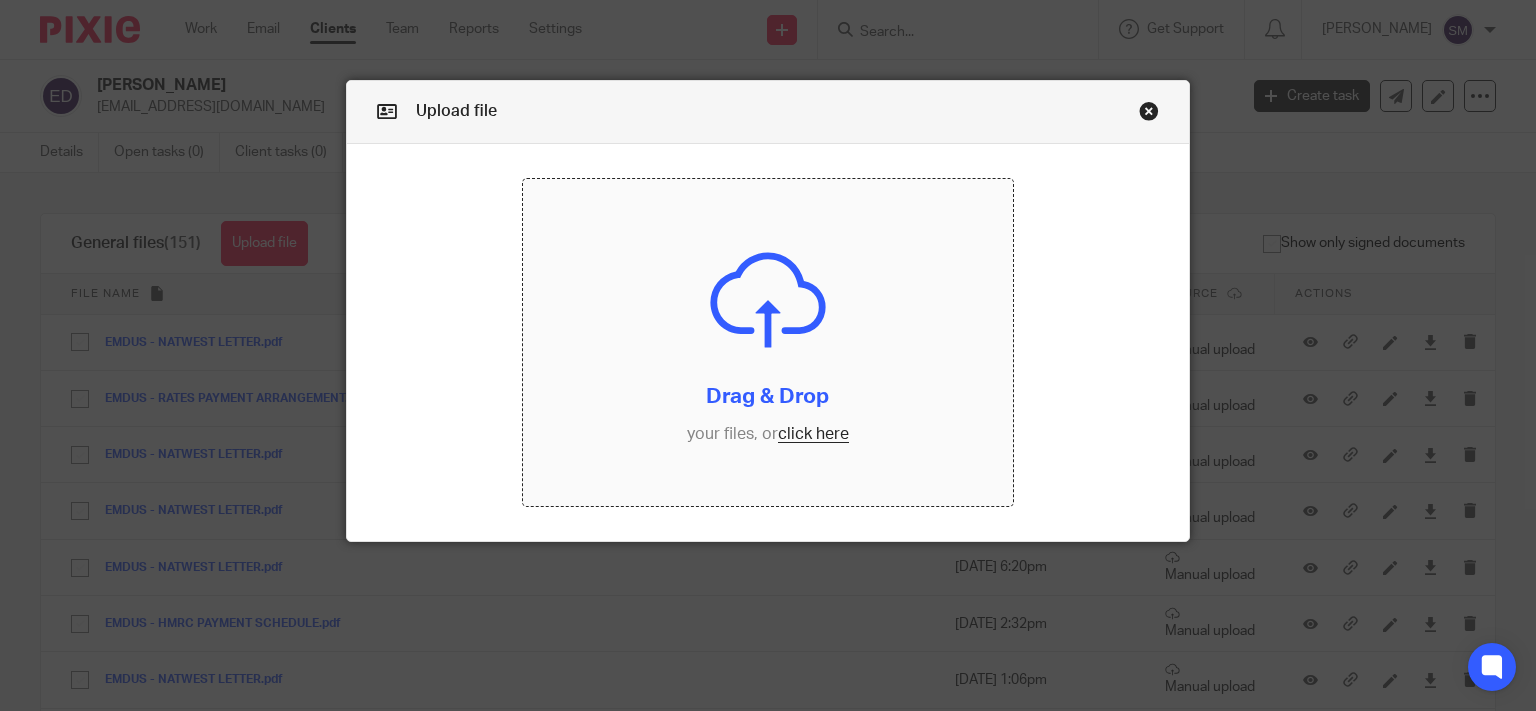 click at bounding box center (768, 342) 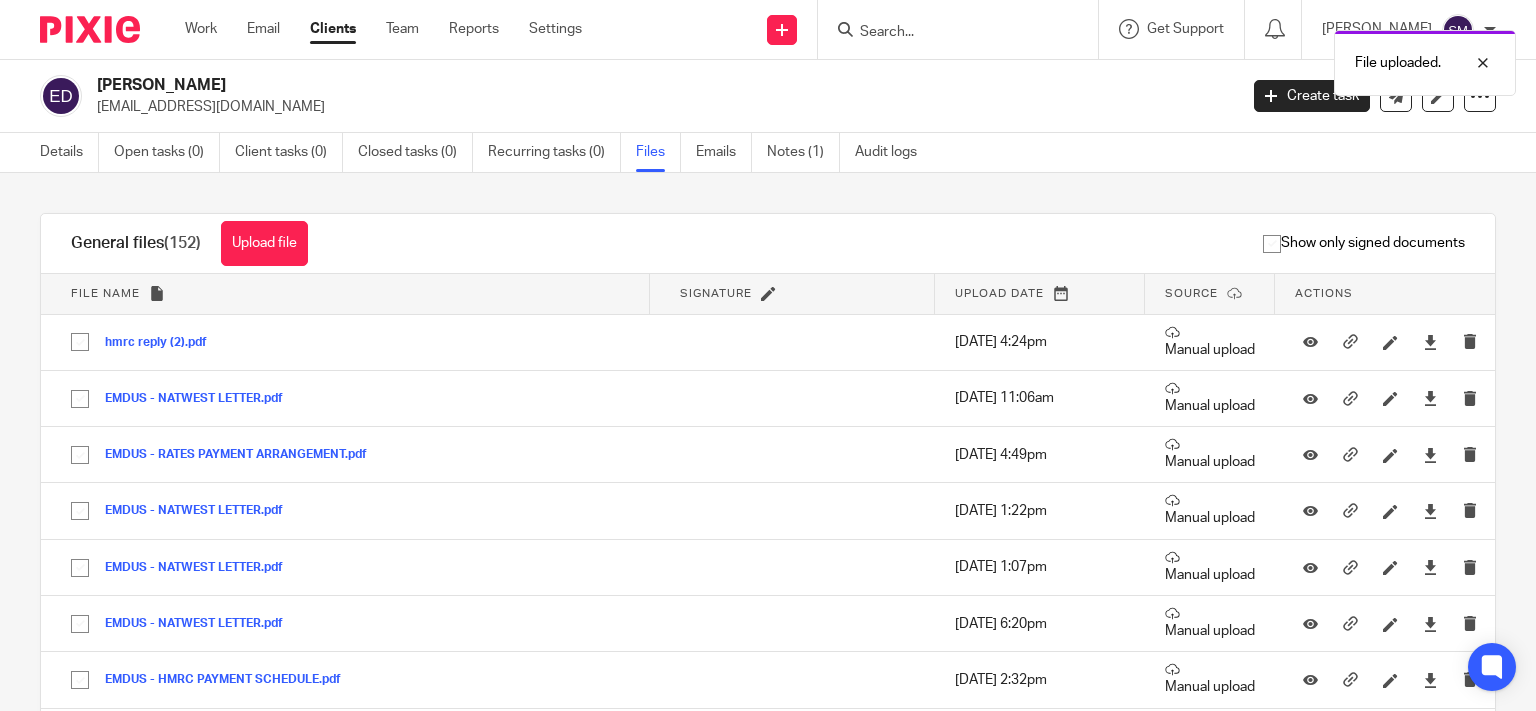 scroll, scrollTop: 0, scrollLeft: 0, axis: both 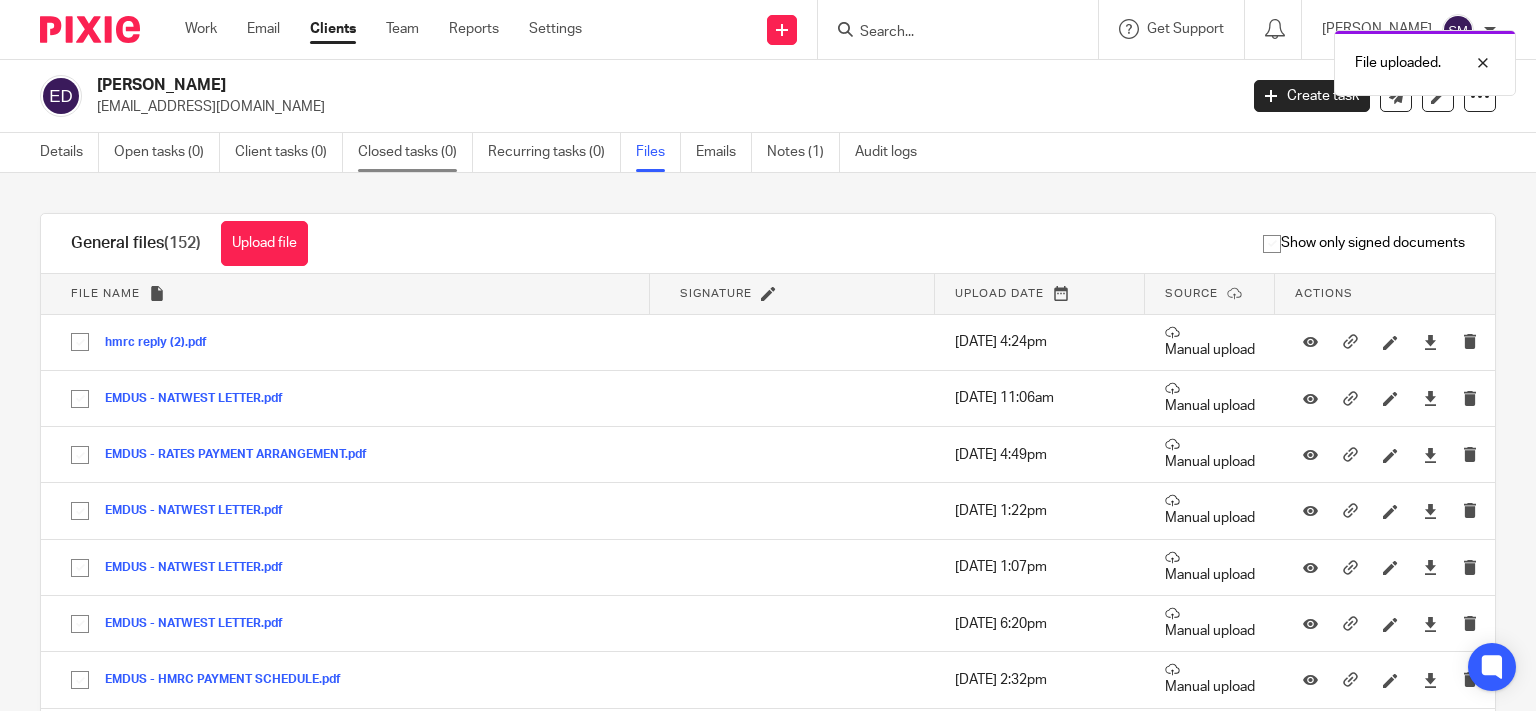 drag, startPoint x: 57, startPoint y: 144, endPoint x: 384, endPoint y: 138, distance: 327.05505 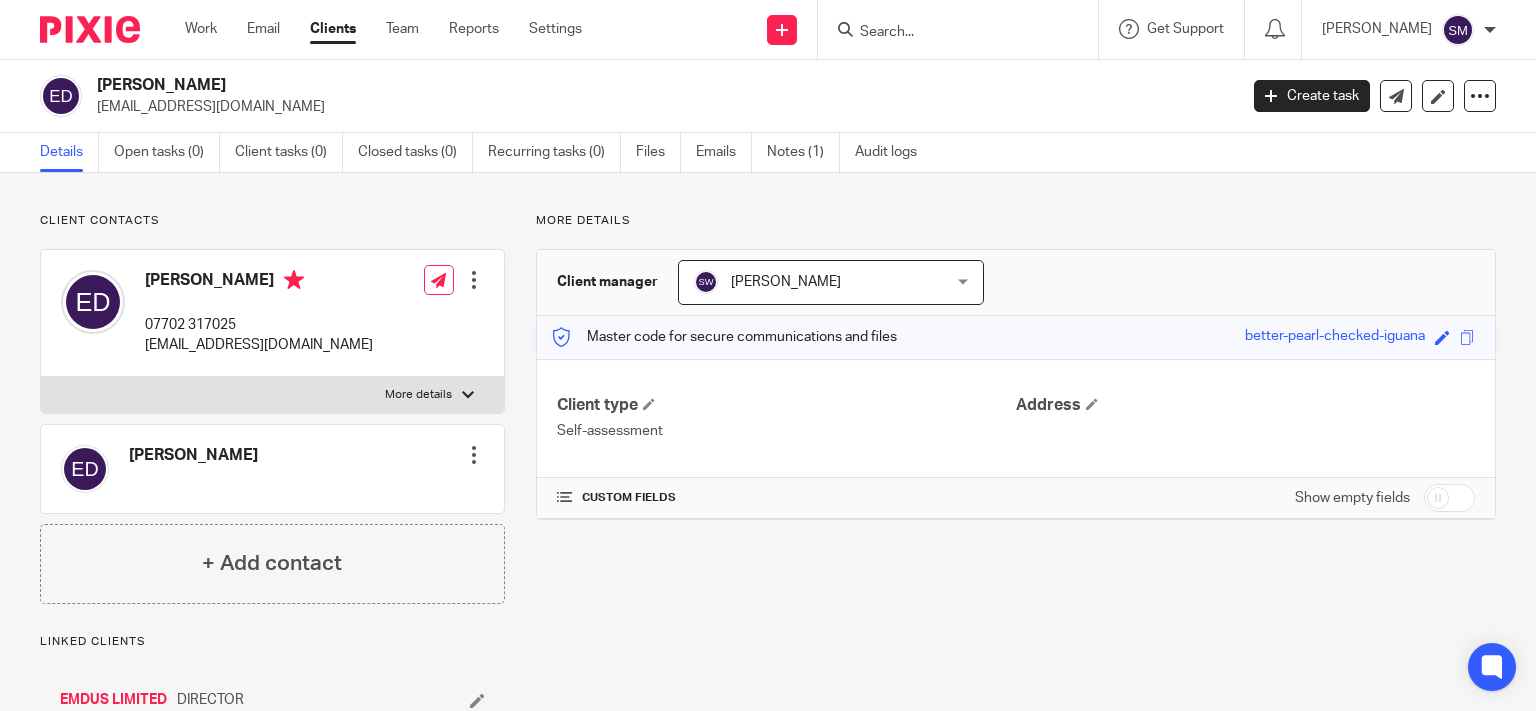 scroll, scrollTop: 0, scrollLeft: 0, axis: both 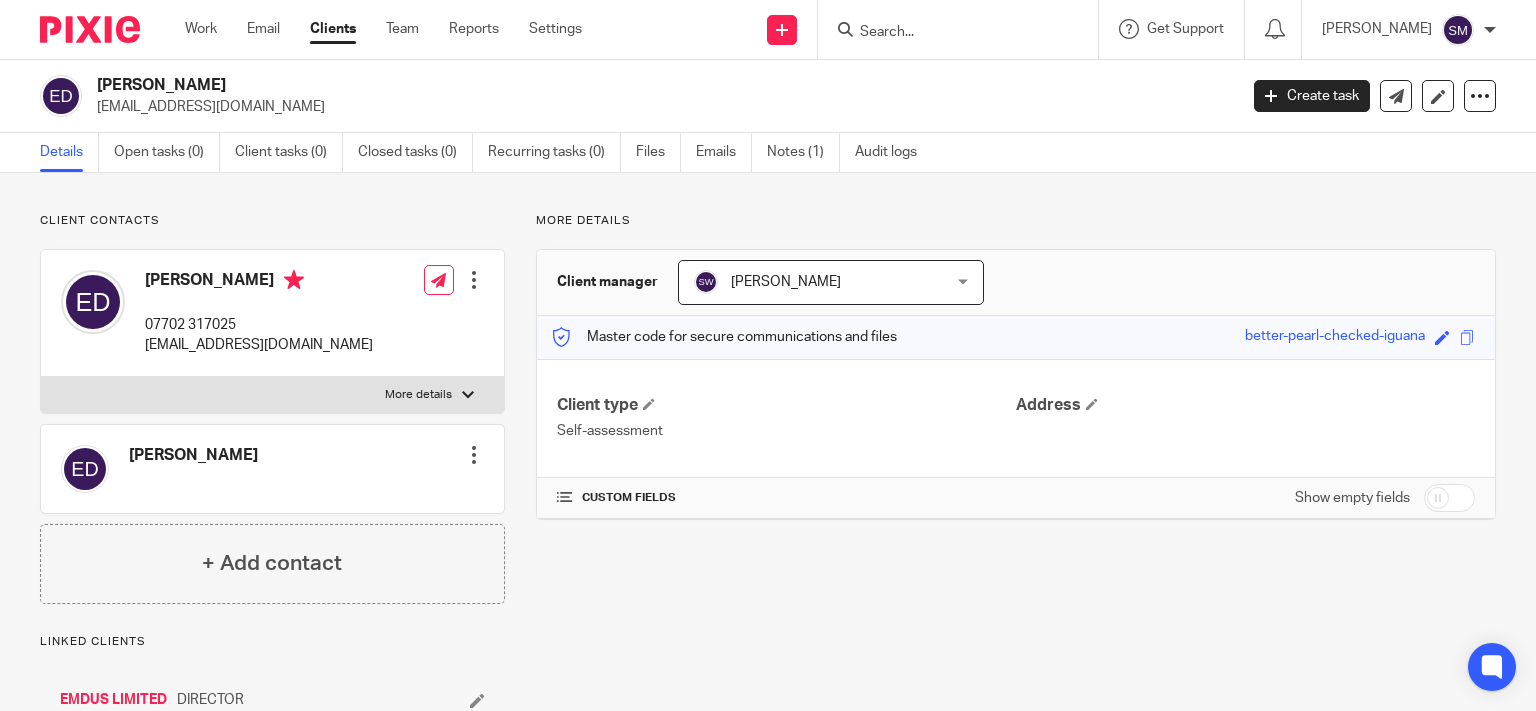 click at bounding box center [948, 33] 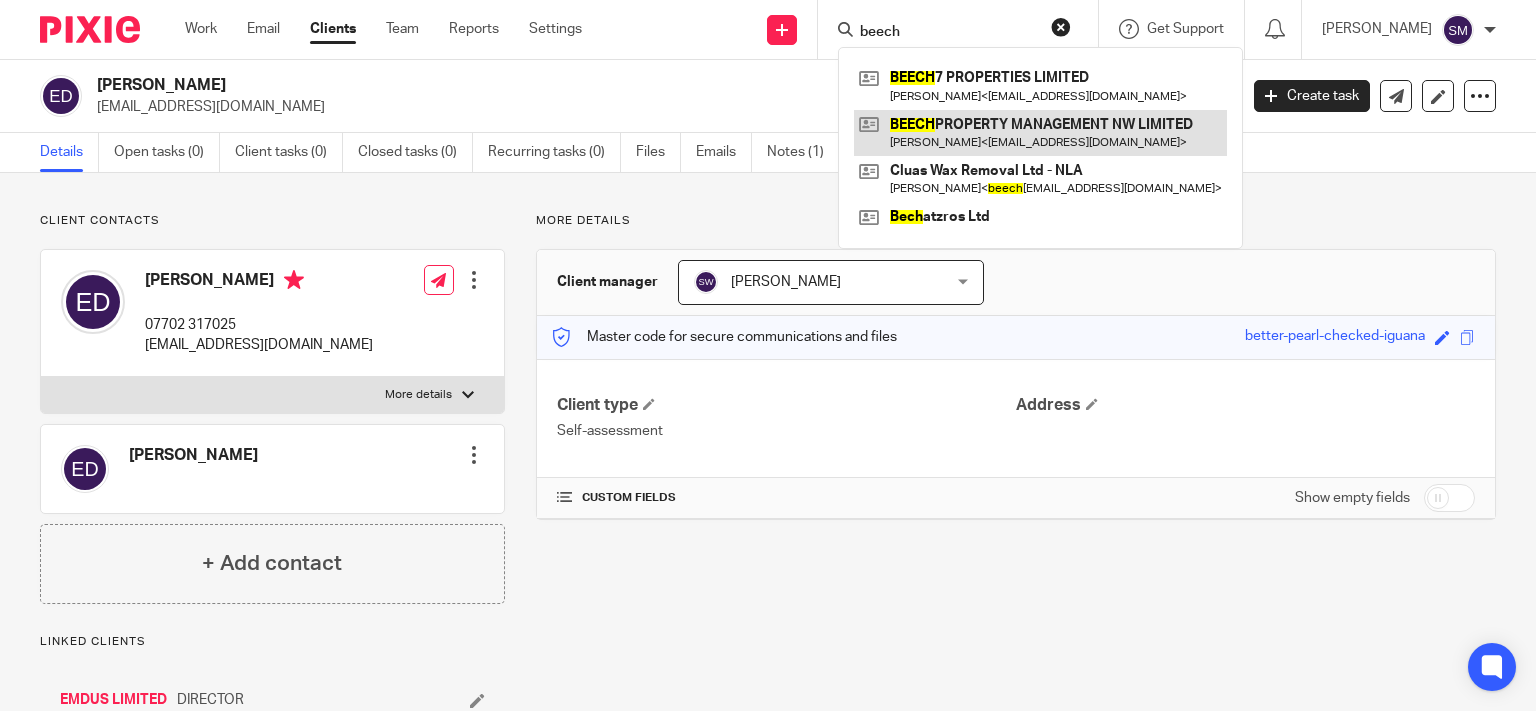 type on "beech" 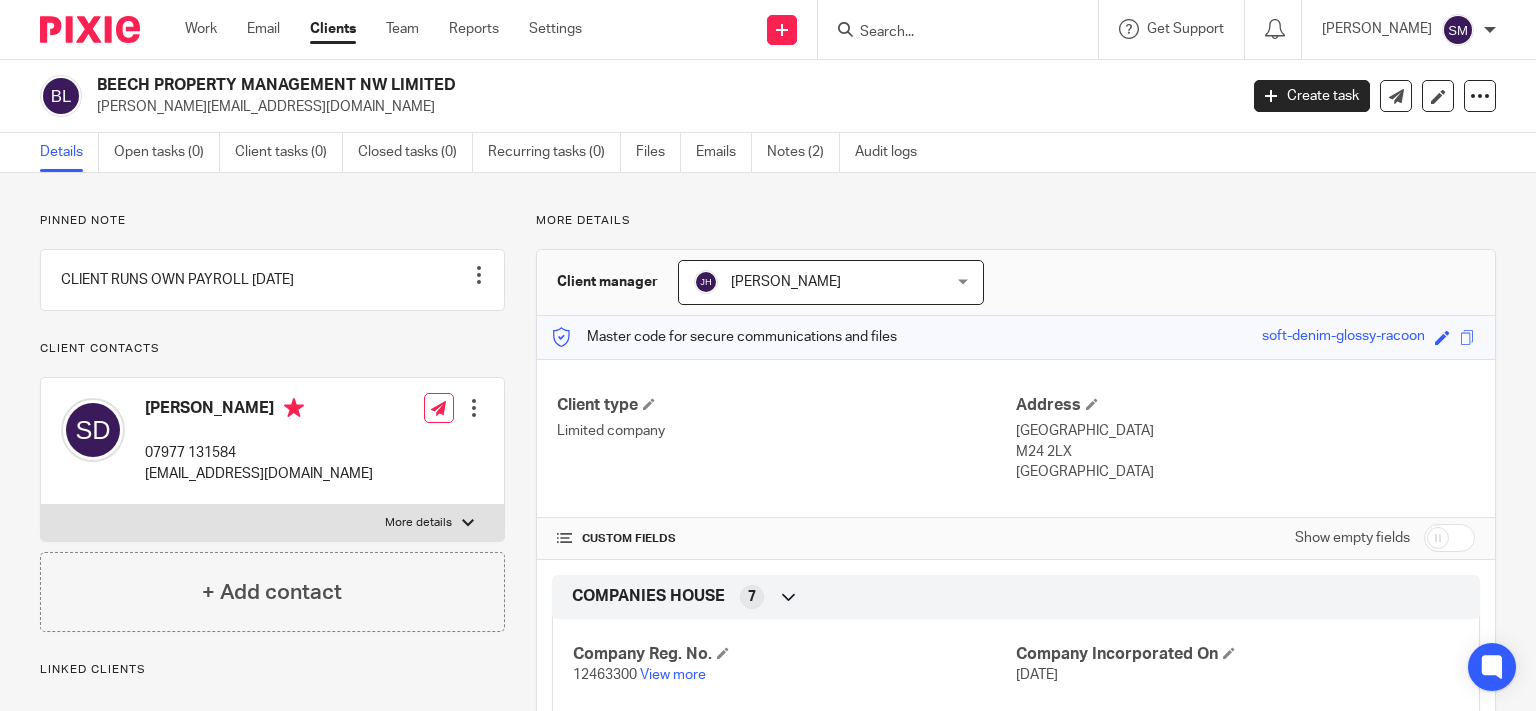 scroll, scrollTop: 0, scrollLeft: 0, axis: both 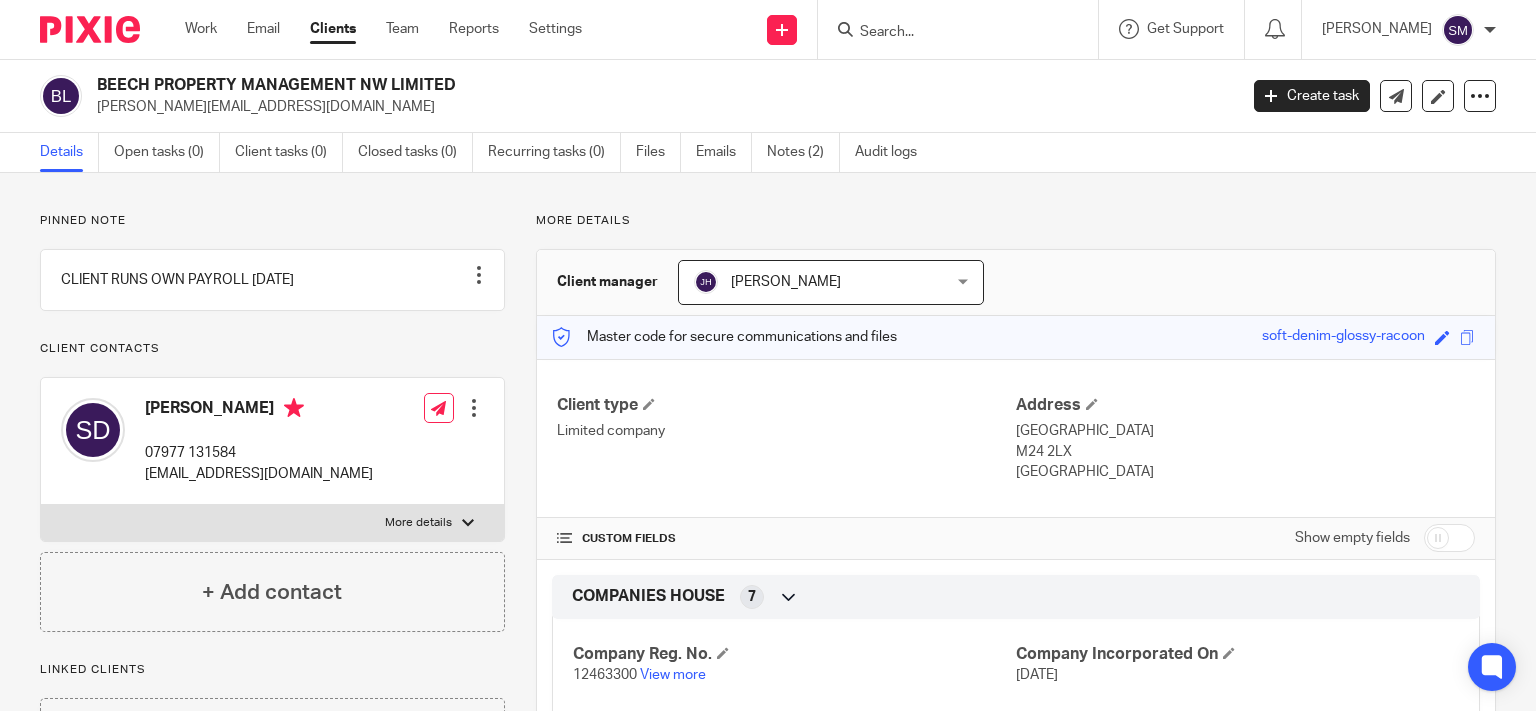 drag, startPoint x: 354, startPoint y: 78, endPoint x: 98, endPoint y: 82, distance: 256.03125 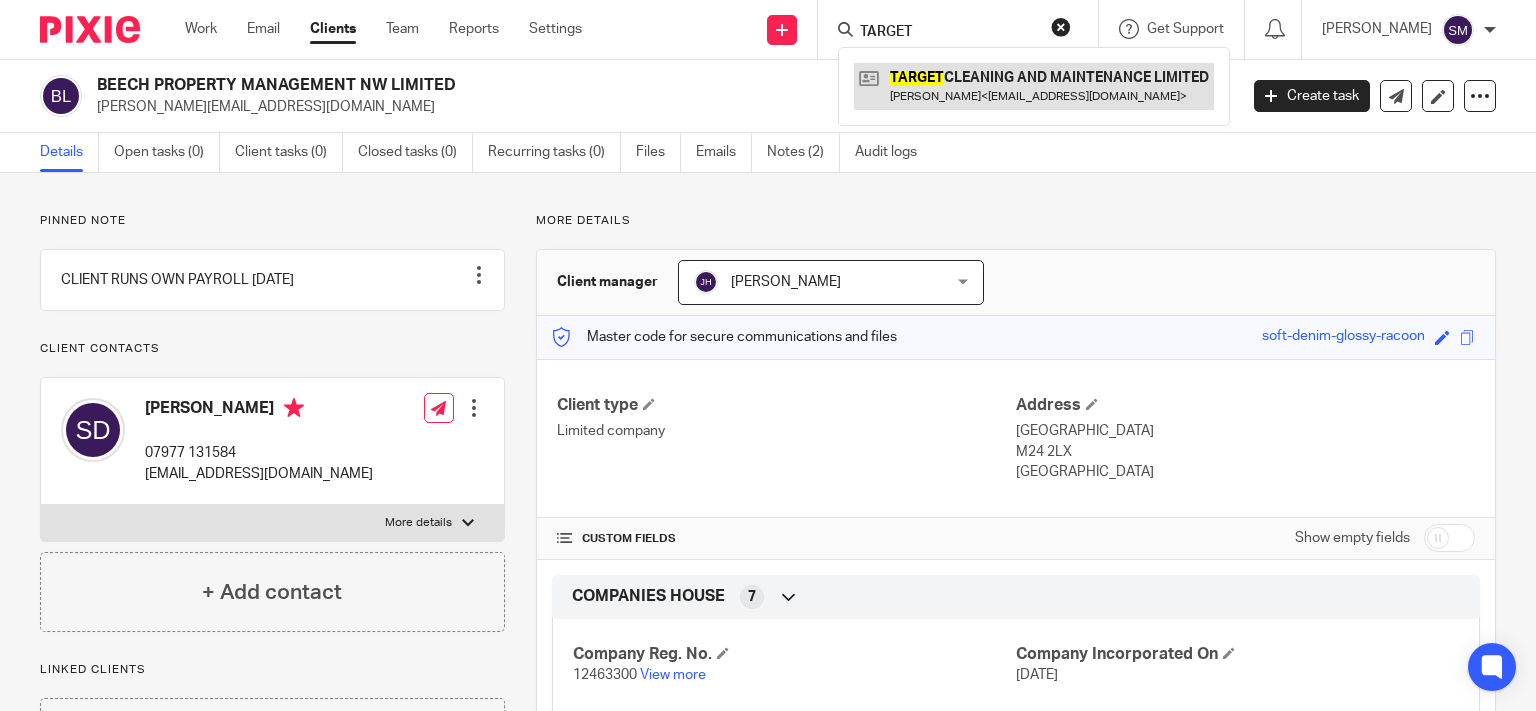 type on "TARGET" 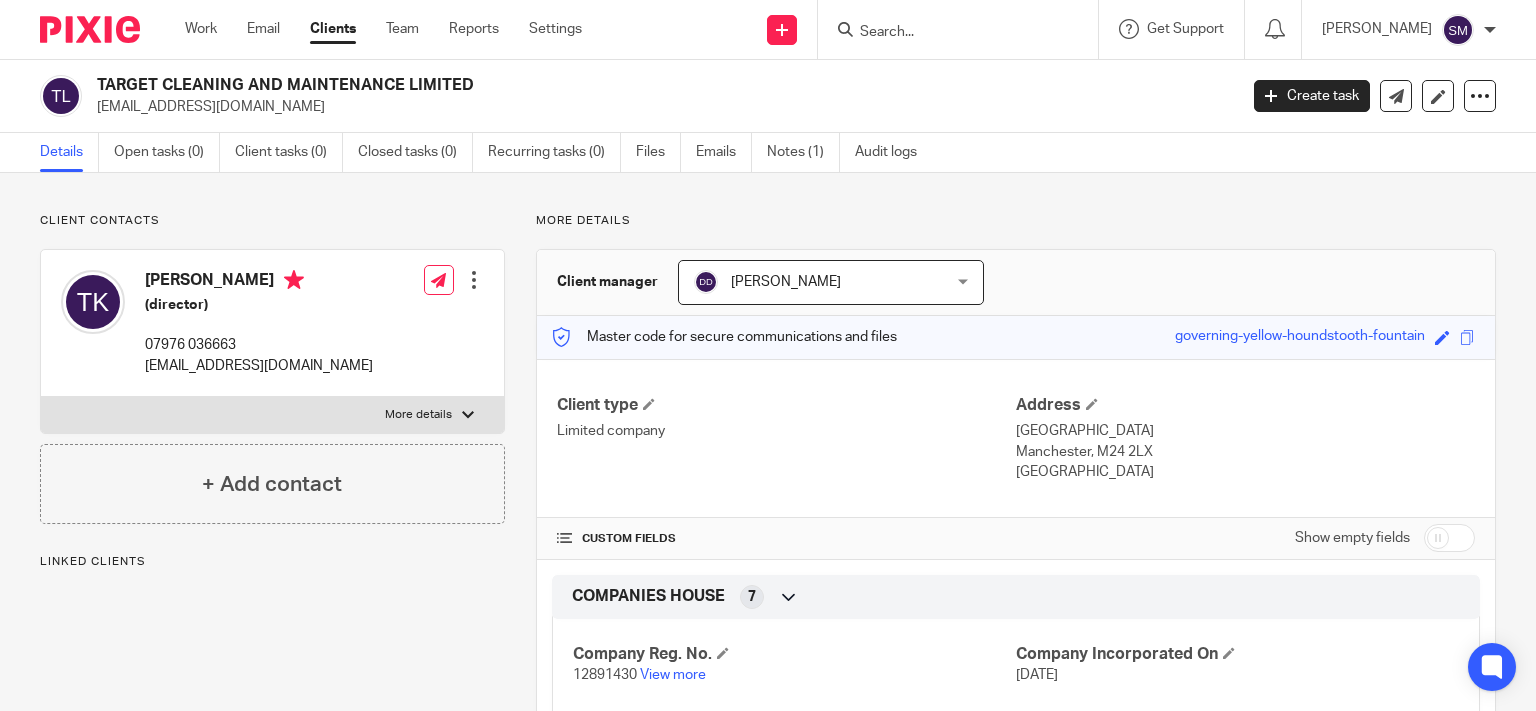 scroll, scrollTop: 0, scrollLeft: 0, axis: both 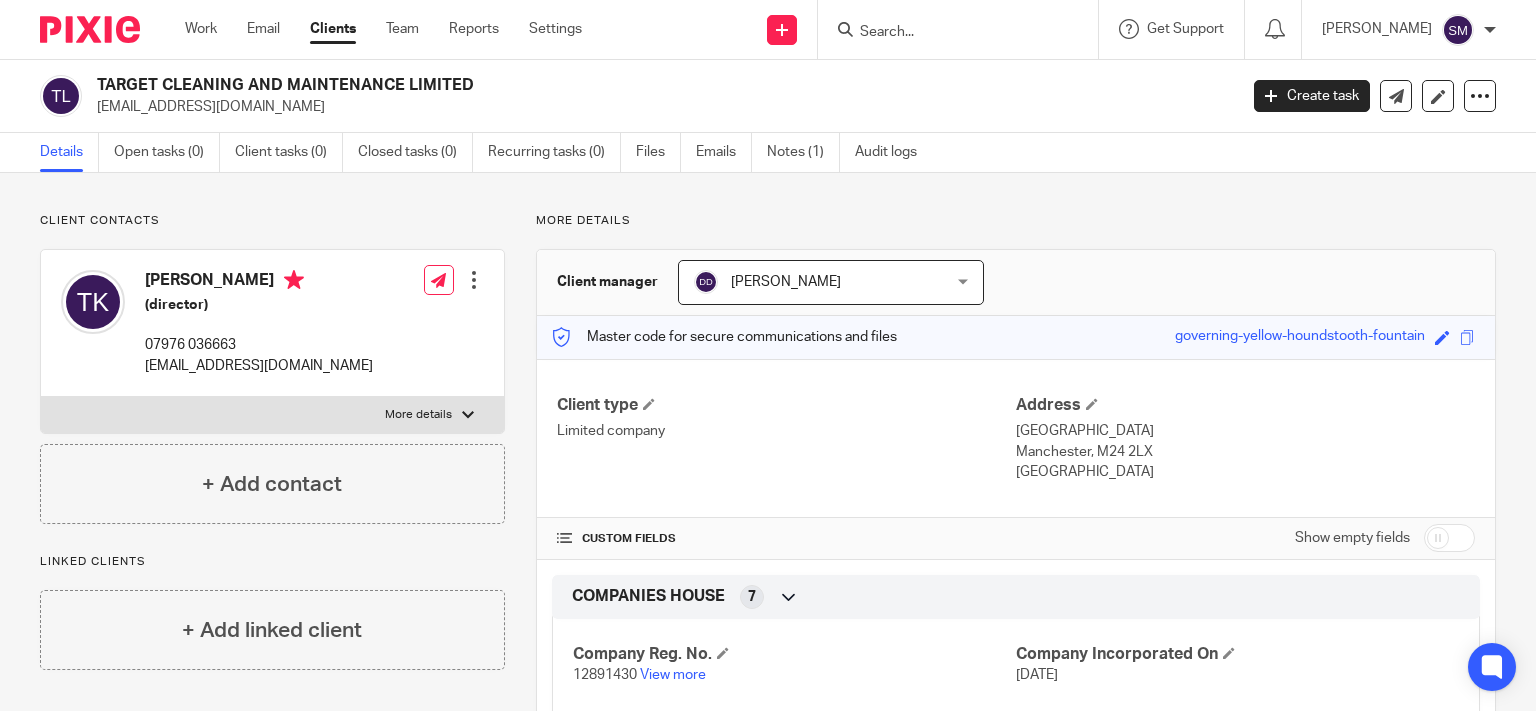 click at bounding box center (948, 33) 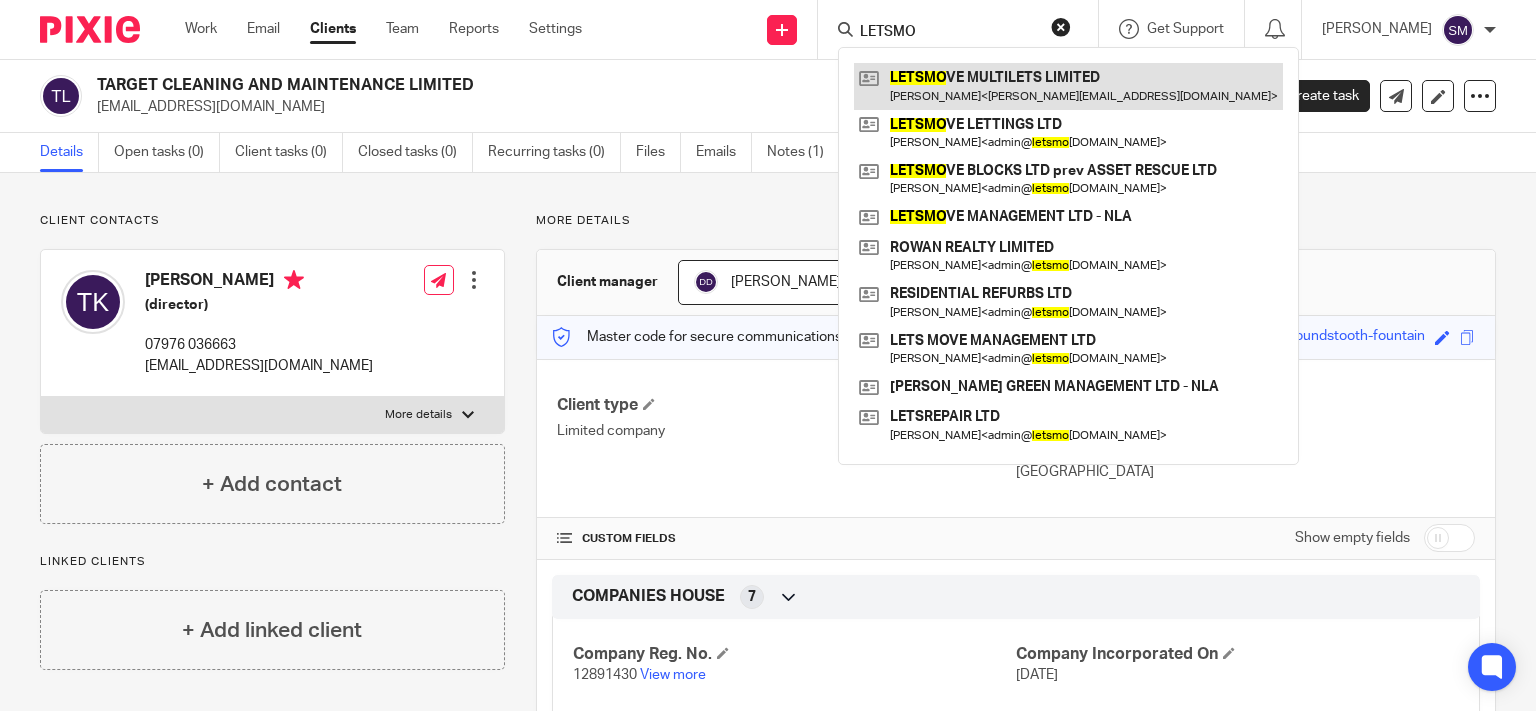 type on "LETSMO" 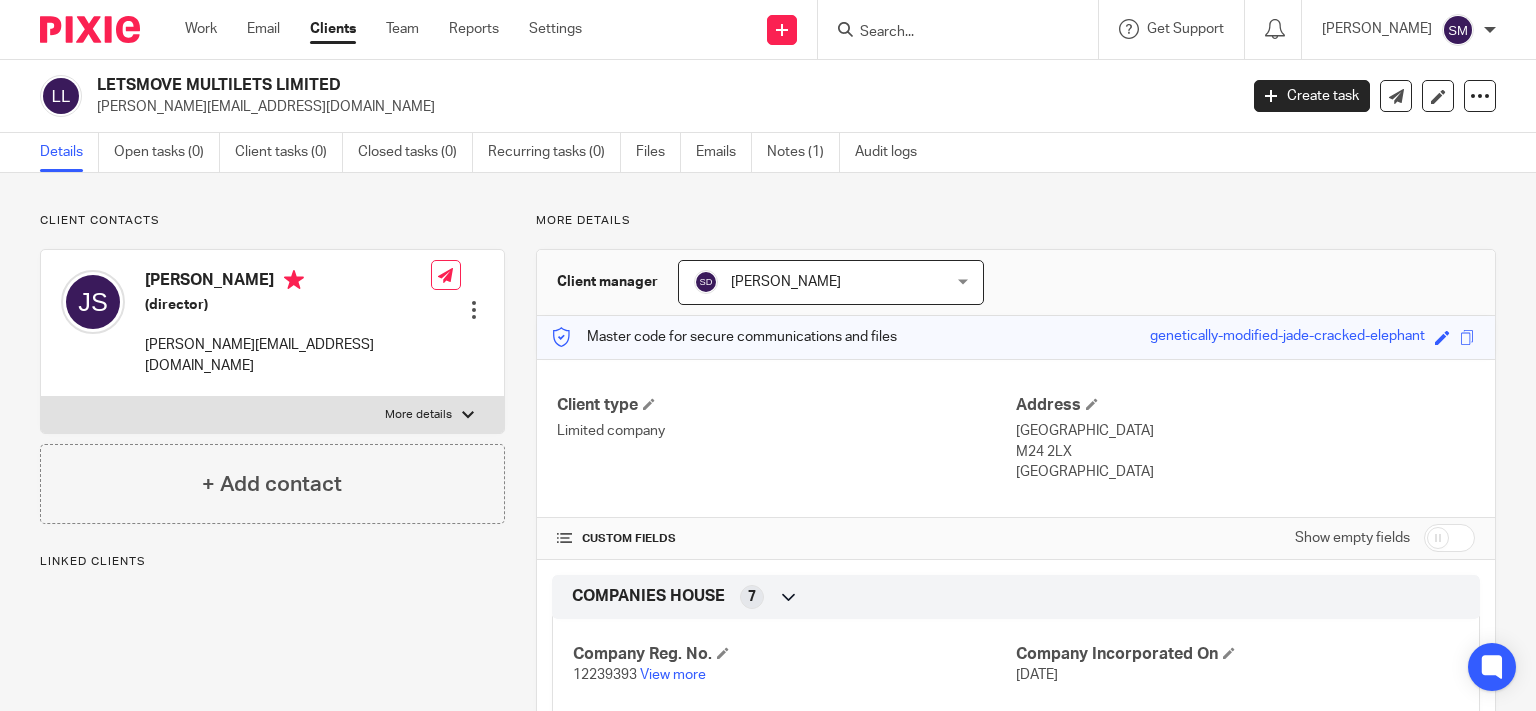 scroll, scrollTop: 0, scrollLeft: 0, axis: both 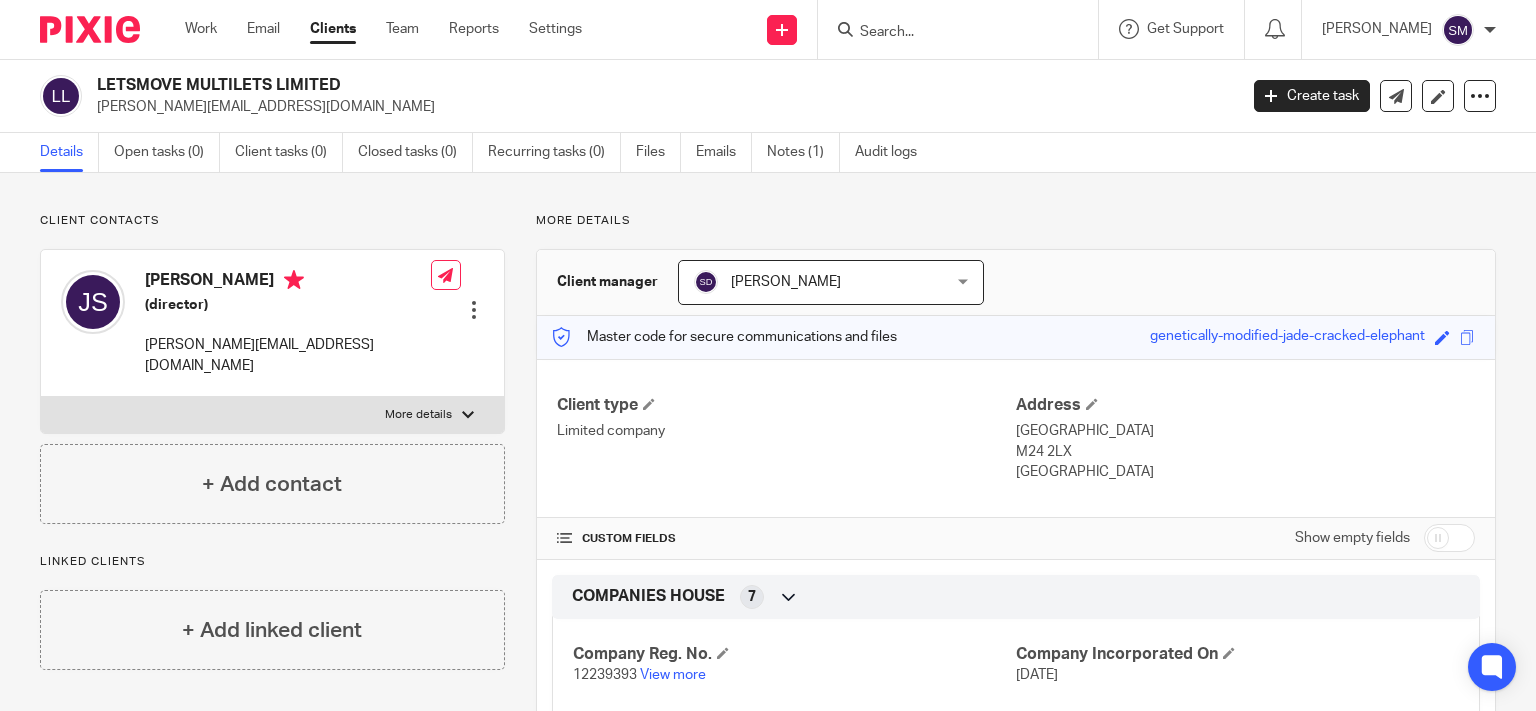 click at bounding box center (958, 29) 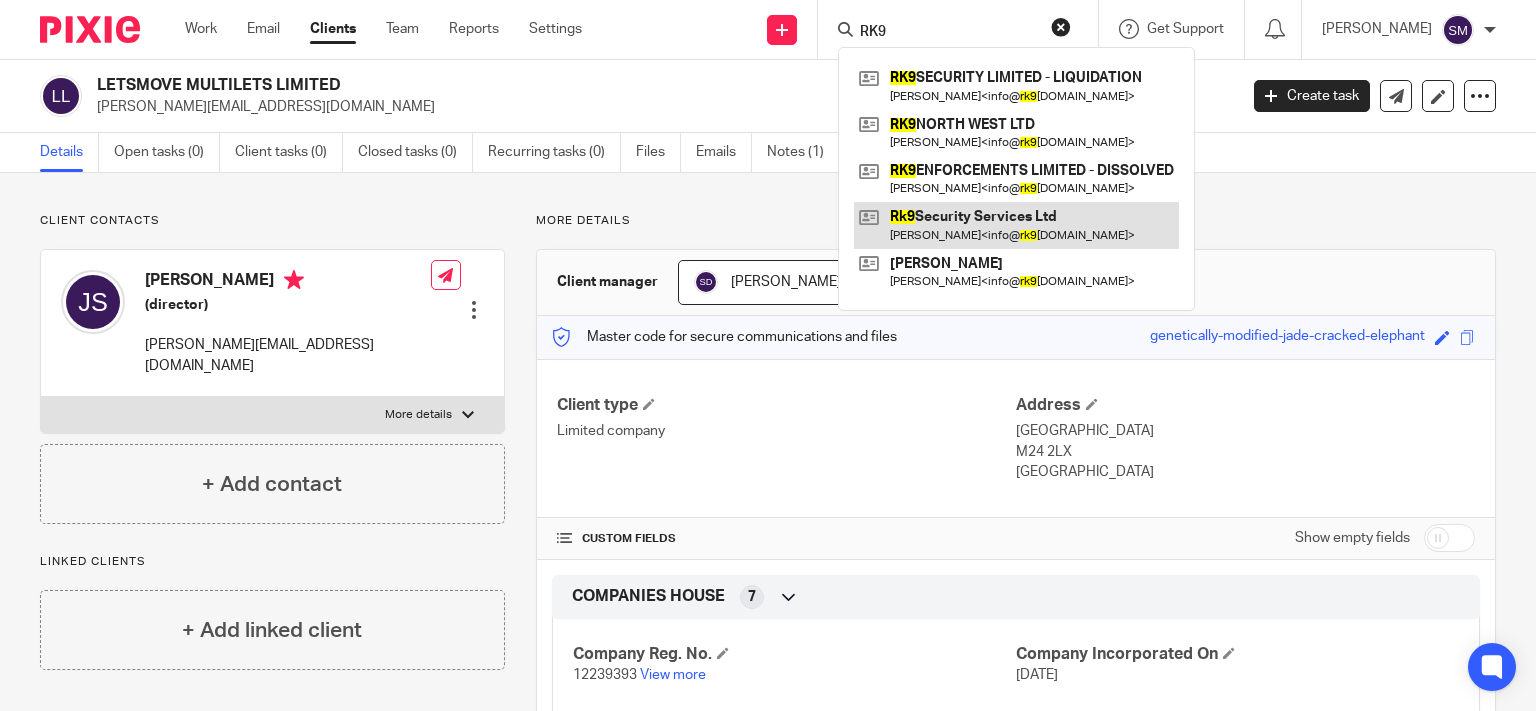 type on "RK9" 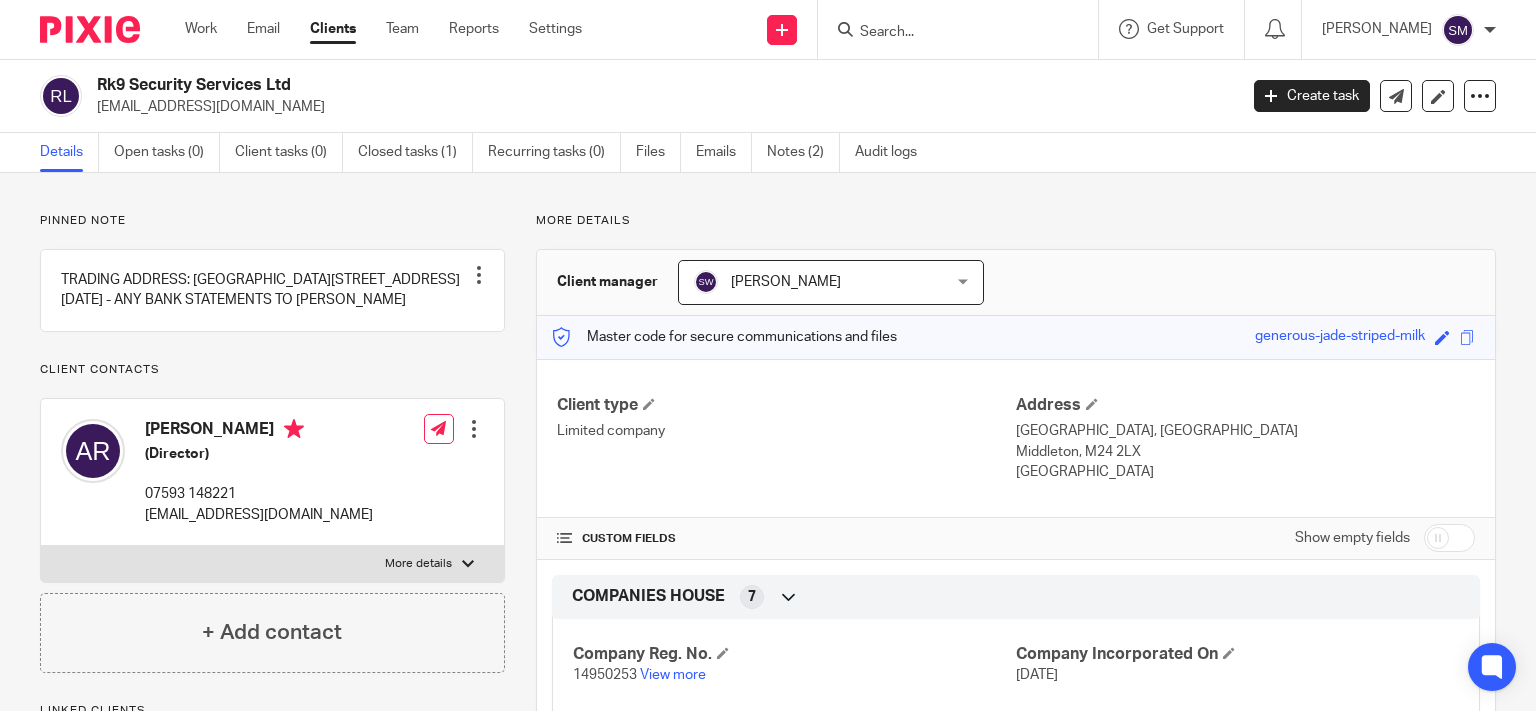 scroll, scrollTop: 0, scrollLeft: 0, axis: both 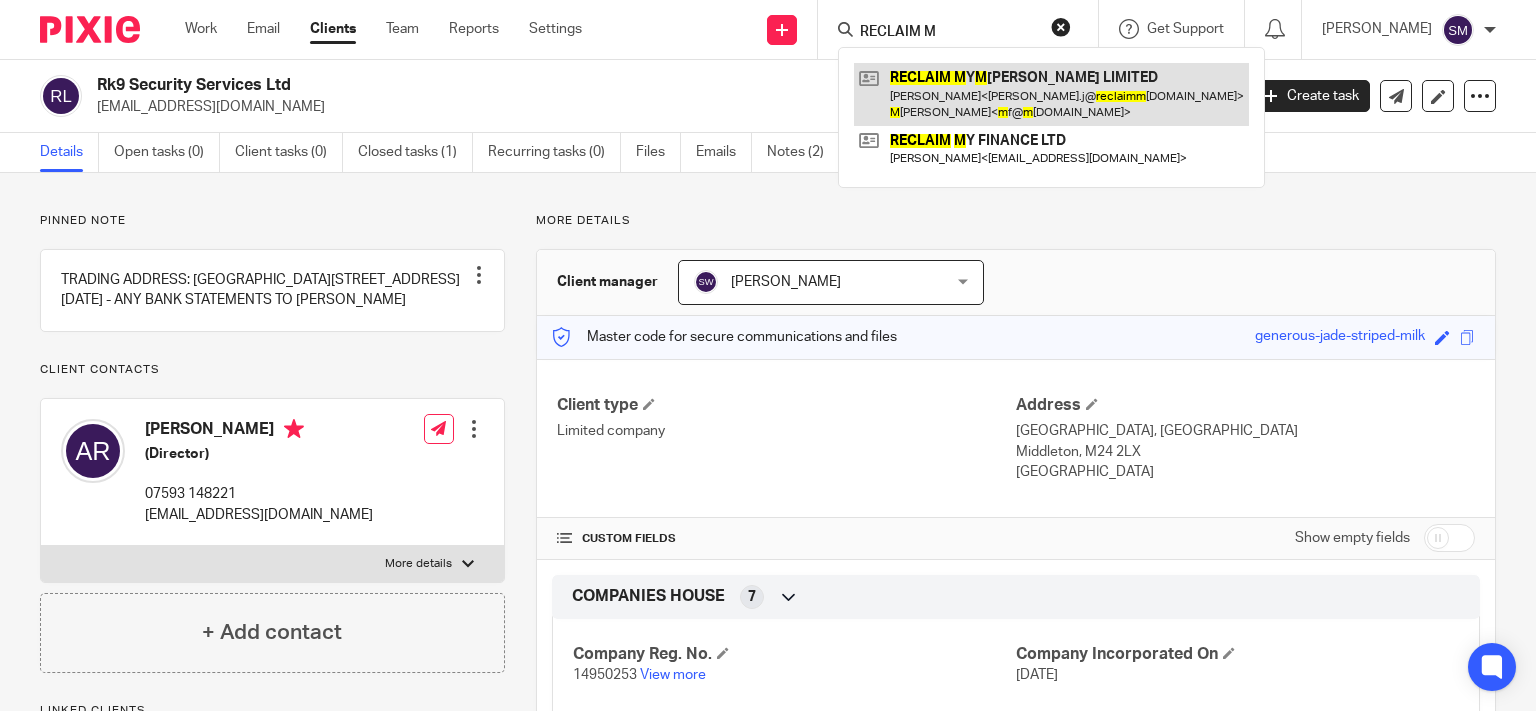 type on "RECLAIM M" 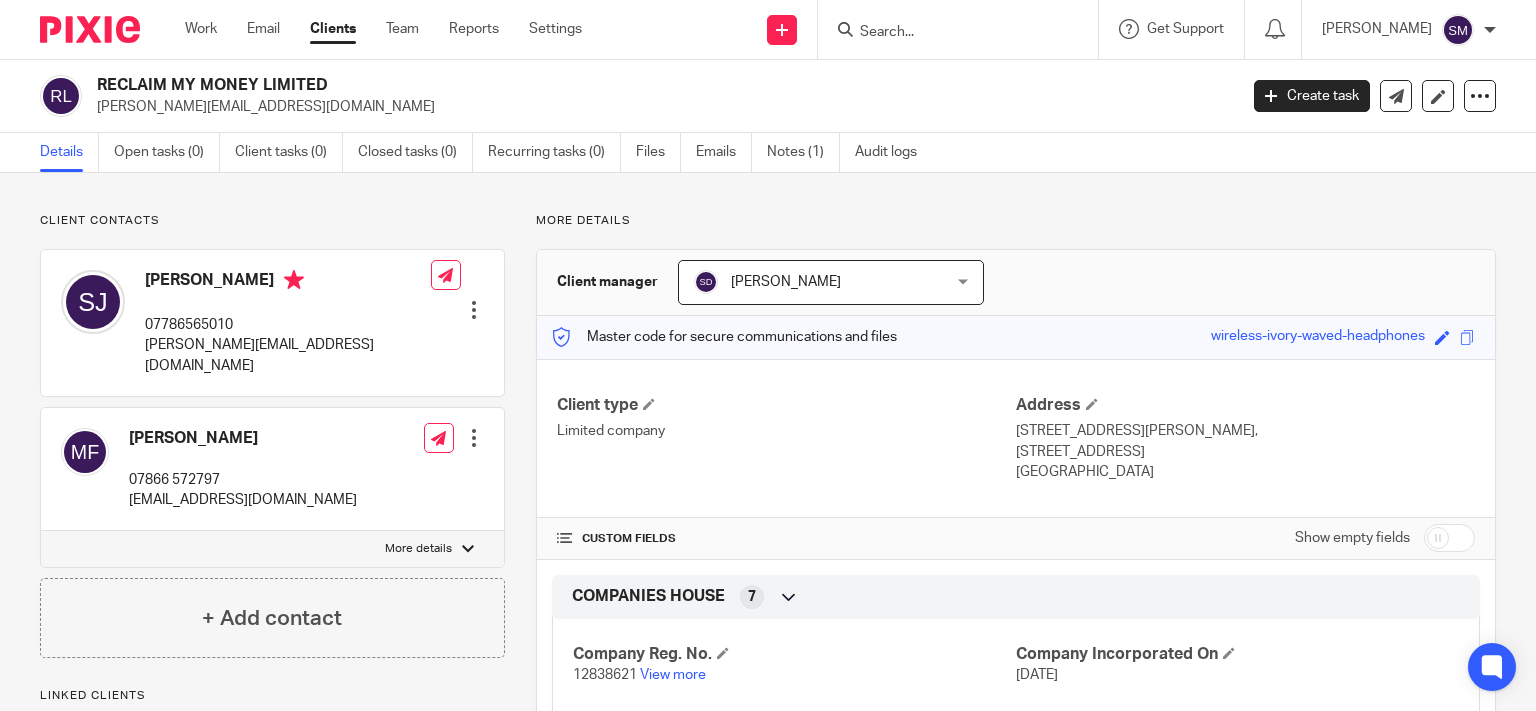 scroll, scrollTop: 0, scrollLeft: 0, axis: both 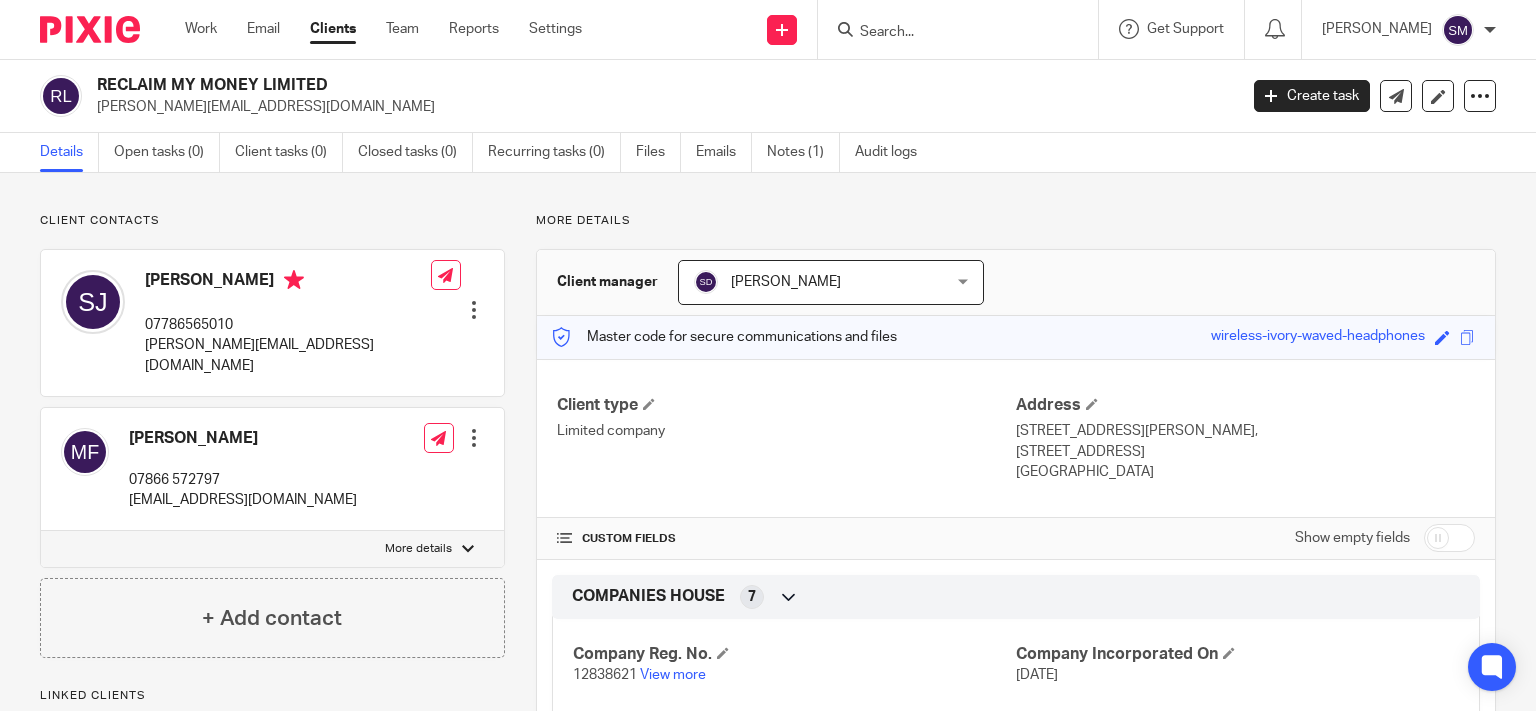 drag, startPoint x: 258, startPoint y: 86, endPoint x: 88, endPoint y: 75, distance: 170.35551 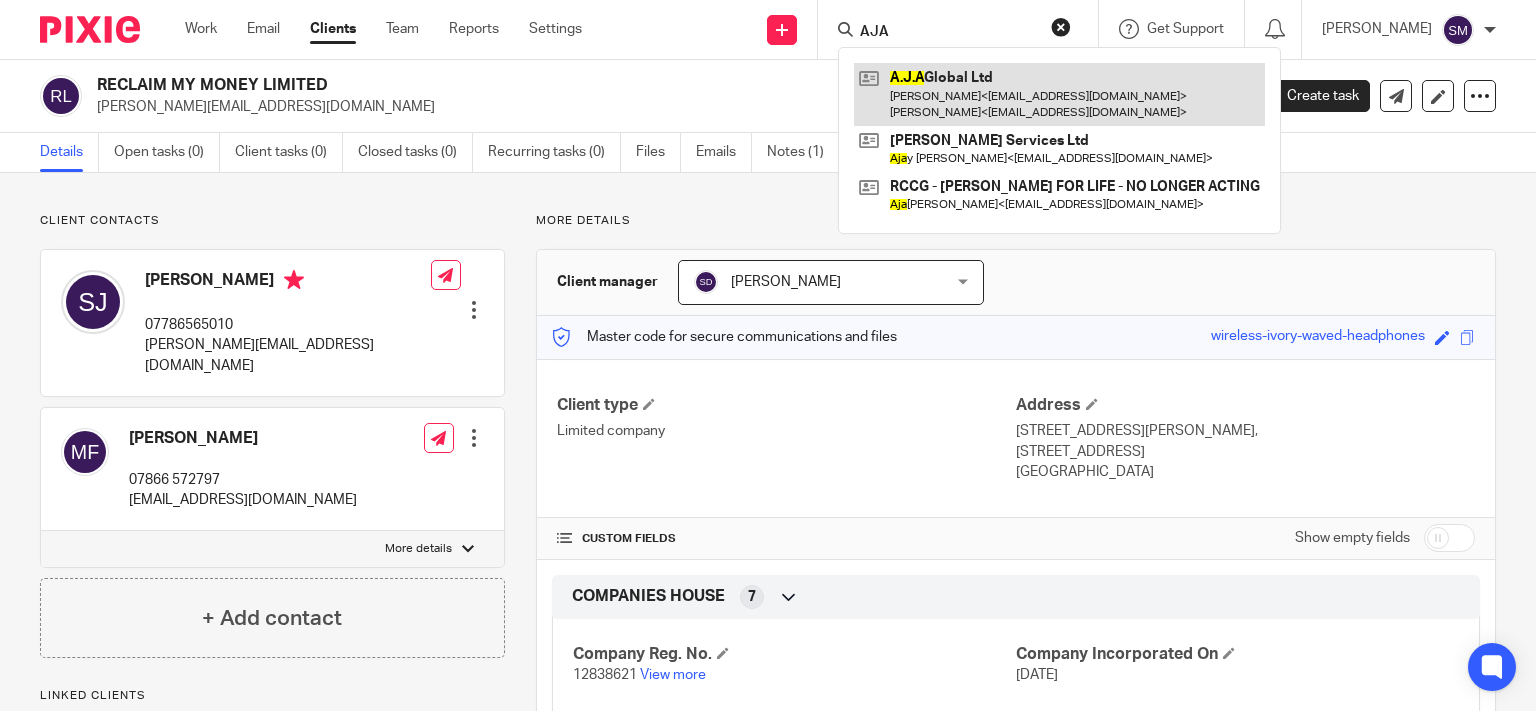 type on "AJA" 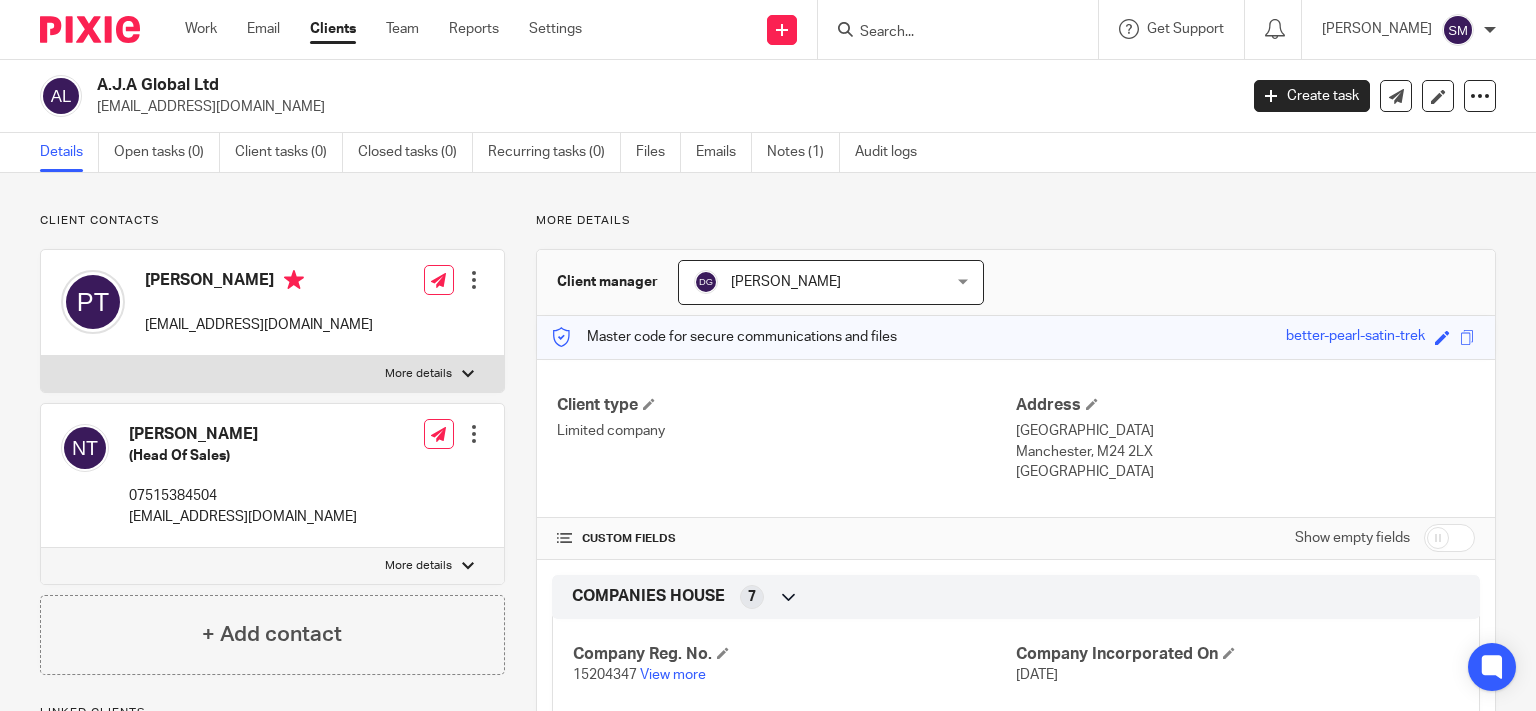 scroll, scrollTop: 0, scrollLeft: 0, axis: both 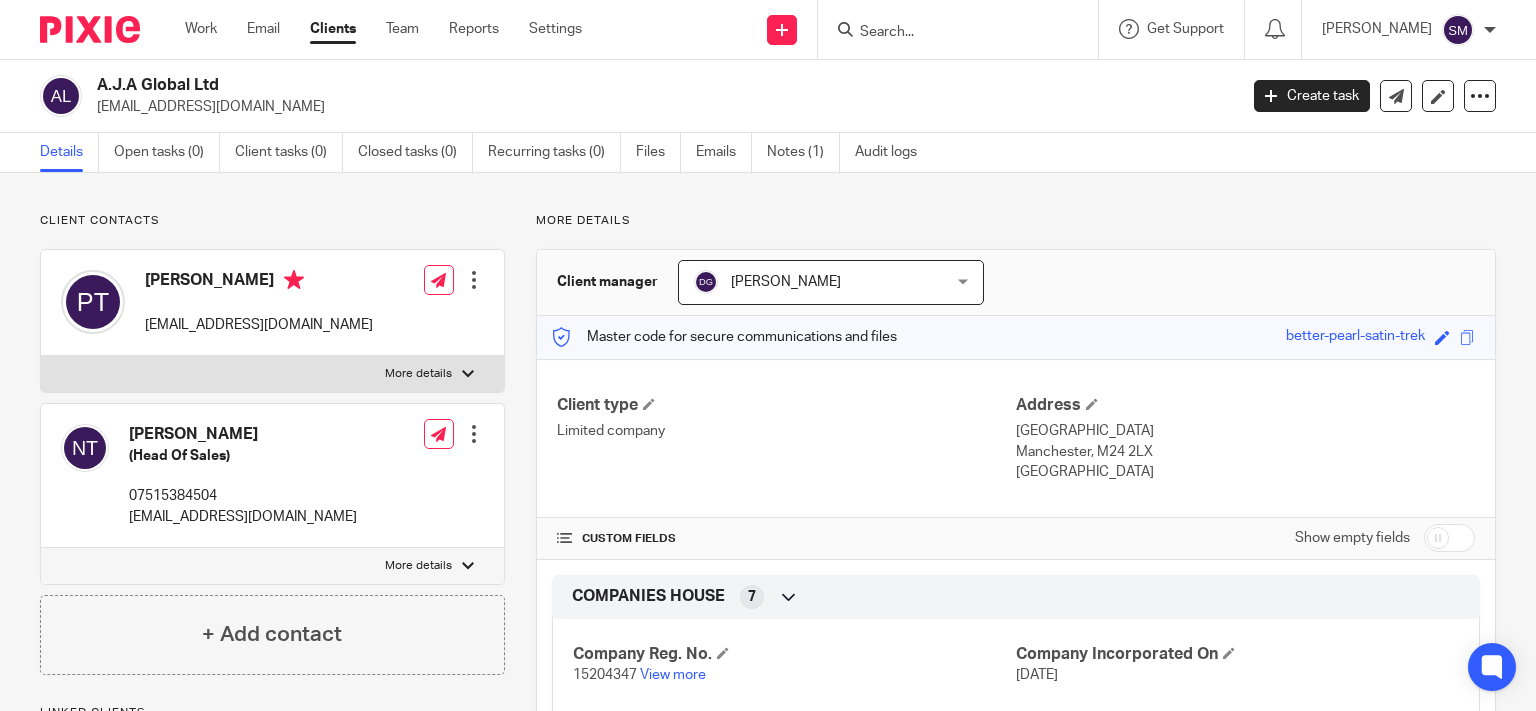 click at bounding box center (964, 29) 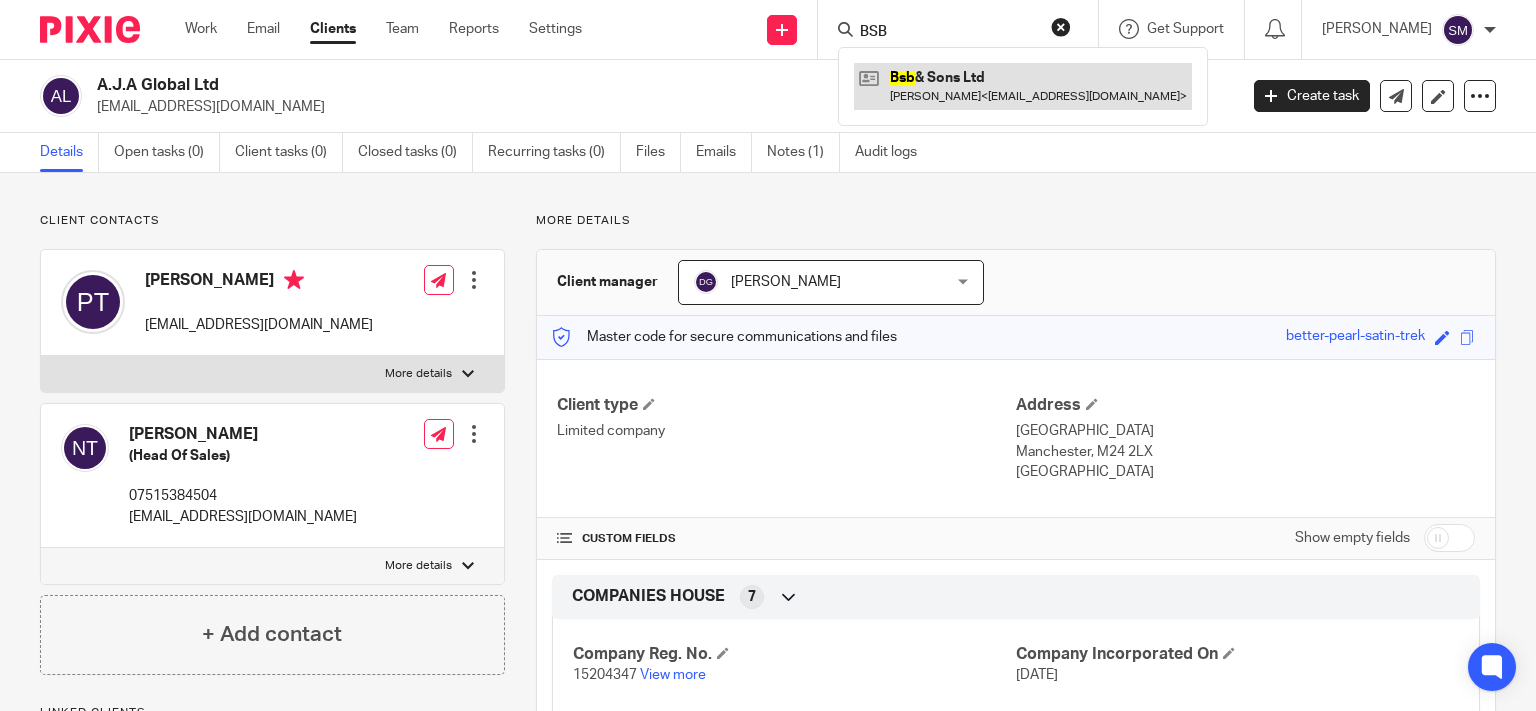 type on "BSB" 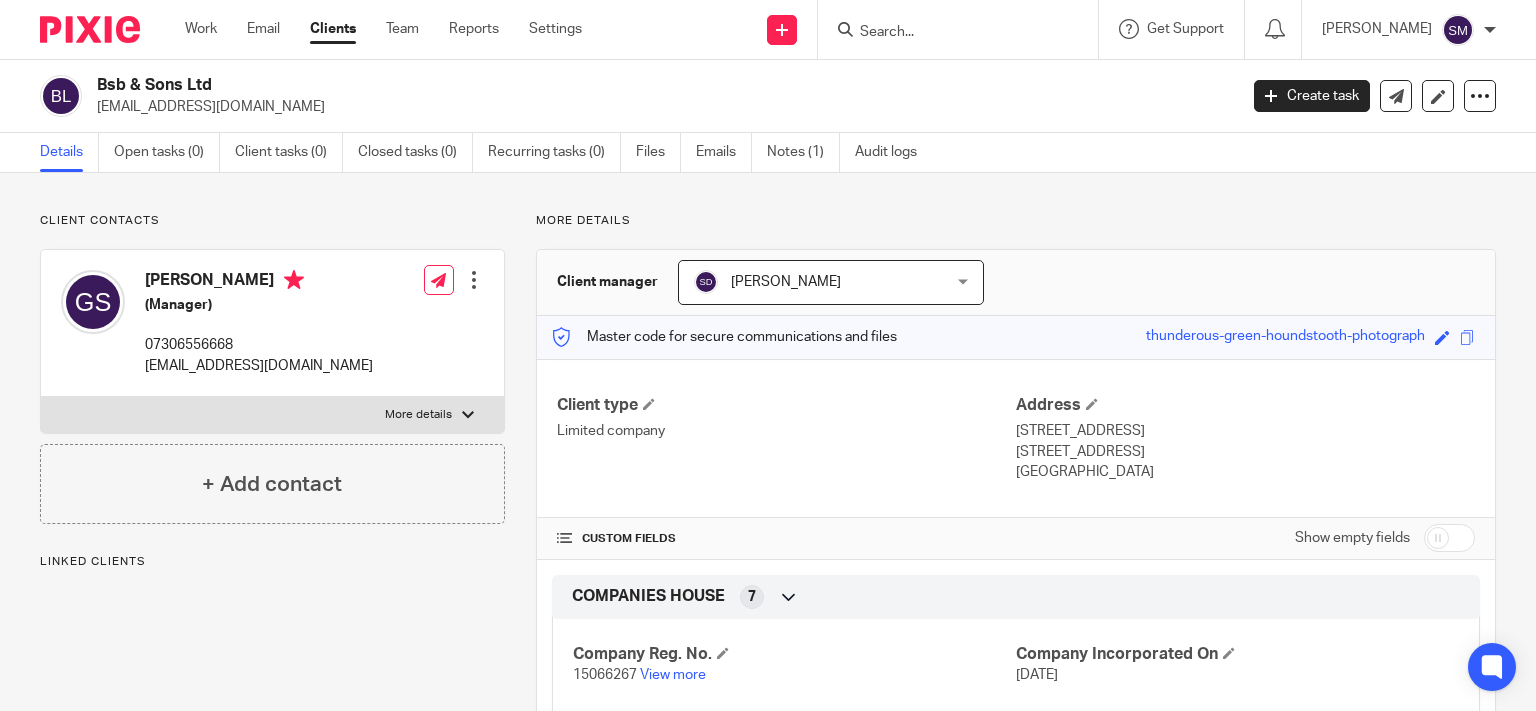 scroll, scrollTop: 0, scrollLeft: 0, axis: both 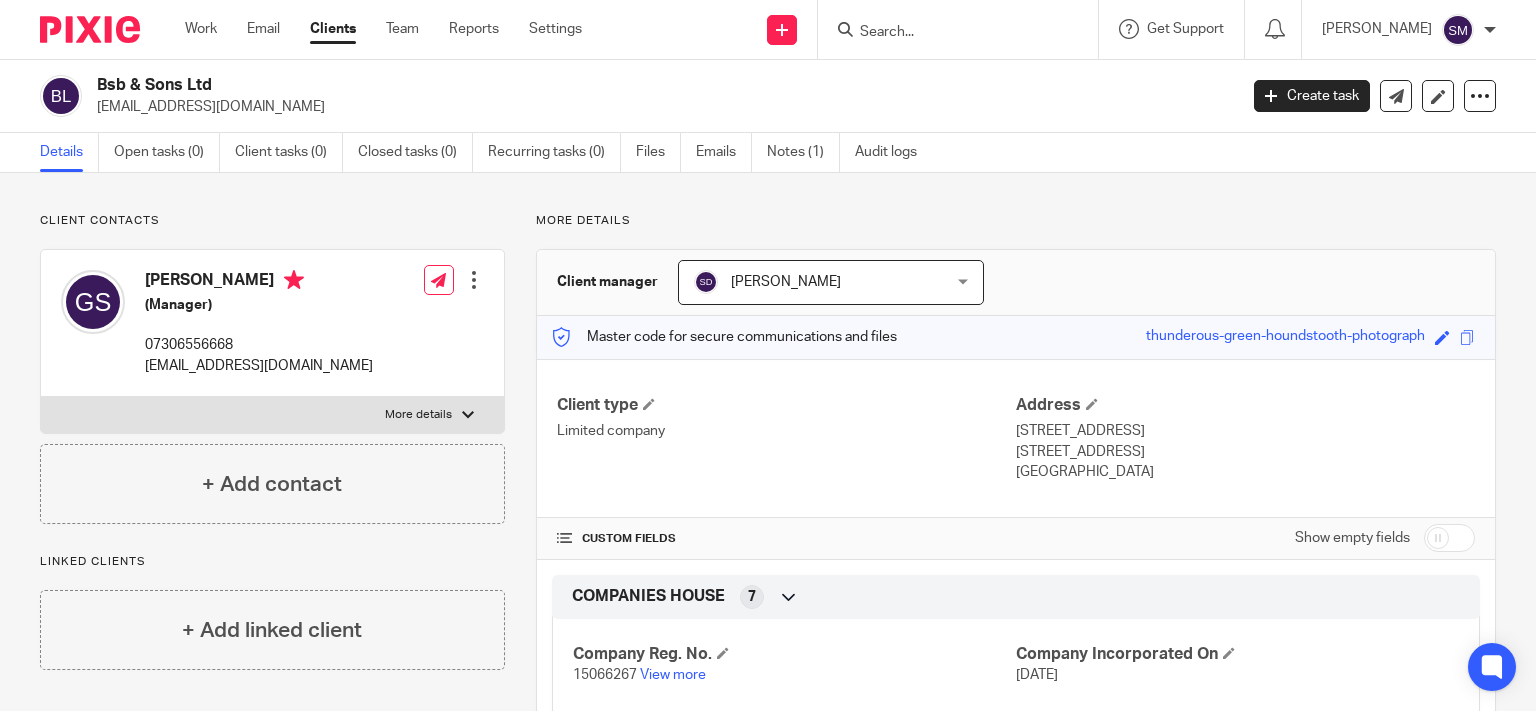 click at bounding box center [948, 33] 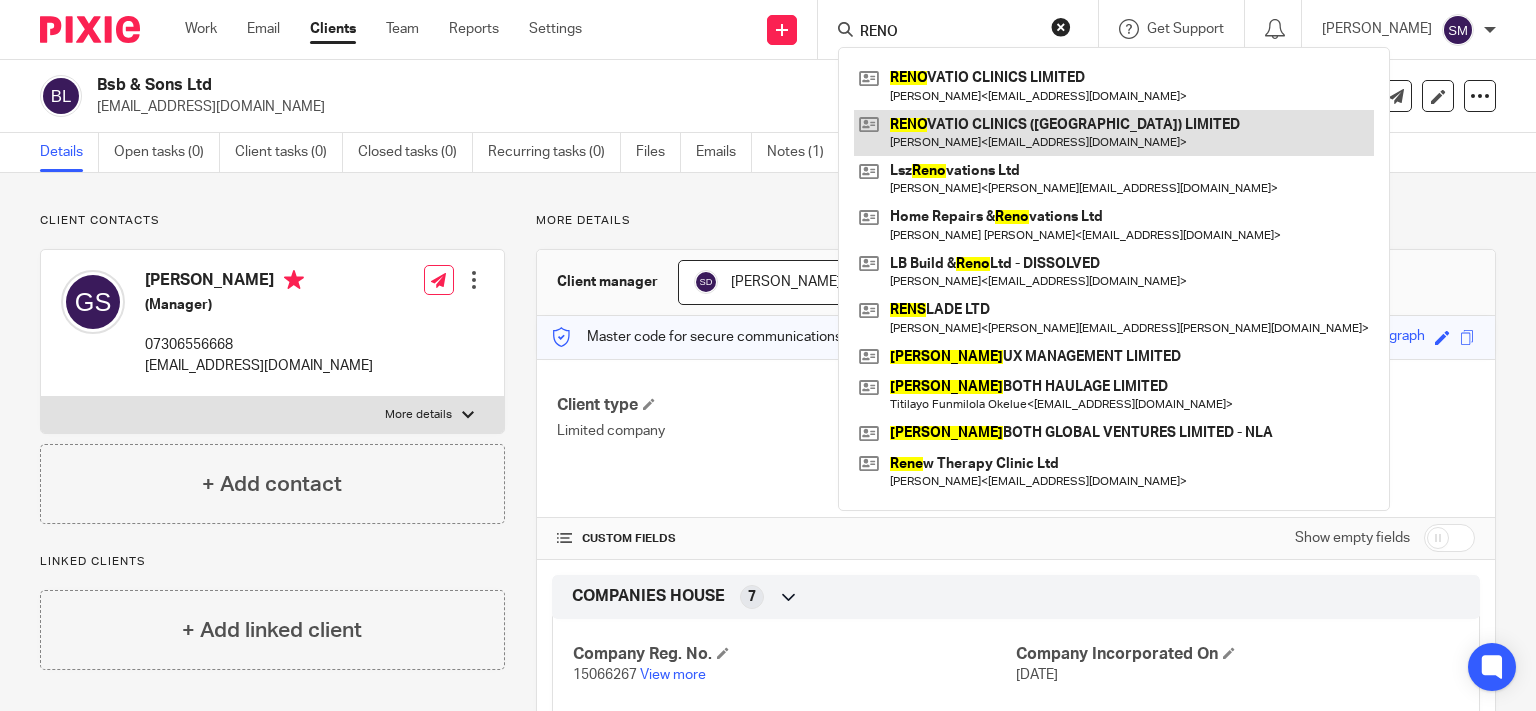 type on "RENO" 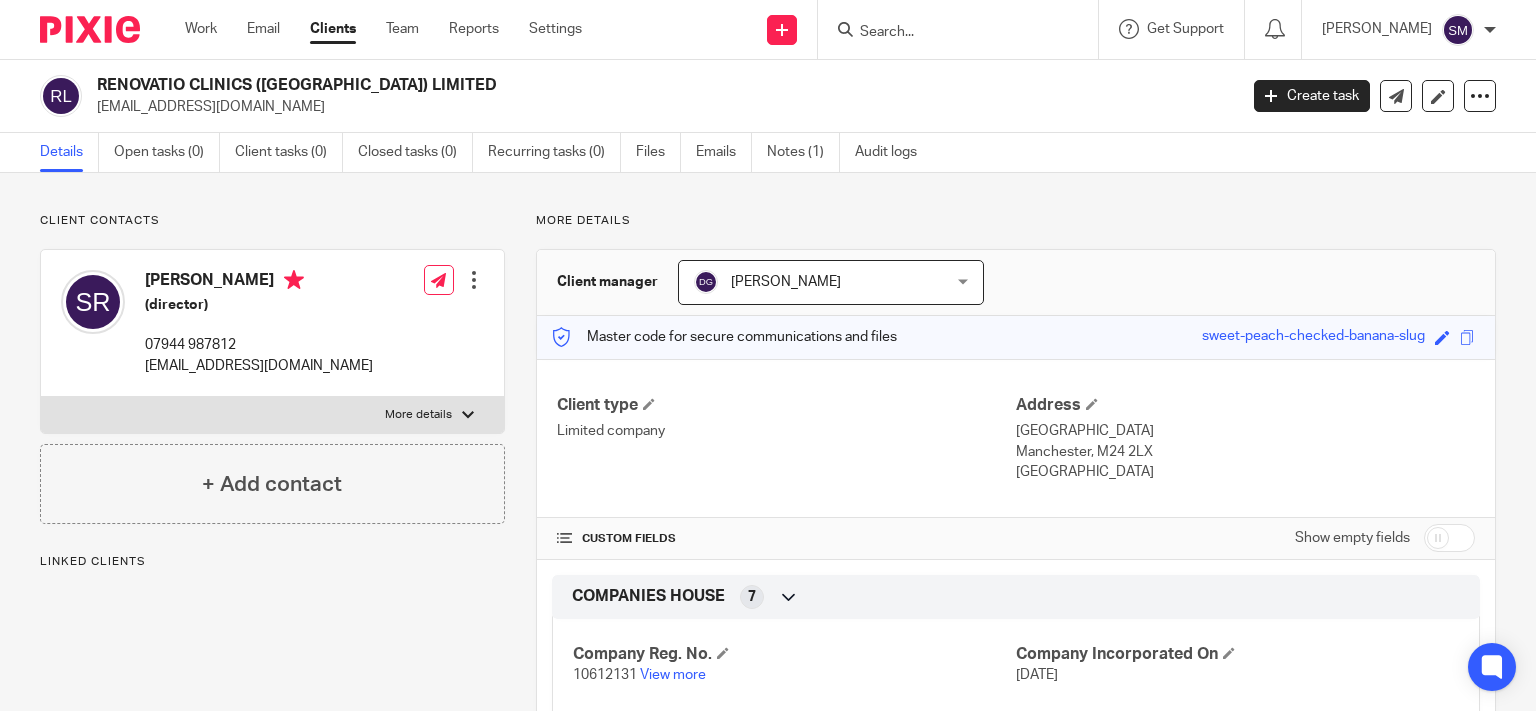scroll, scrollTop: 0, scrollLeft: 0, axis: both 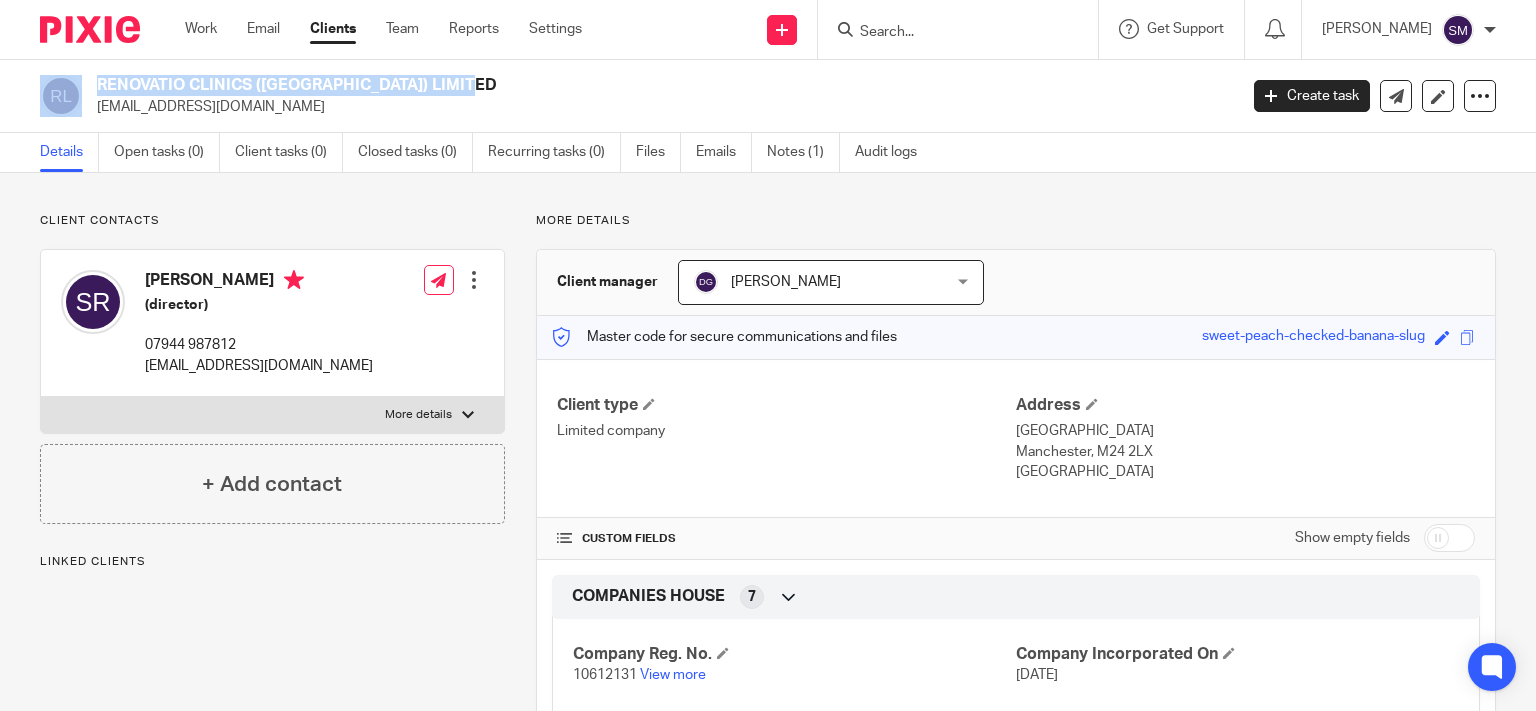 drag, startPoint x: 345, startPoint y: 82, endPoint x: 82, endPoint y: 62, distance: 263.75937 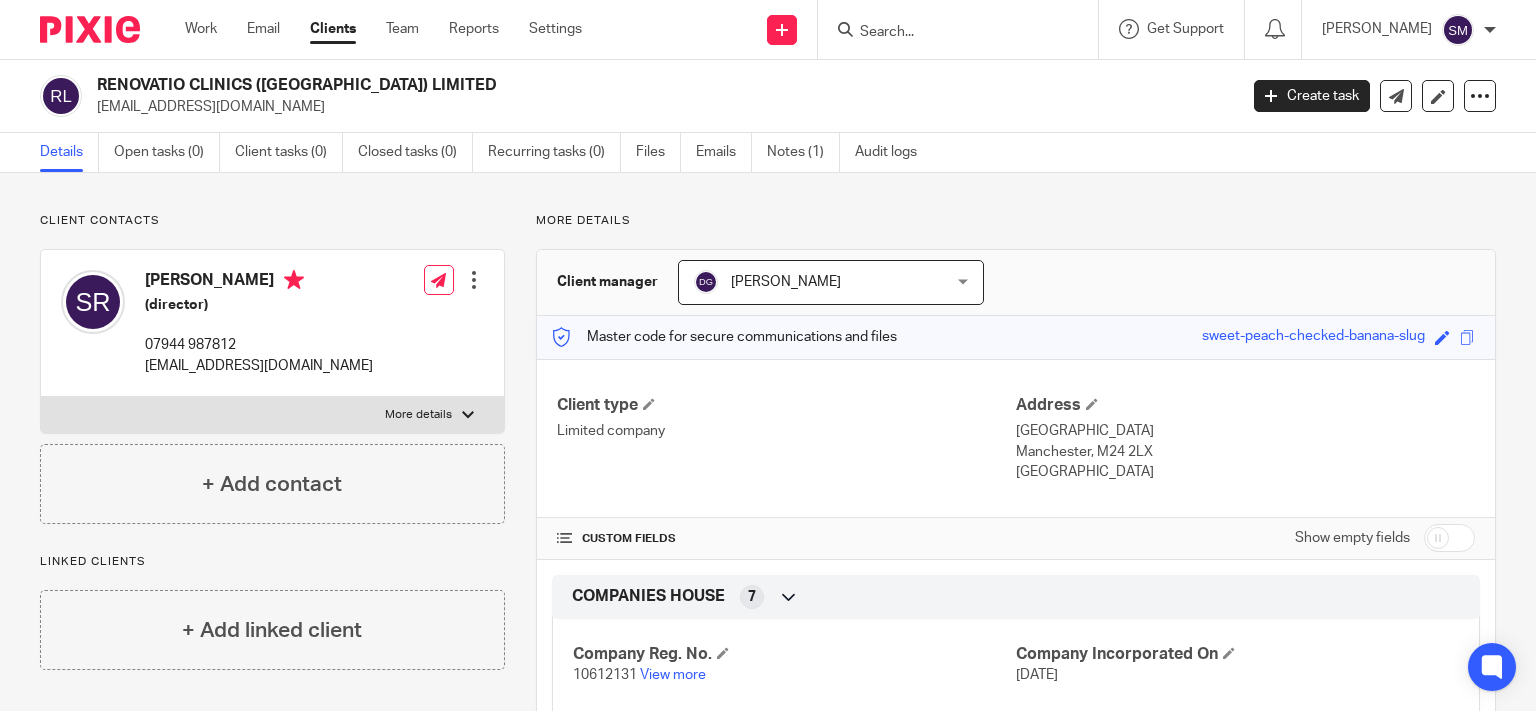 click at bounding box center (964, 29) 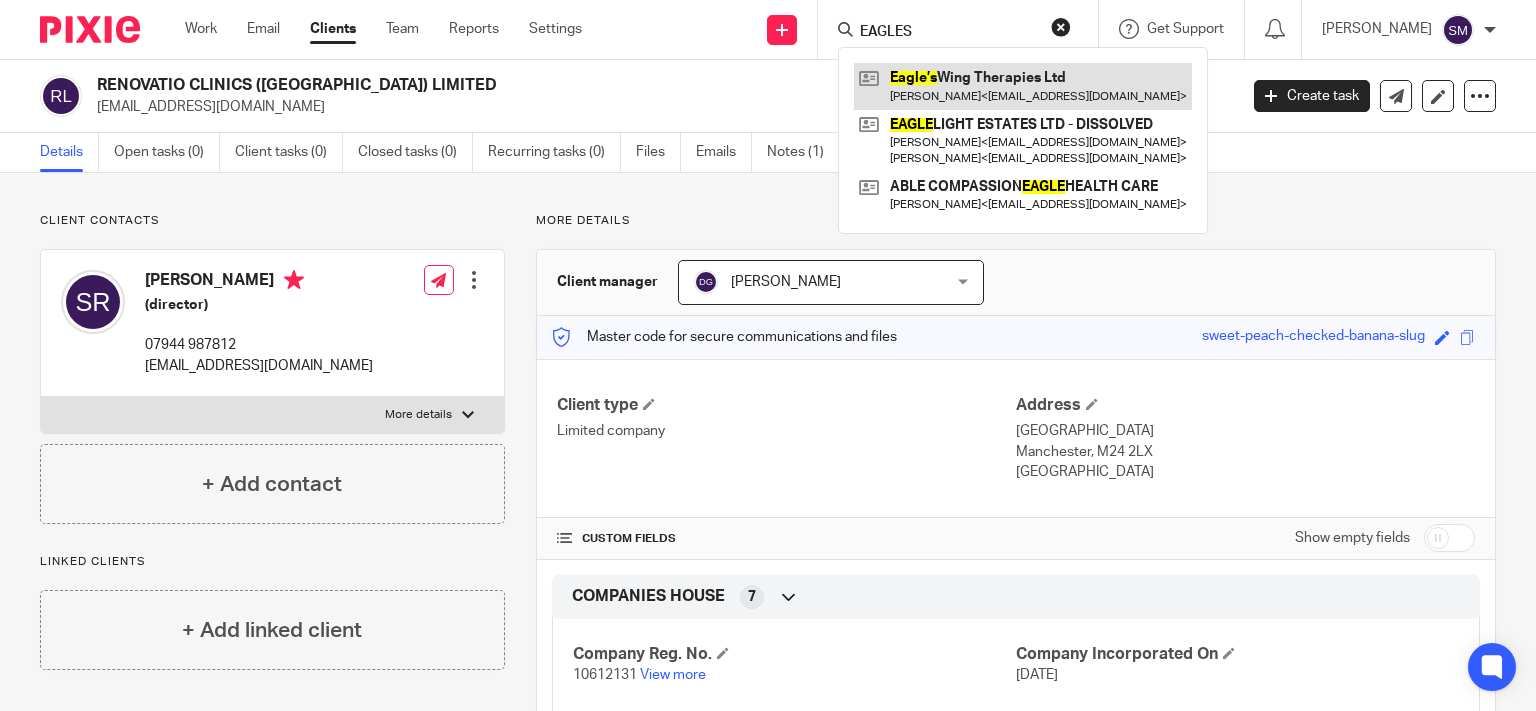 type on "EAGLES" 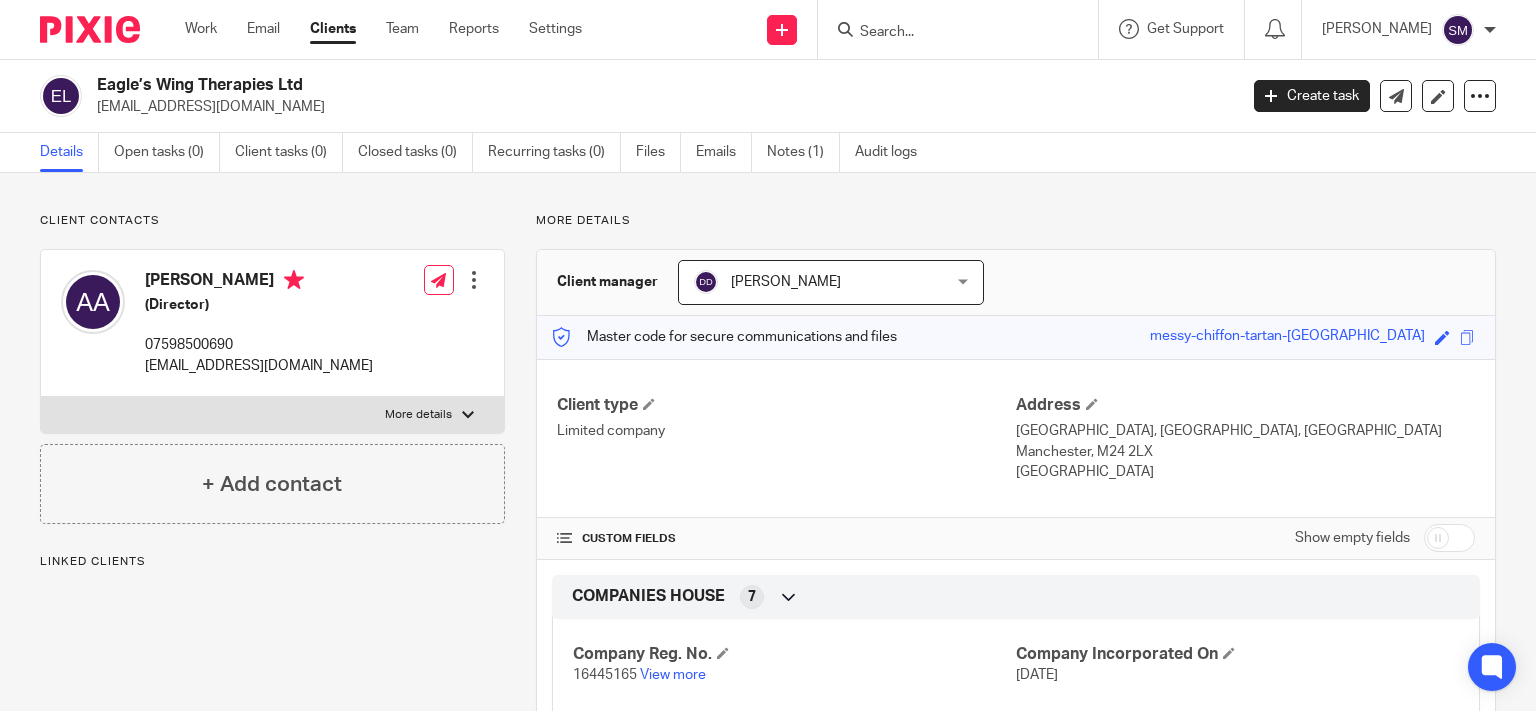 scroll, scrollTop: 0, scrollLeft: 0, axis: both 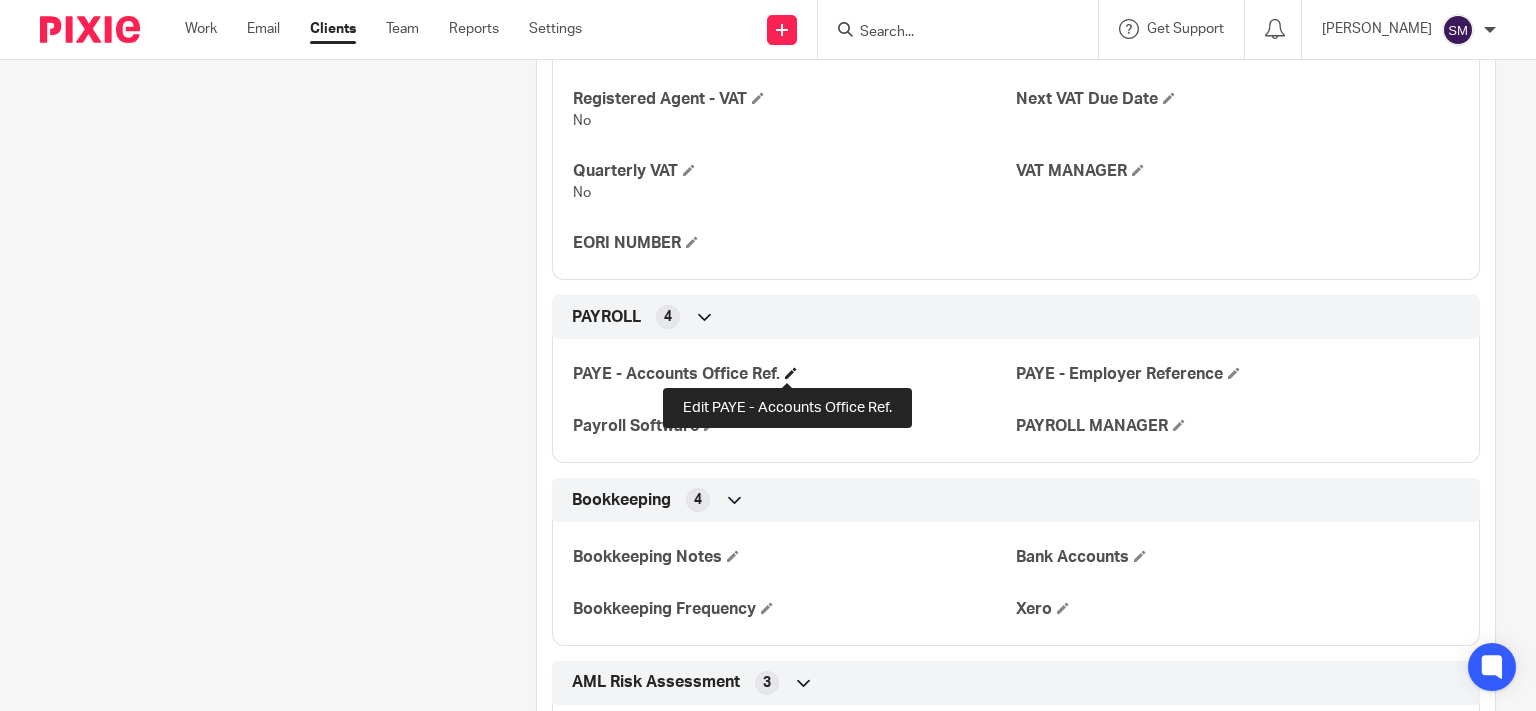 click at bounding box center [791, 373] 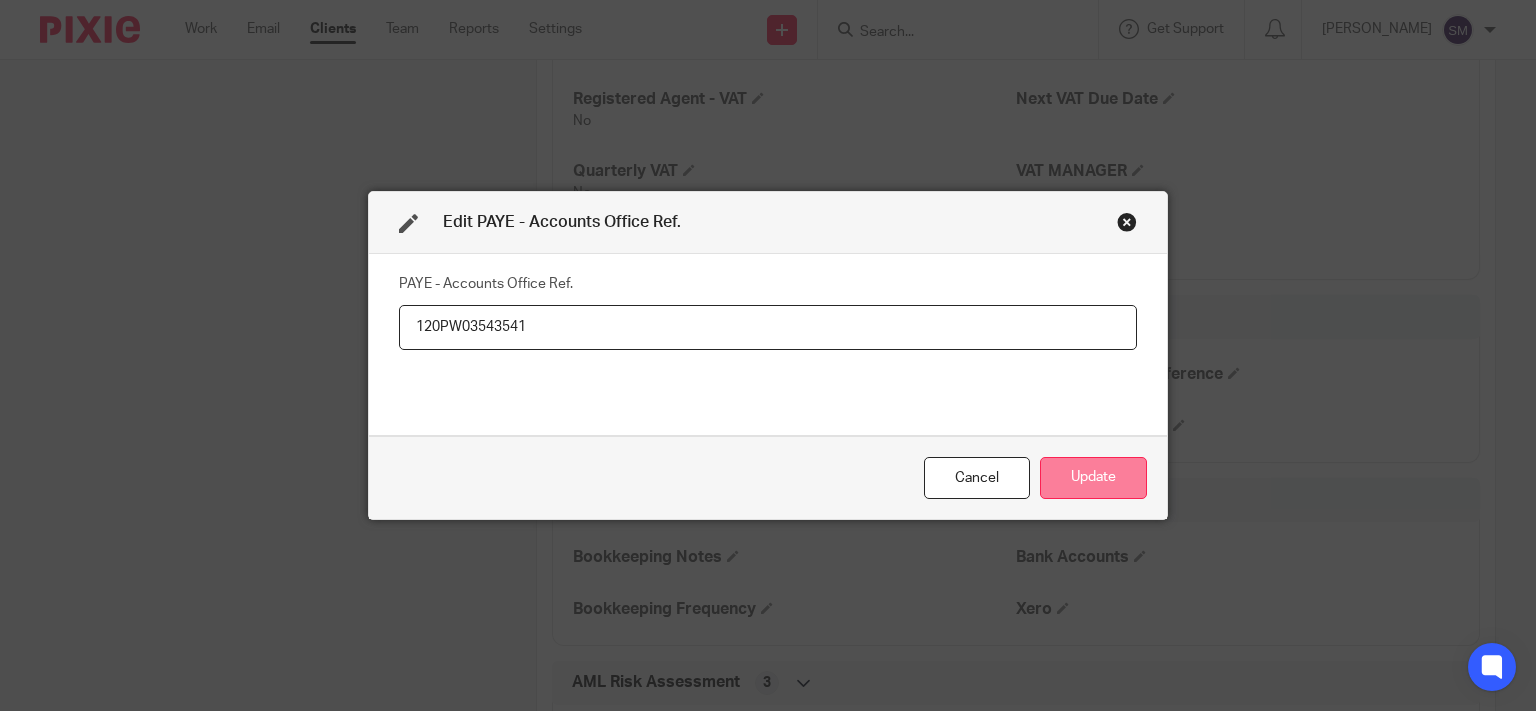 type on "120PW03543541" 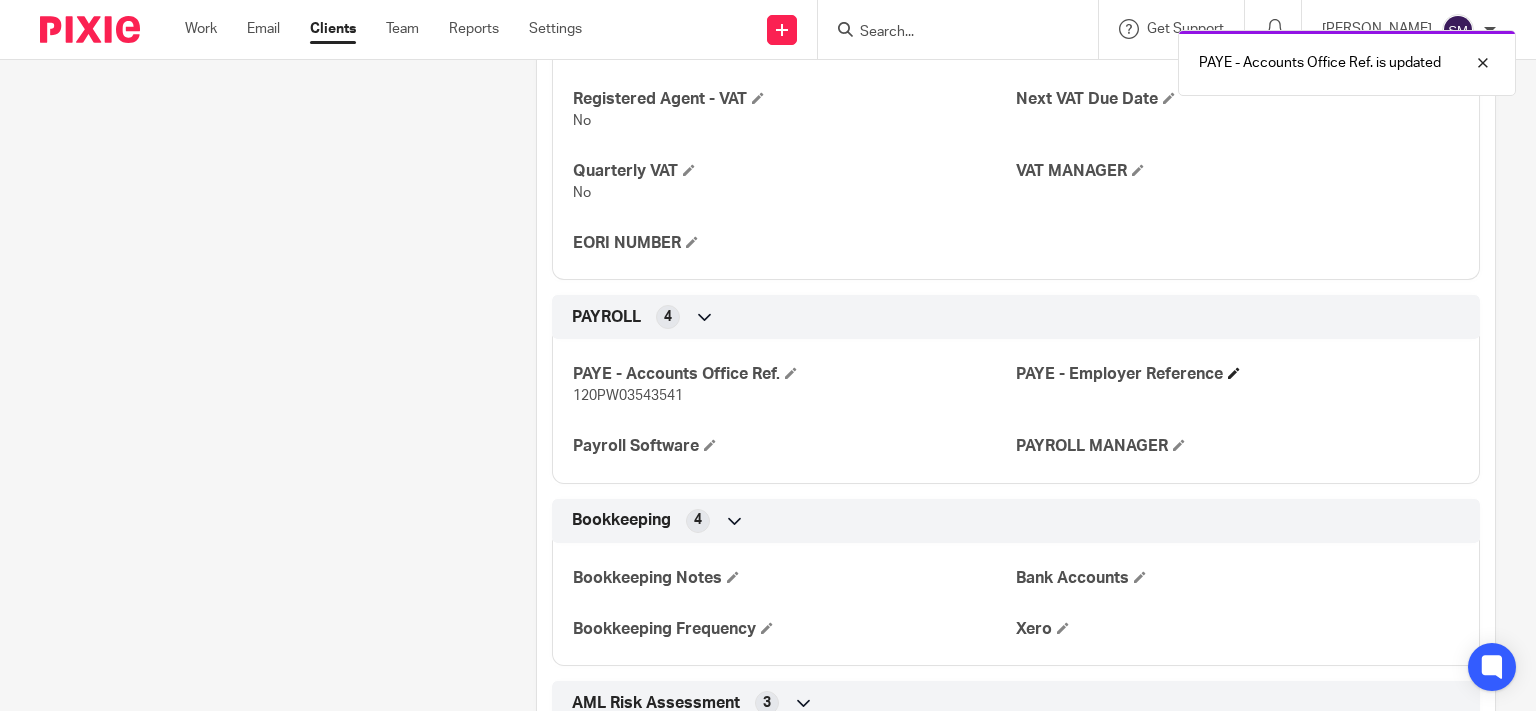click at bounding box center [1234, 373] 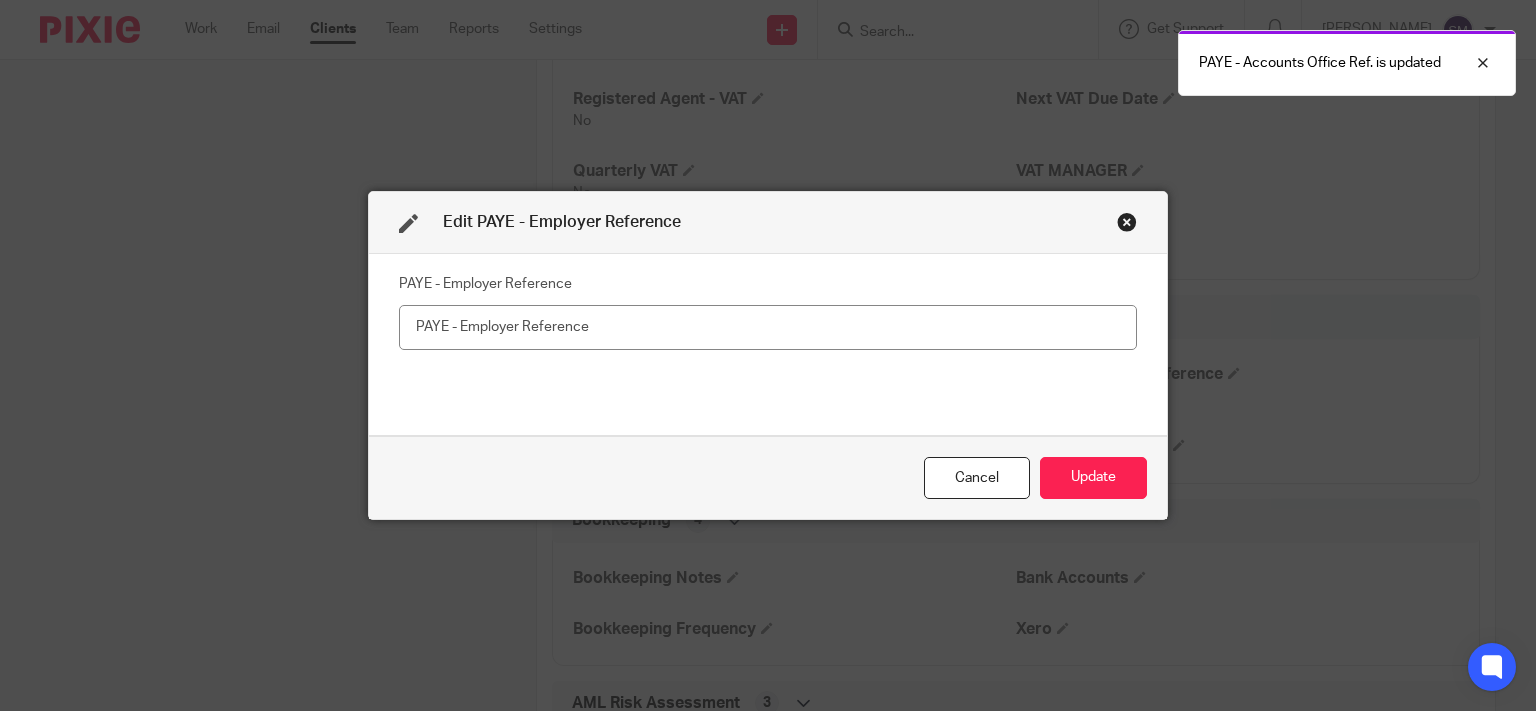 click at bounding box center [768, 327] 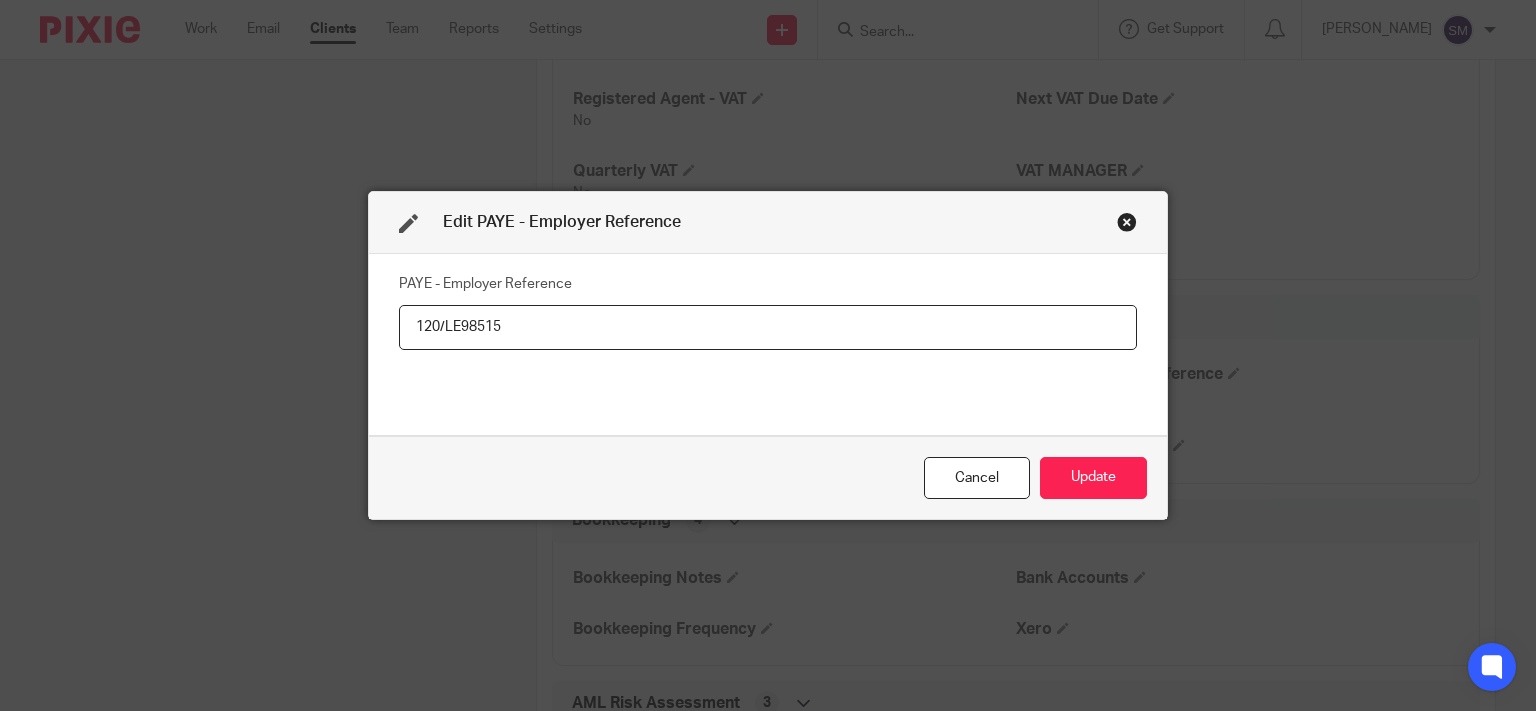 type on "120/LE98515" 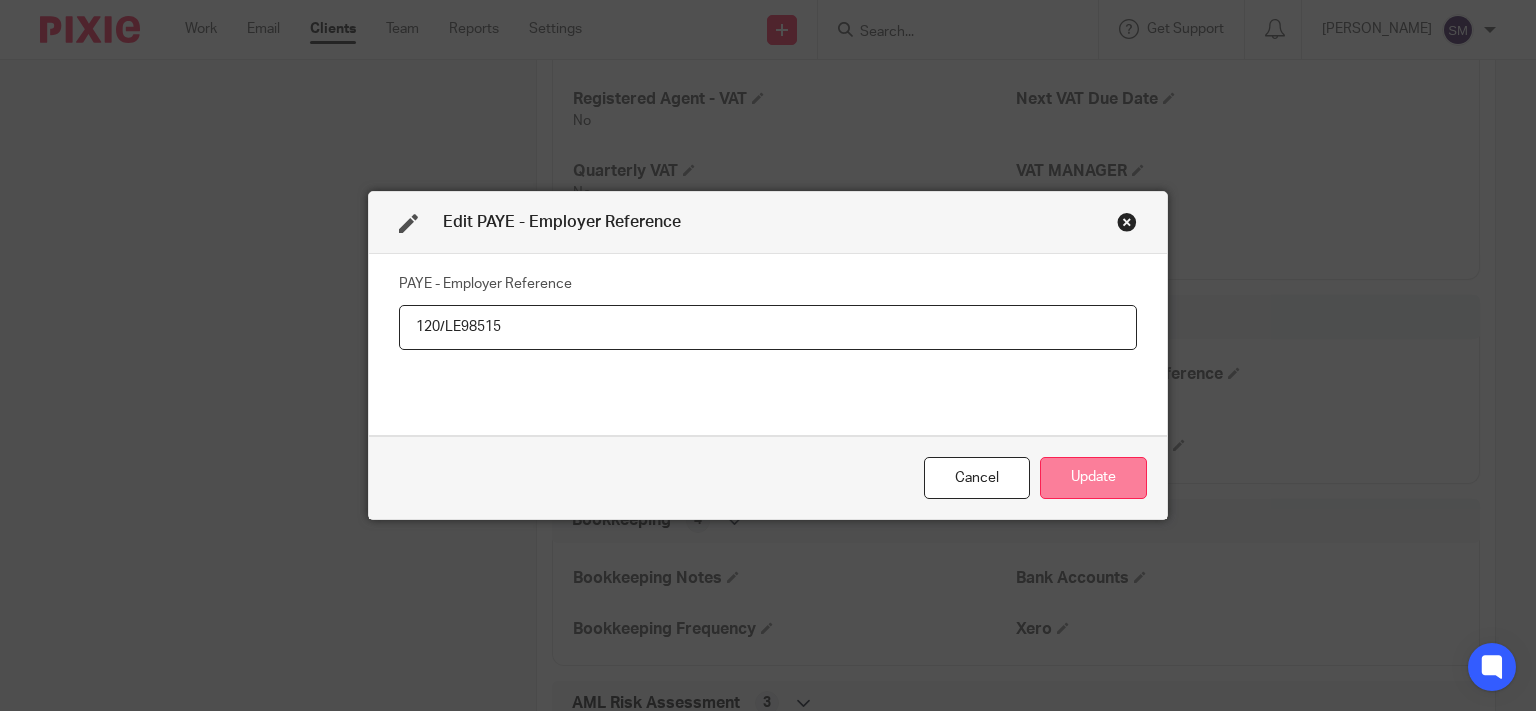 click on "Update" at bounding box center [1093, 478] 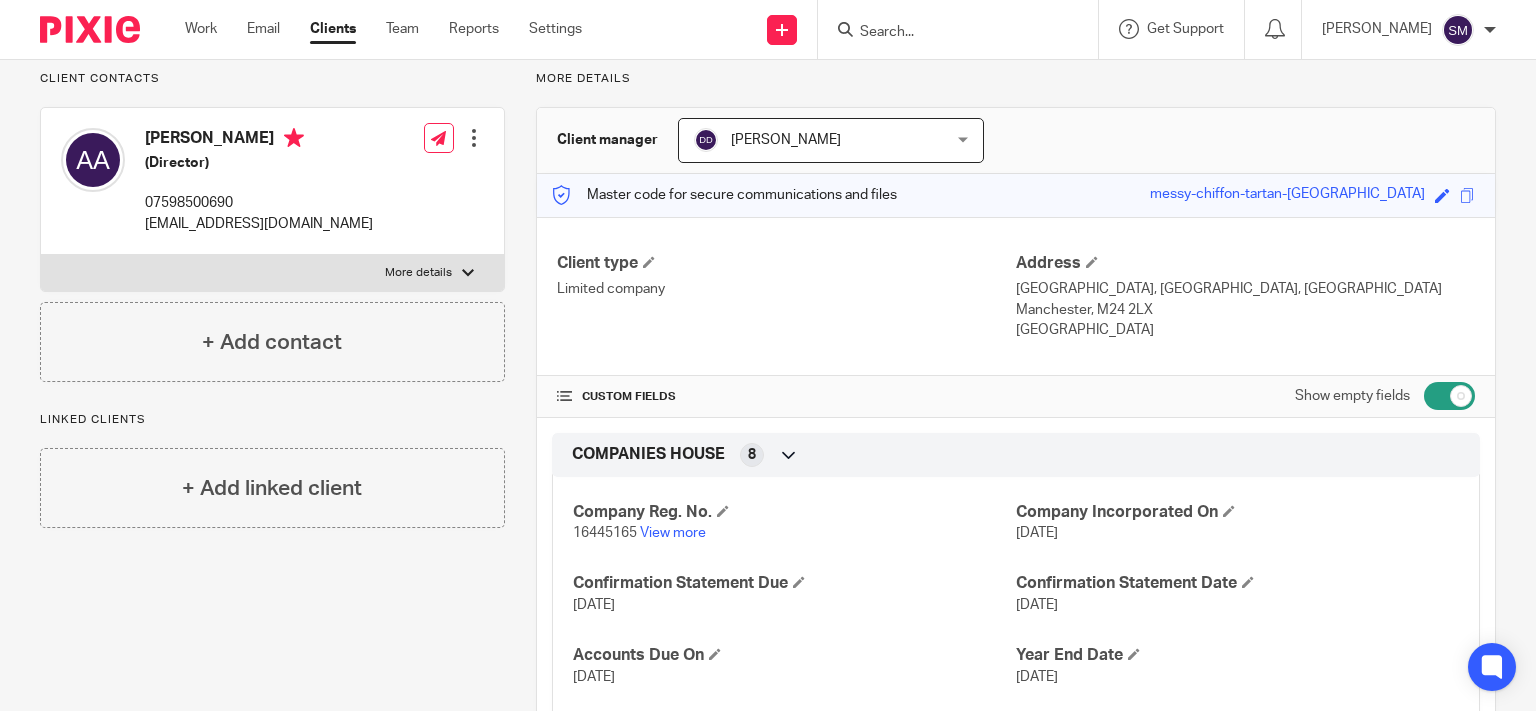 scroll, scrollTop: 0, scrollLeft: 0, axis: both 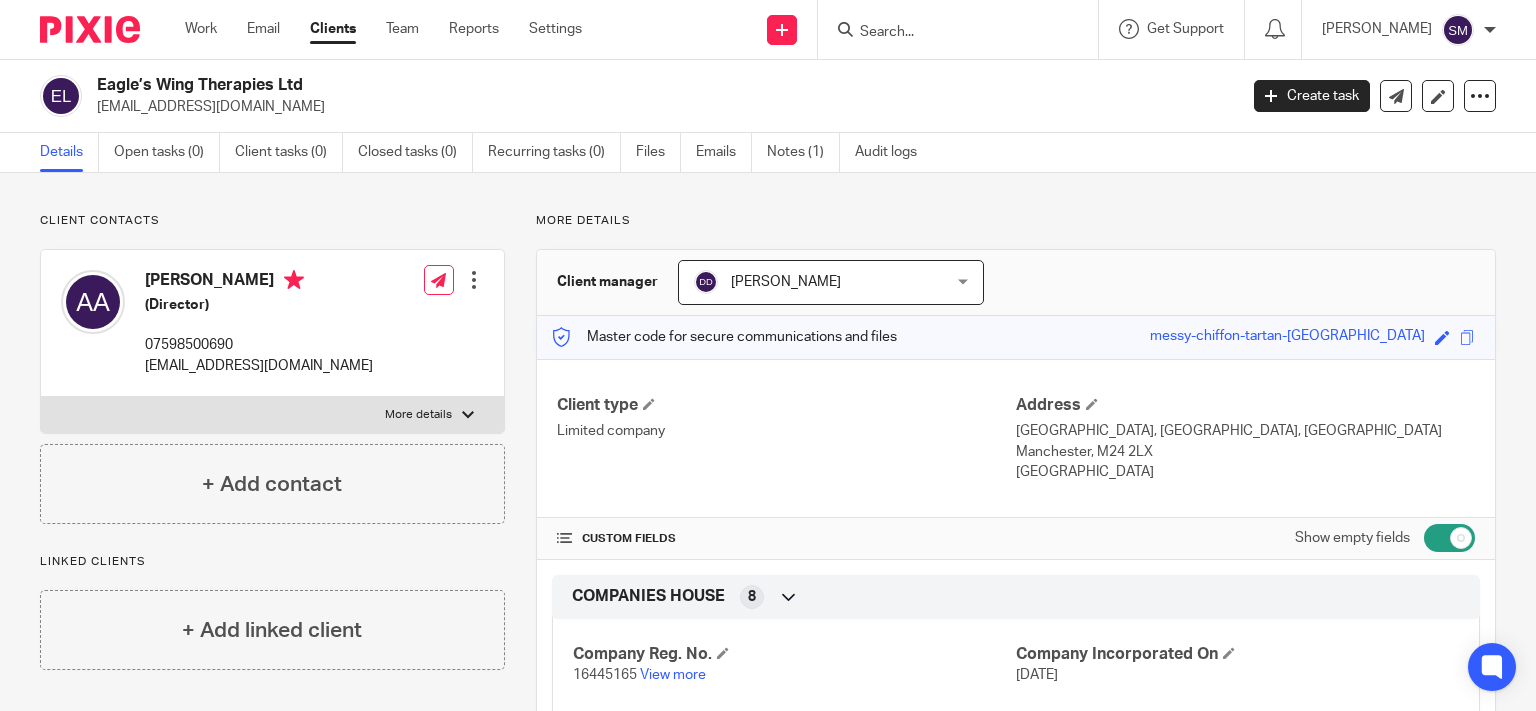 click at bounding box center (948, 33) 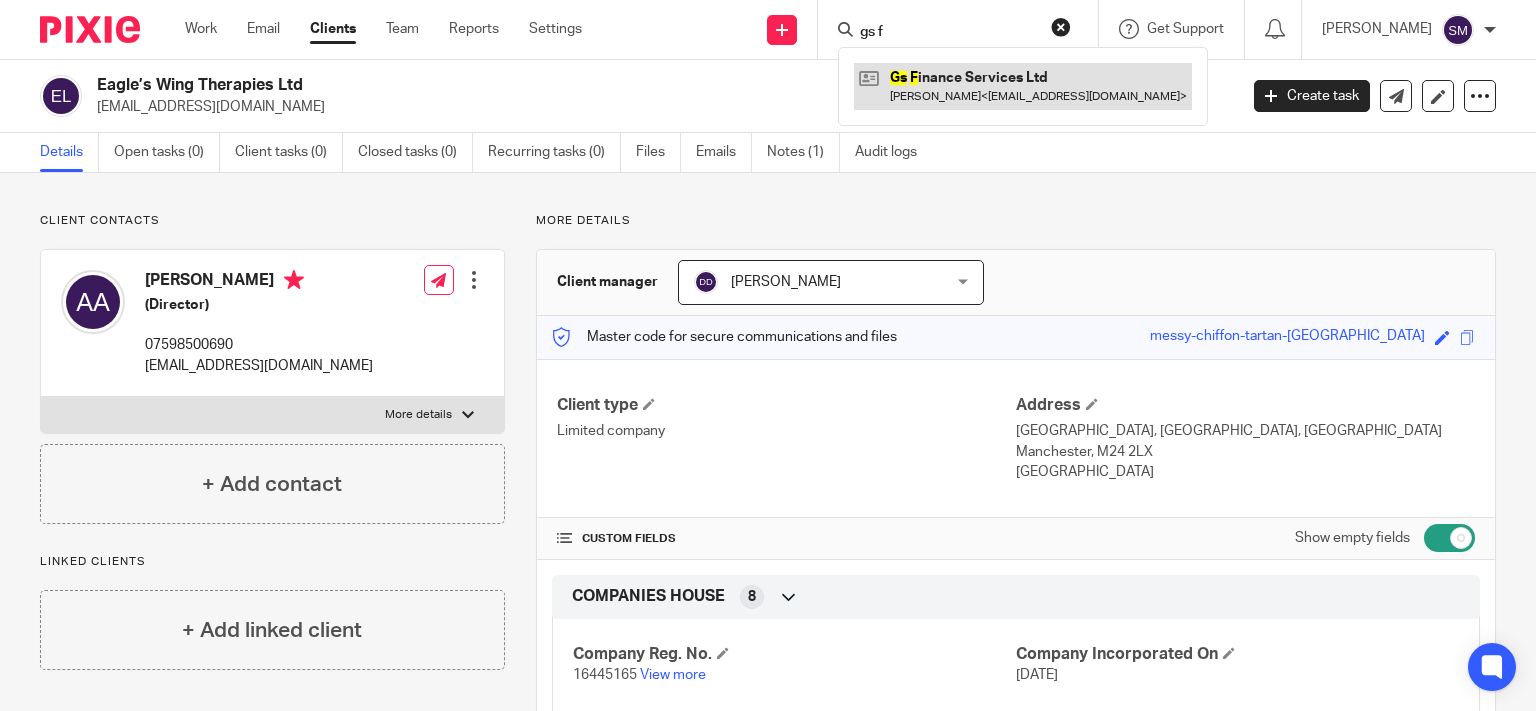 type on "gs f" 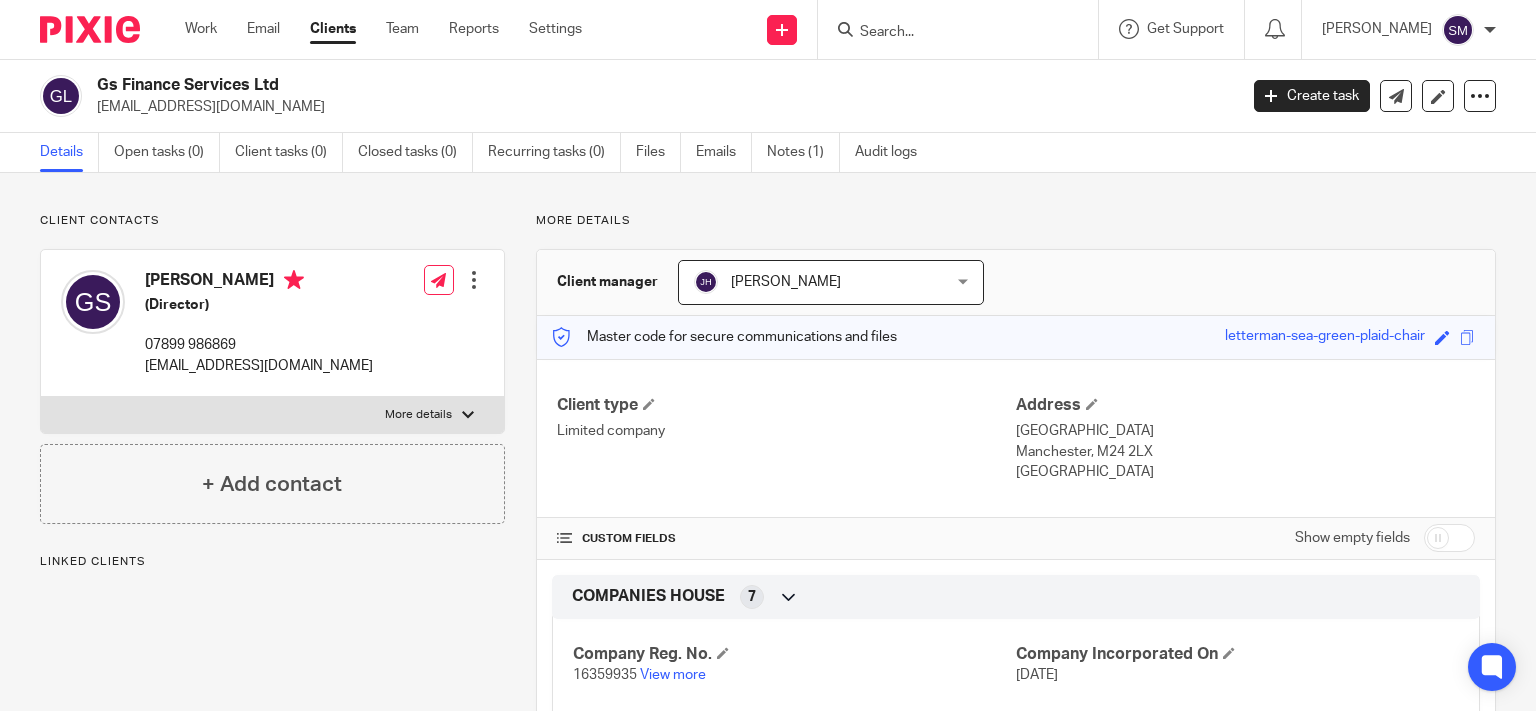 scroll, scrollTop: 0, scrollLeft: 0, axis: both 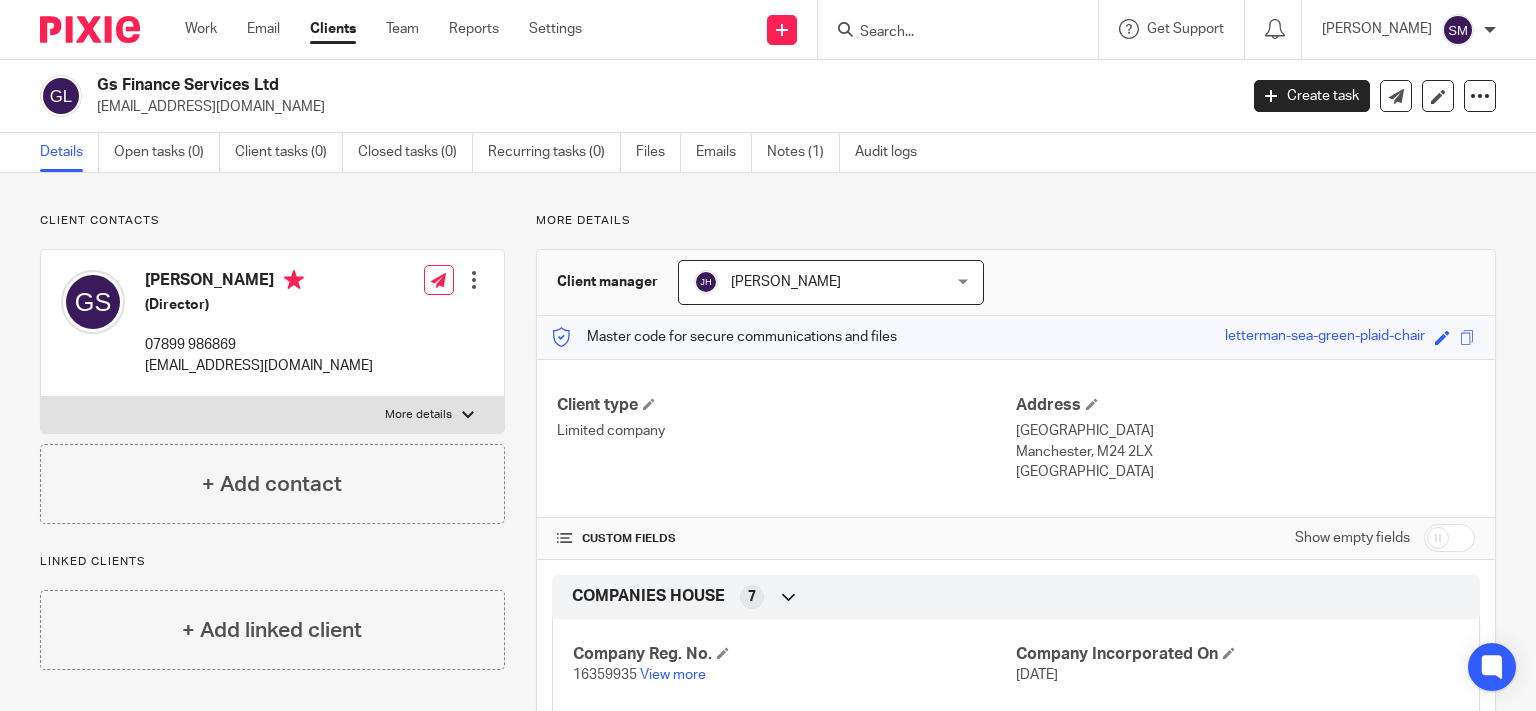 click at bounding box center (1449, 538) 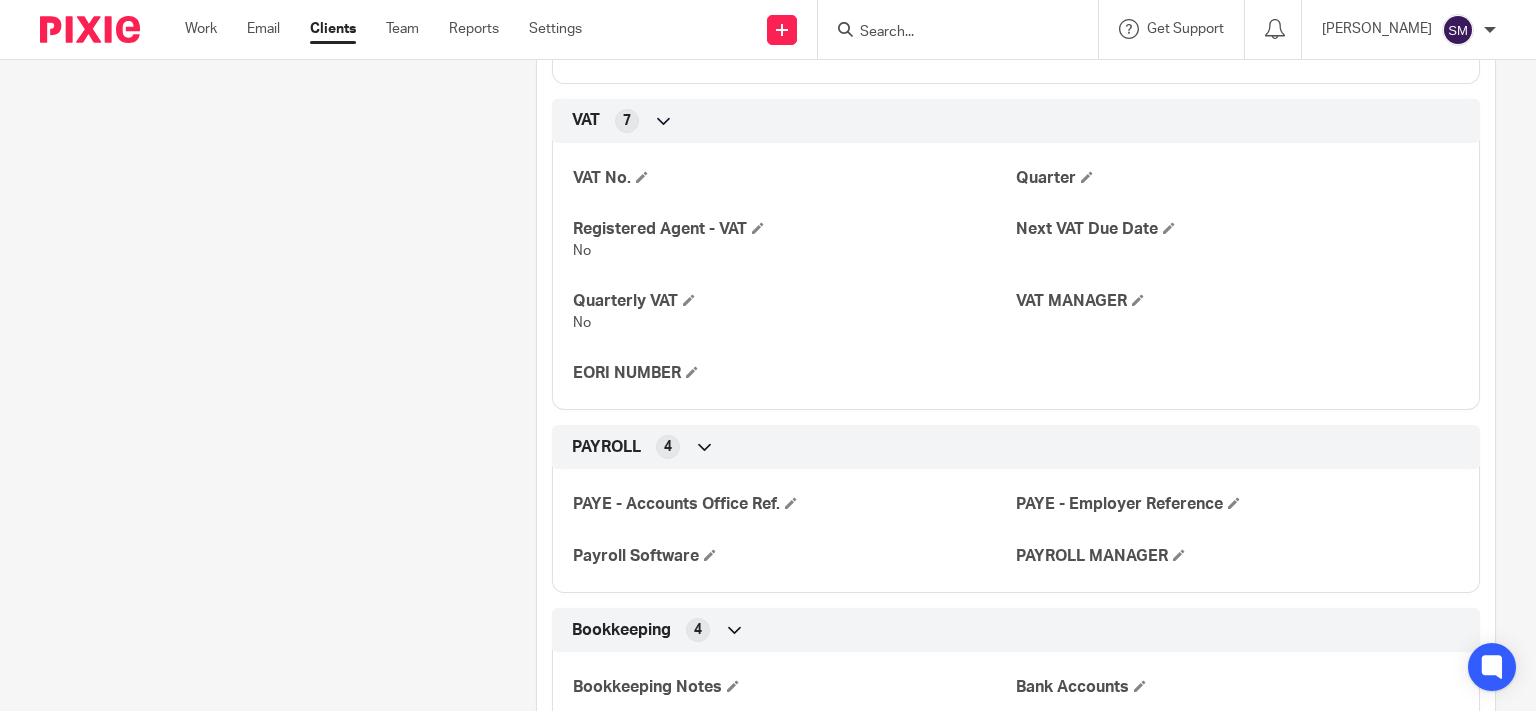 scroll, scrollTop: 1248, scrollLeft: 0, axis: vertical 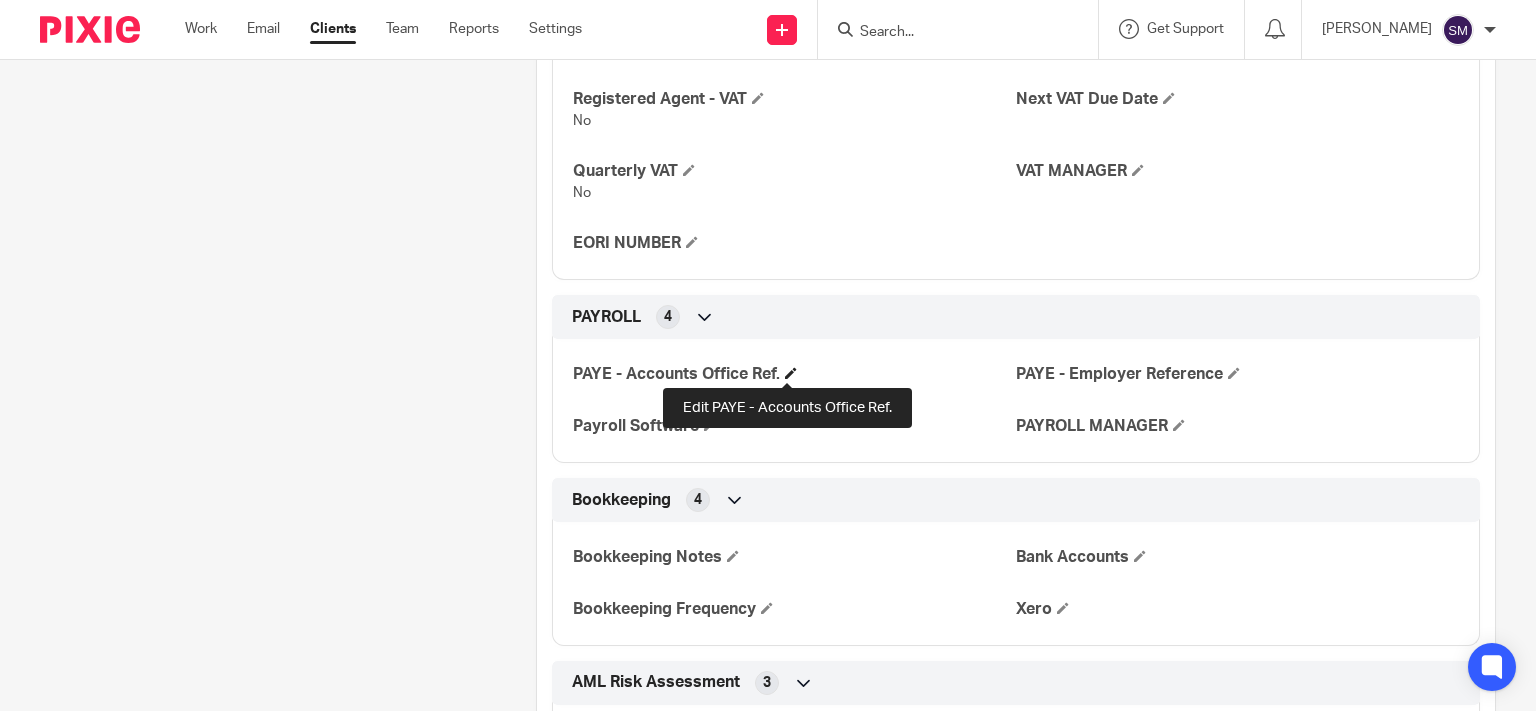 click at bounding box center [791, 373] 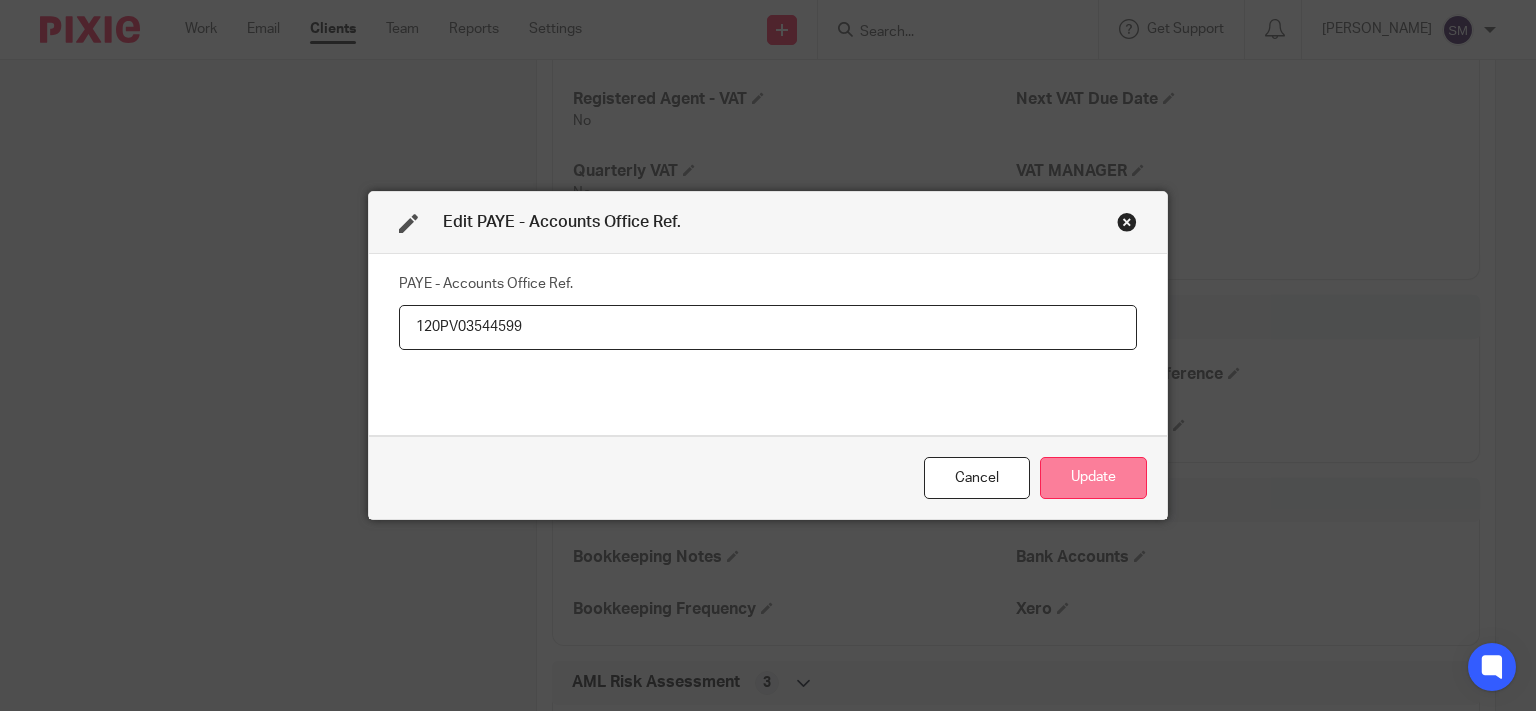 type on "120PV03544599" 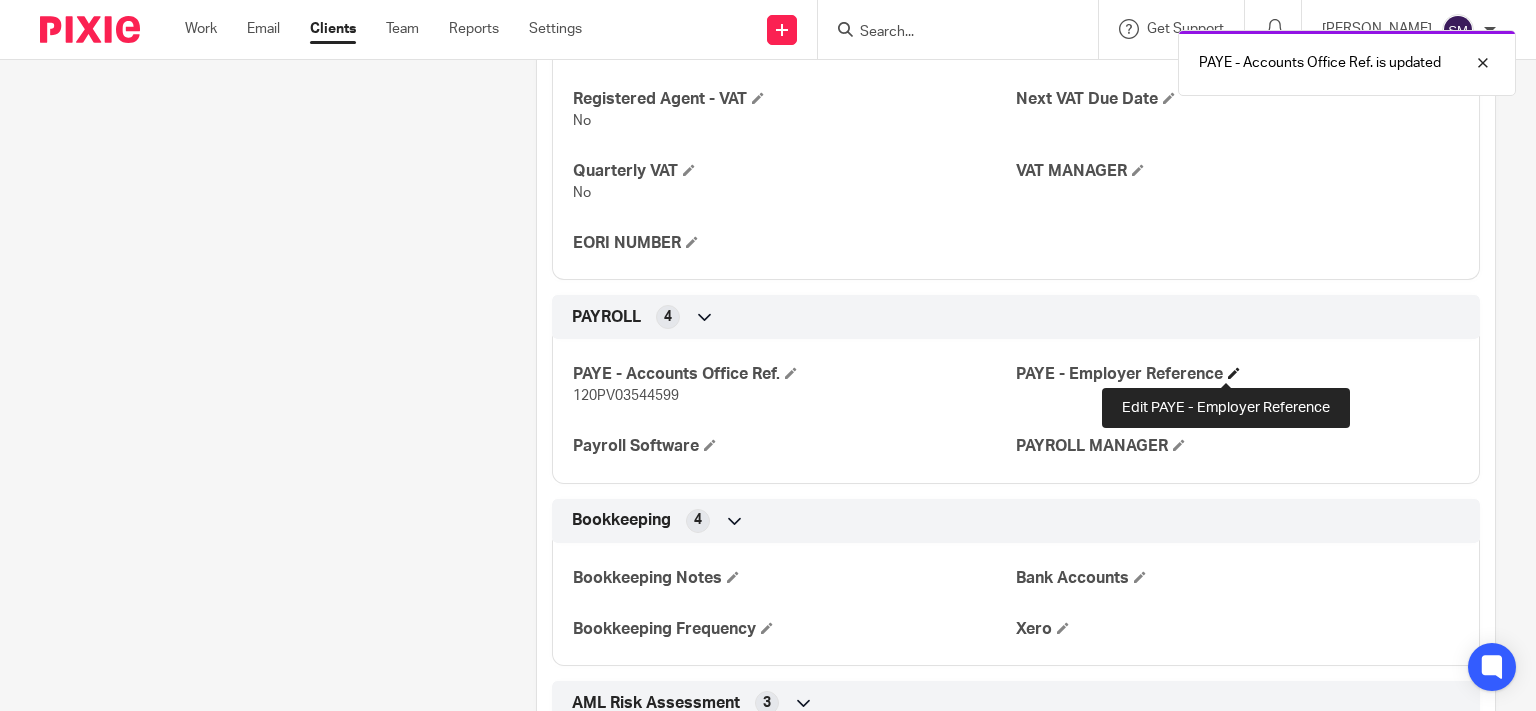 click at bounding box center (1234, 373) 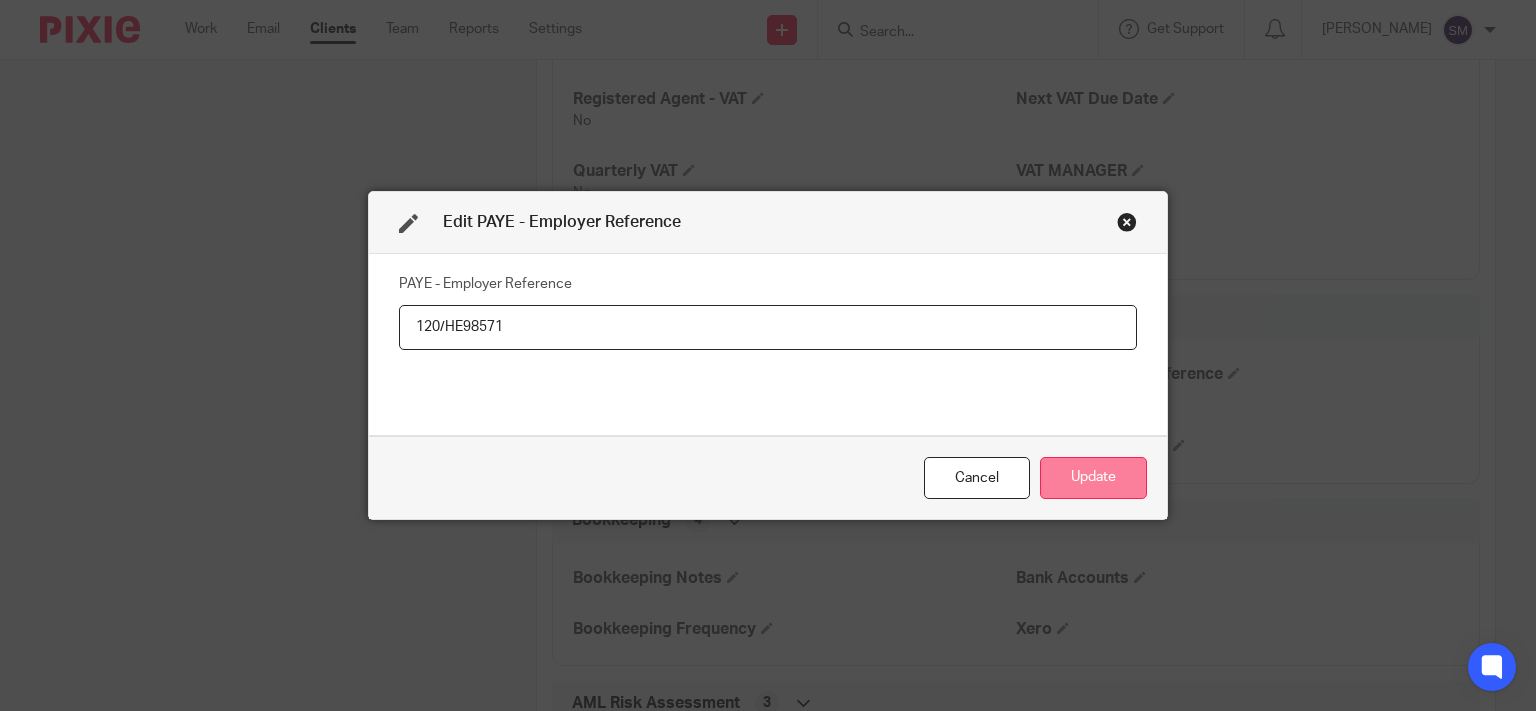 type on "120/HE98571" 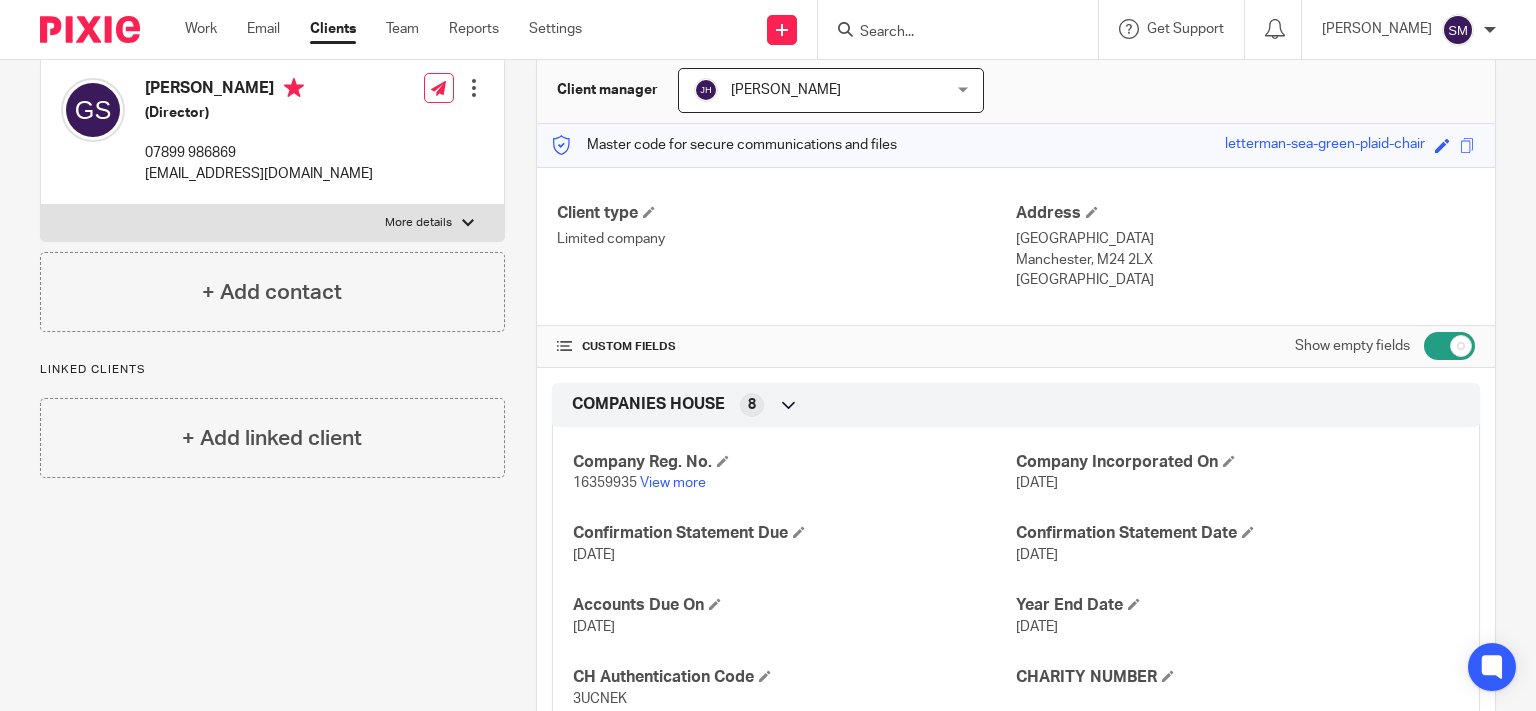 scroll, scrollTop: 0, scrollLeft: 0, axis: both 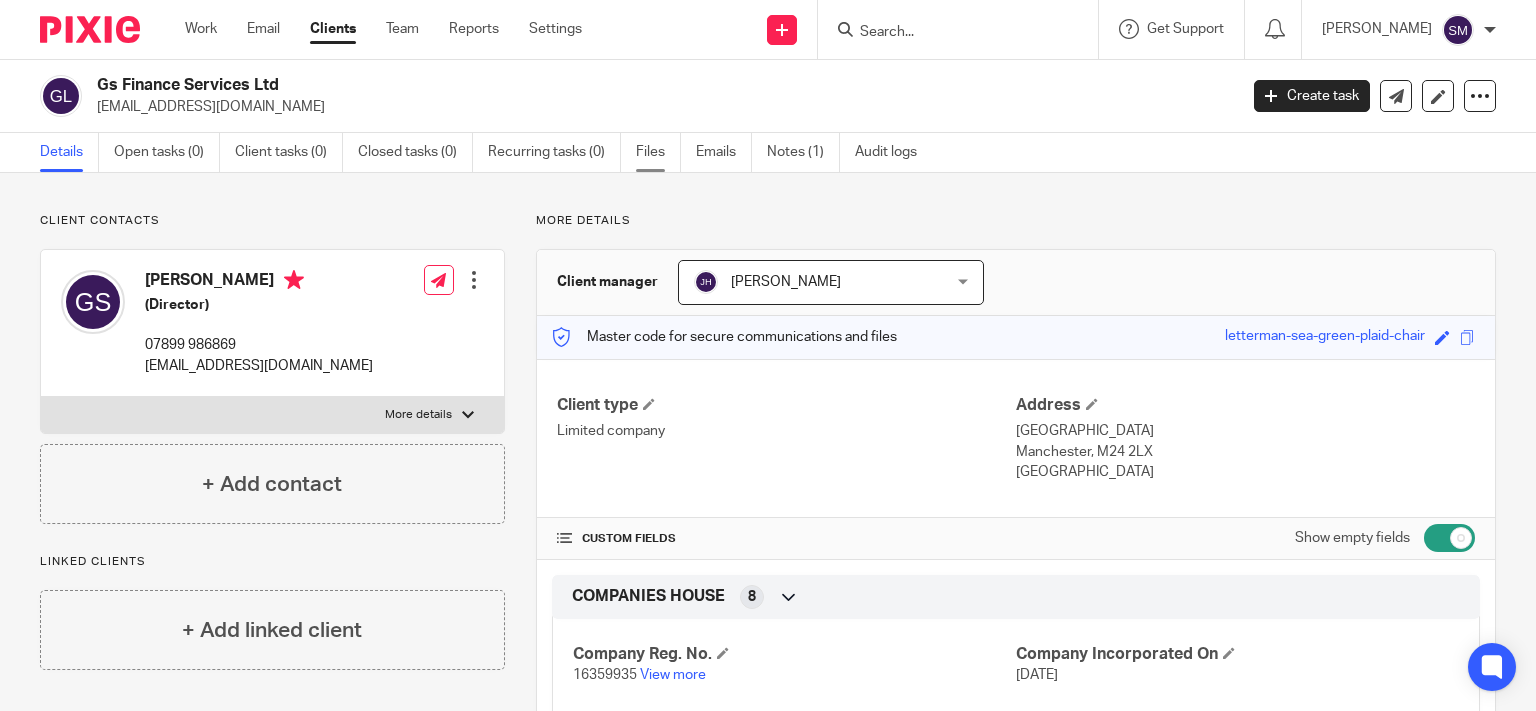 click on "Files" at bounding box center [658, 152] 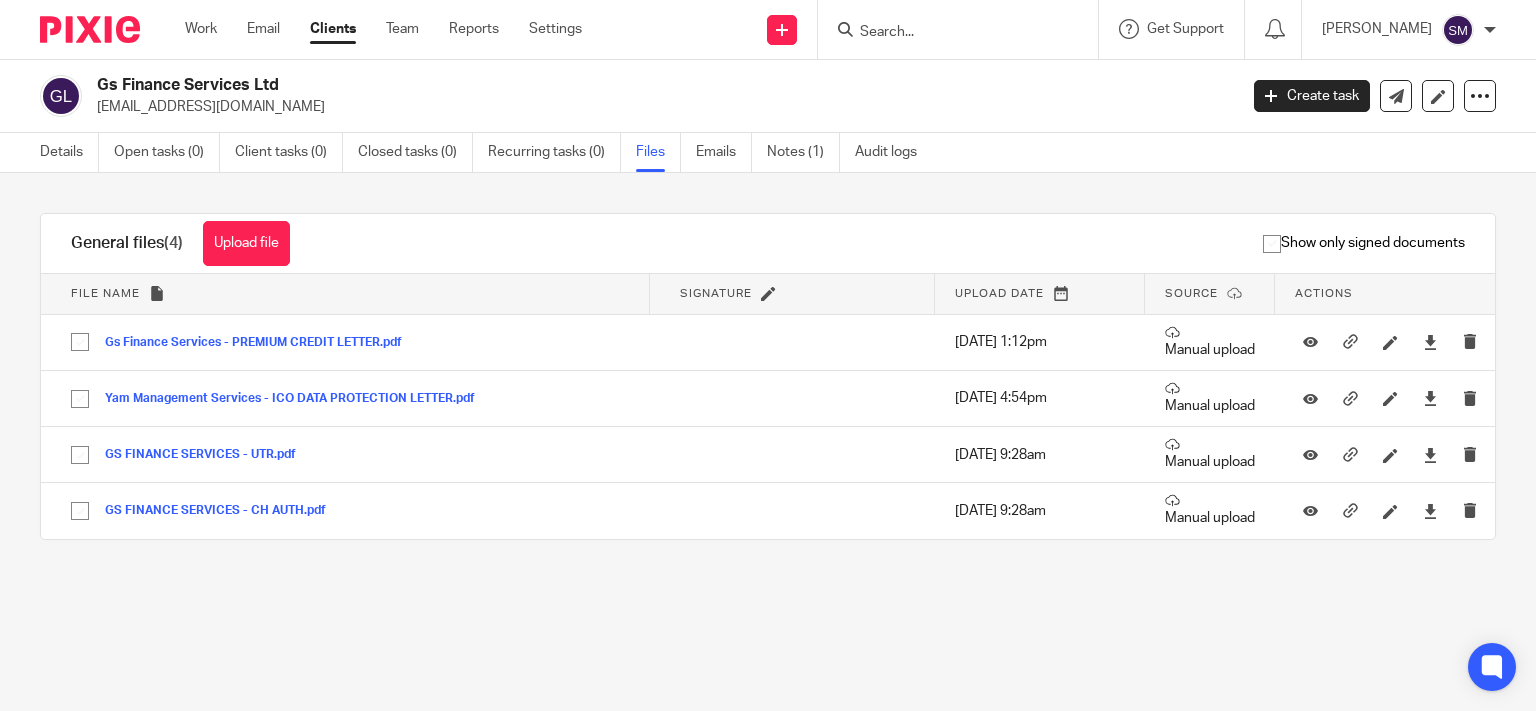 scroll, scrollTop: 0, scrollLeft: 0, axis: both 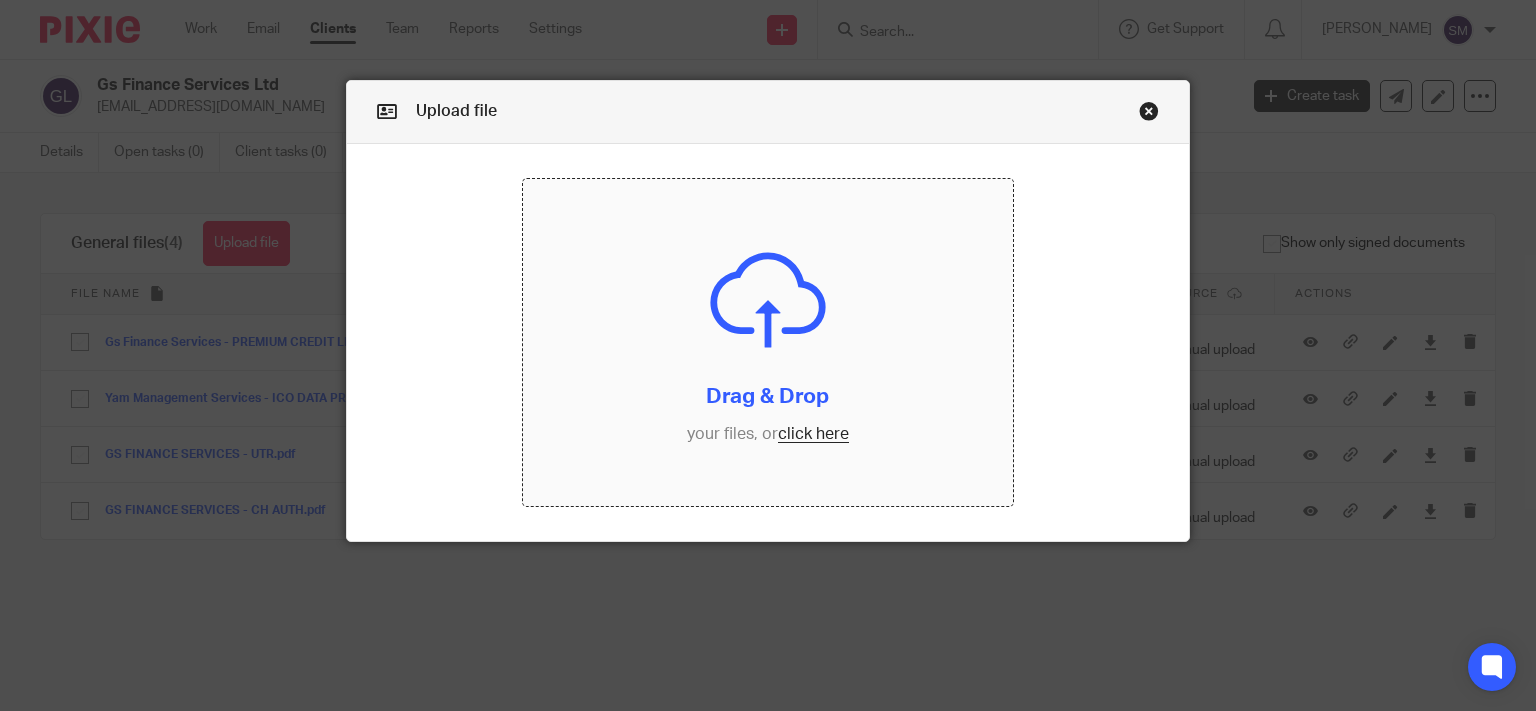 click at bounding box center (768, 342) 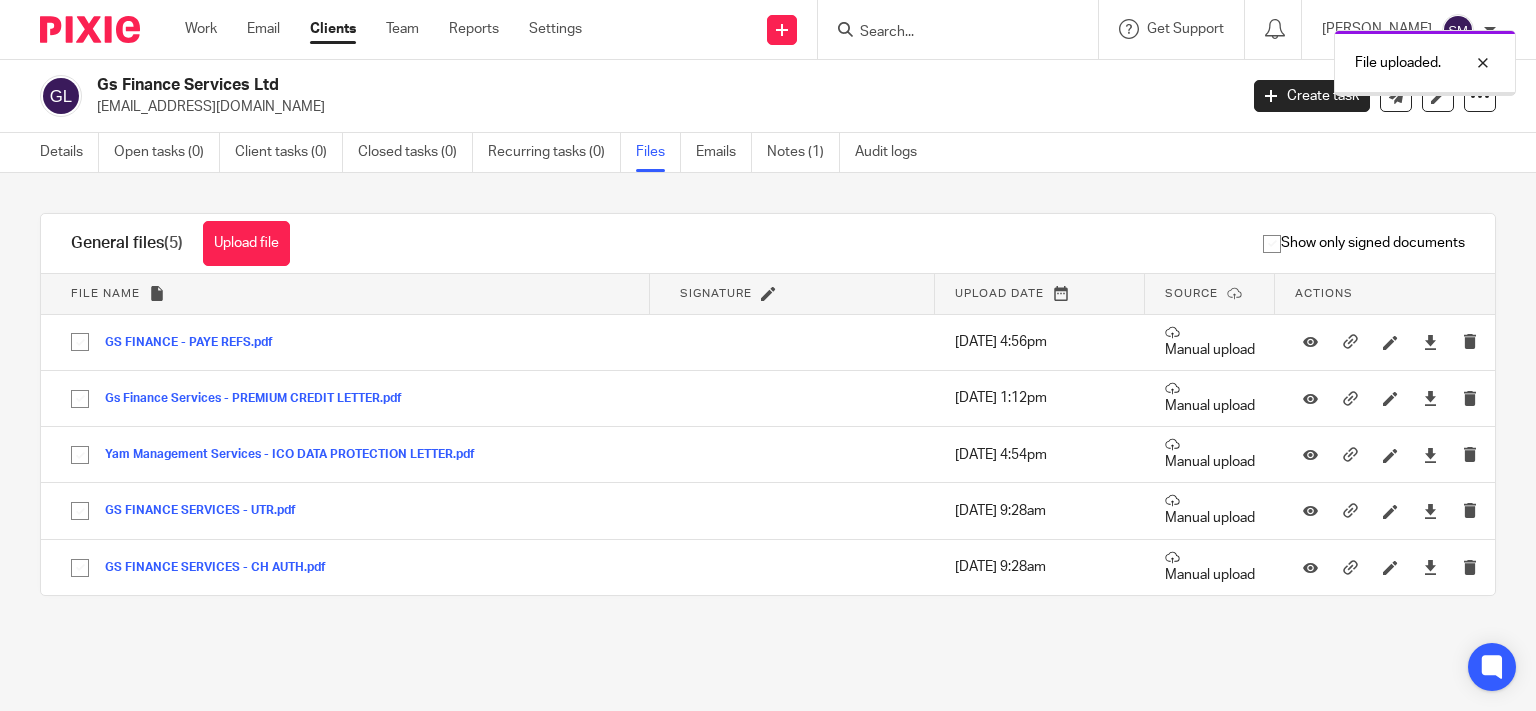 scroll, scrollTop: 0, scrollLeft: 0, axis: both 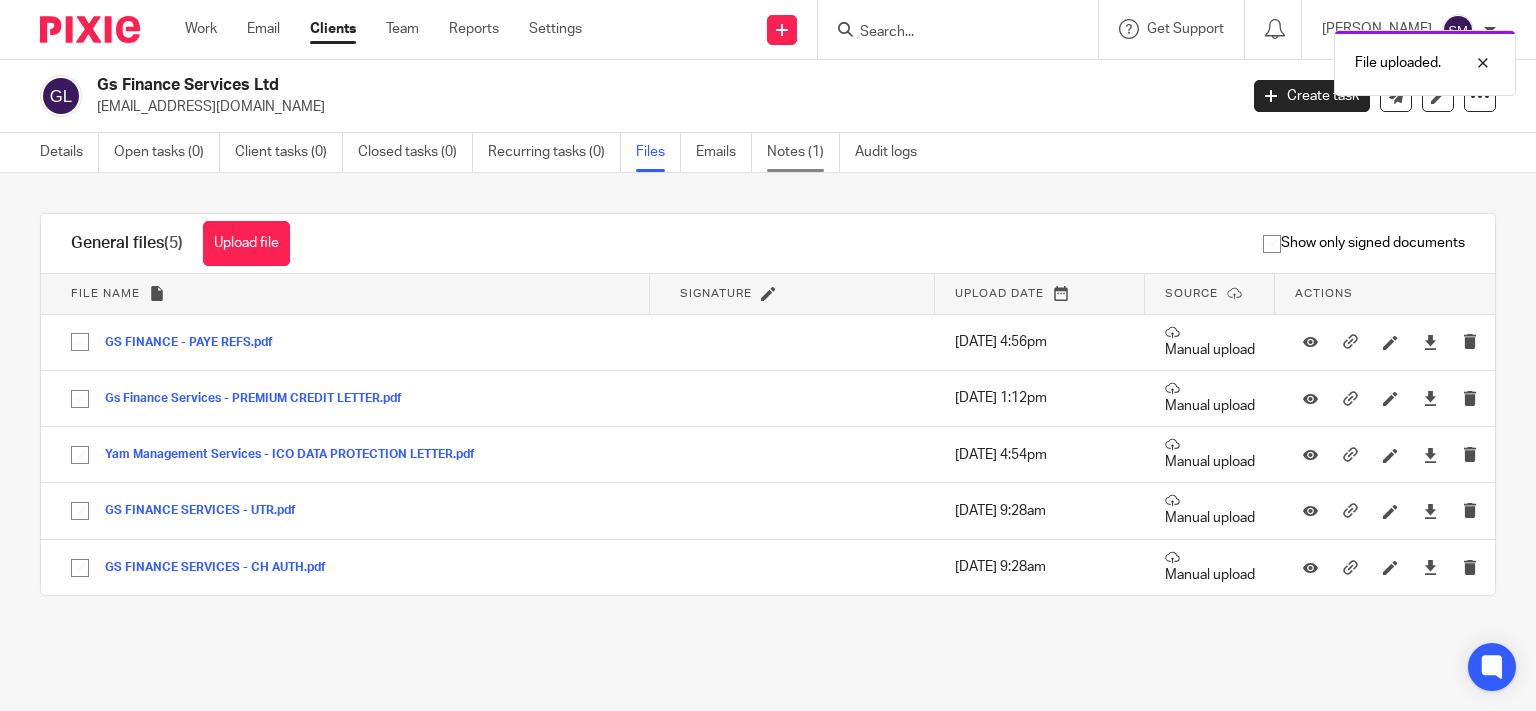 click on "Notes (1)" at bounding box center (803, 152) 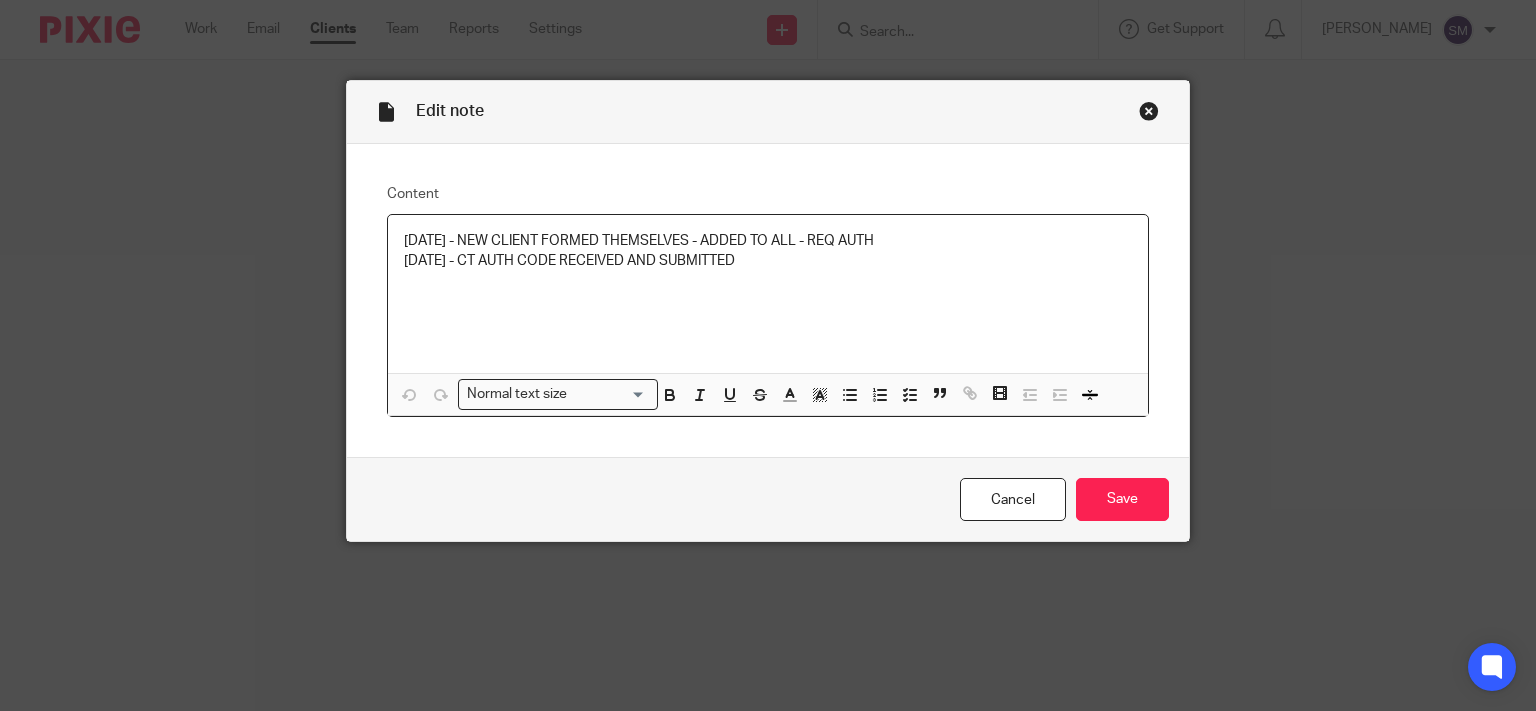 scroll, scrollTop: 0, scrollLeft: 0, axis: both 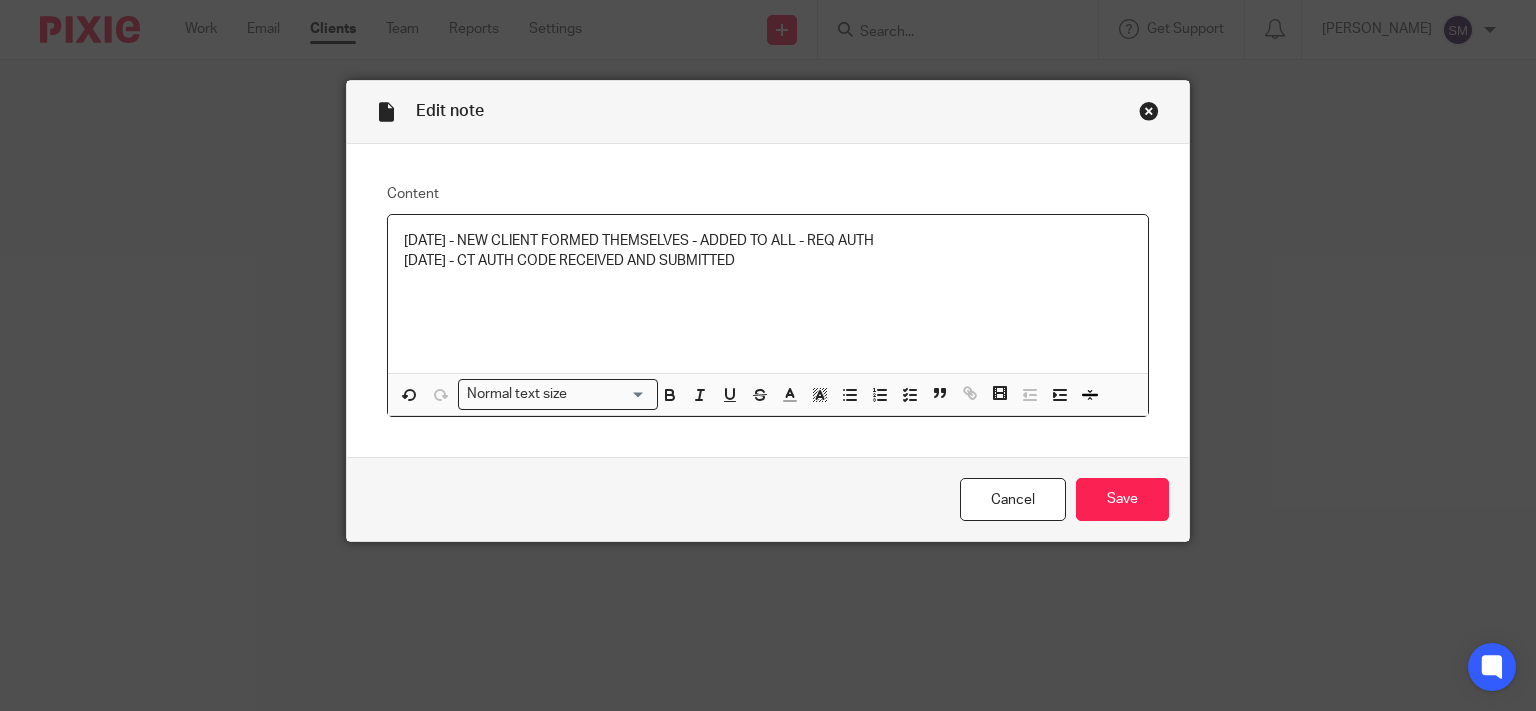 type 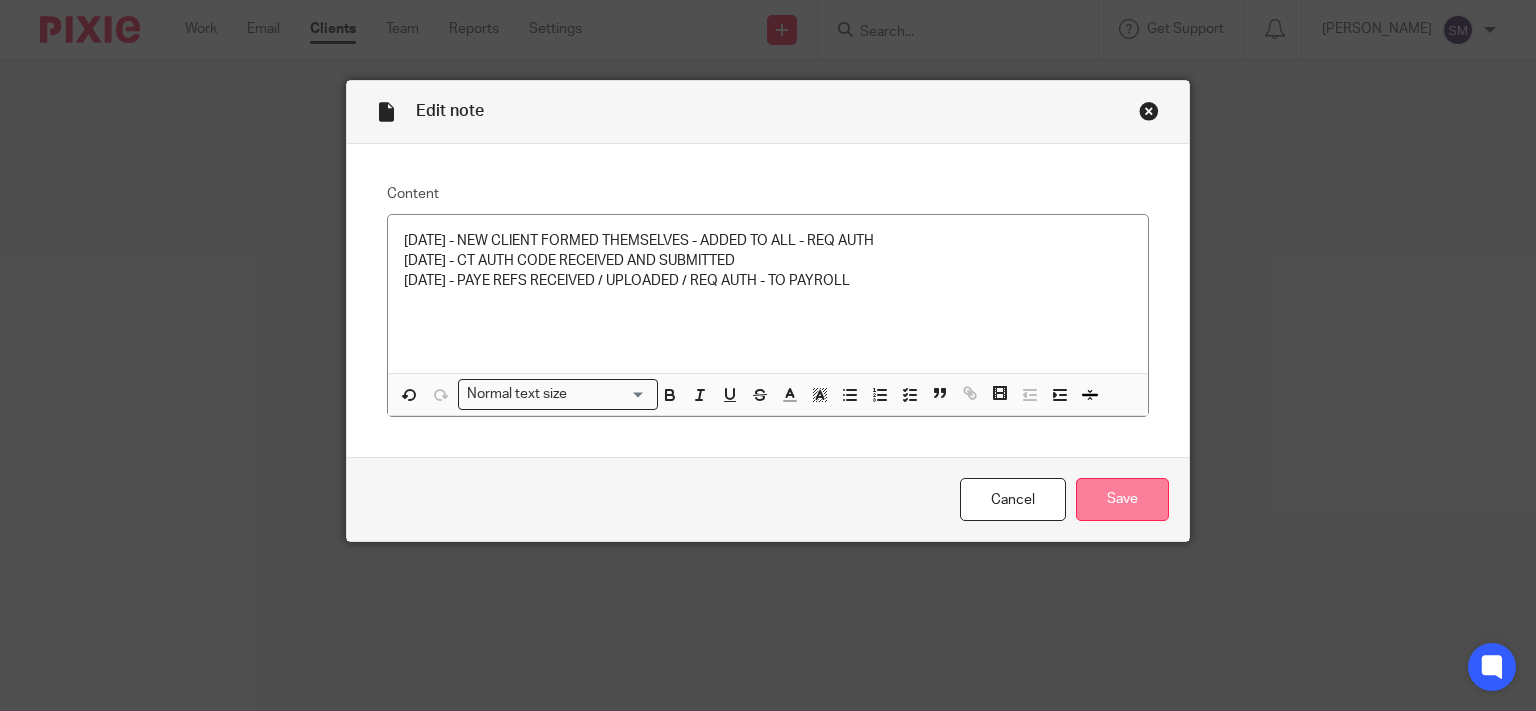 click on "Save" at bounding box center (1122, 499) 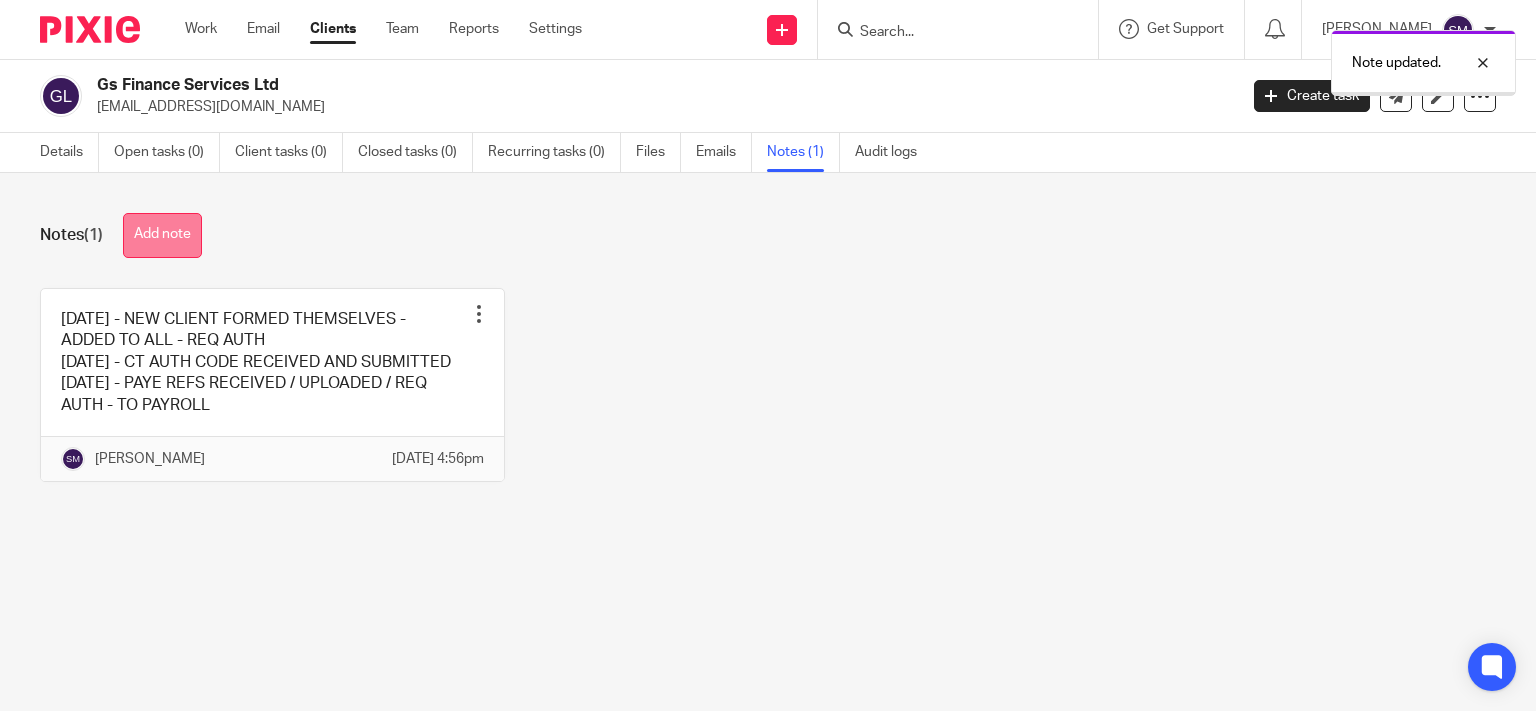 scroll, scrollTop: 0, scrollLeft: 0, axis: both 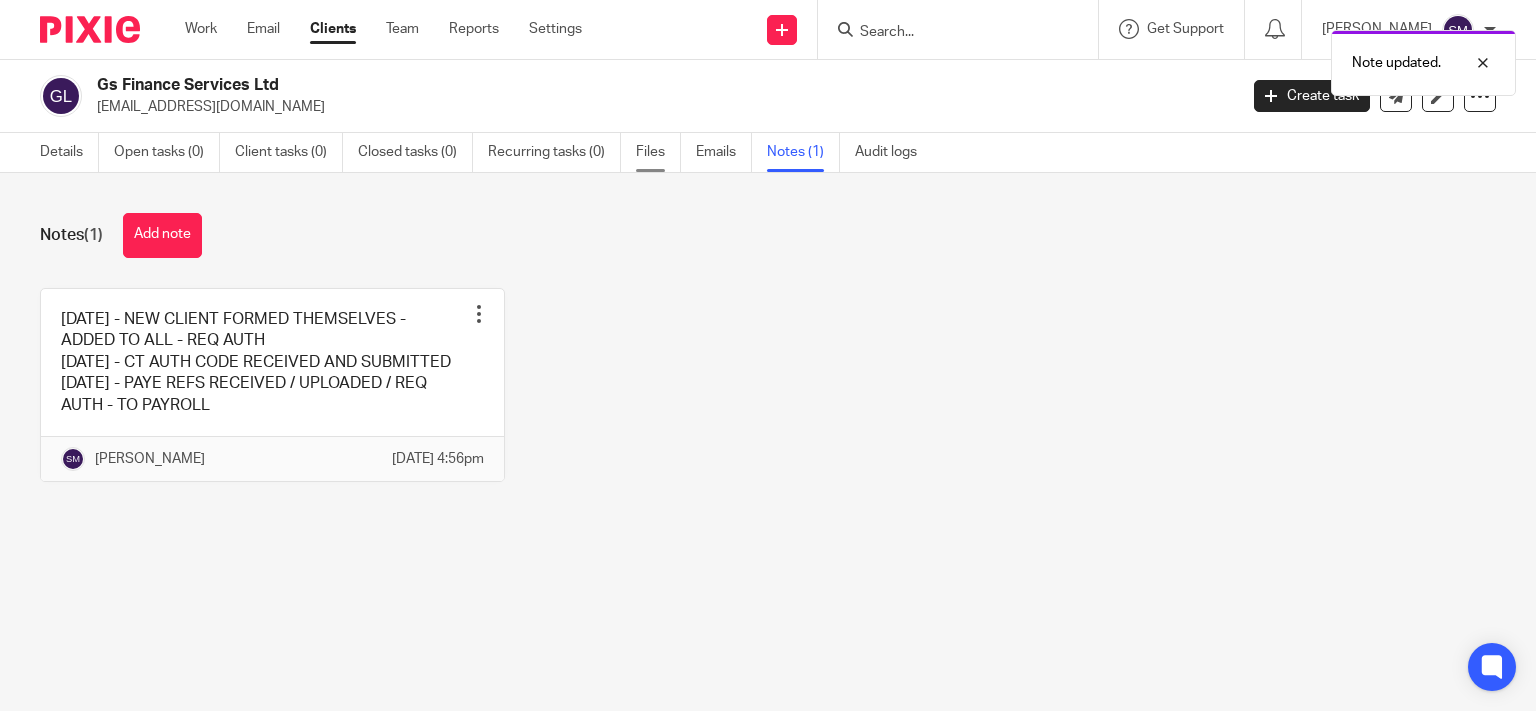 click on "Files" at bounding box center [658, 152] 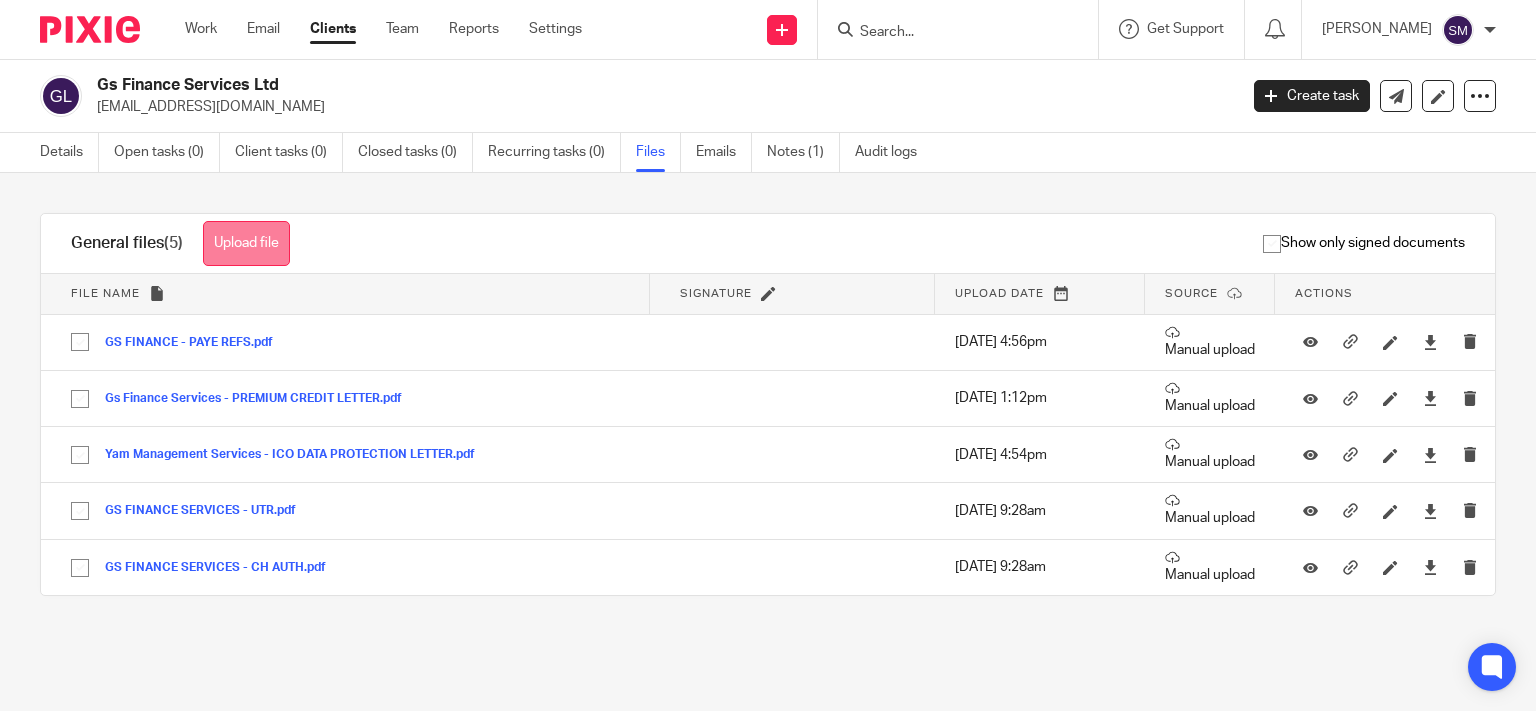 scroll, scrollTop: 0, scrollLeft: 0, axis: both 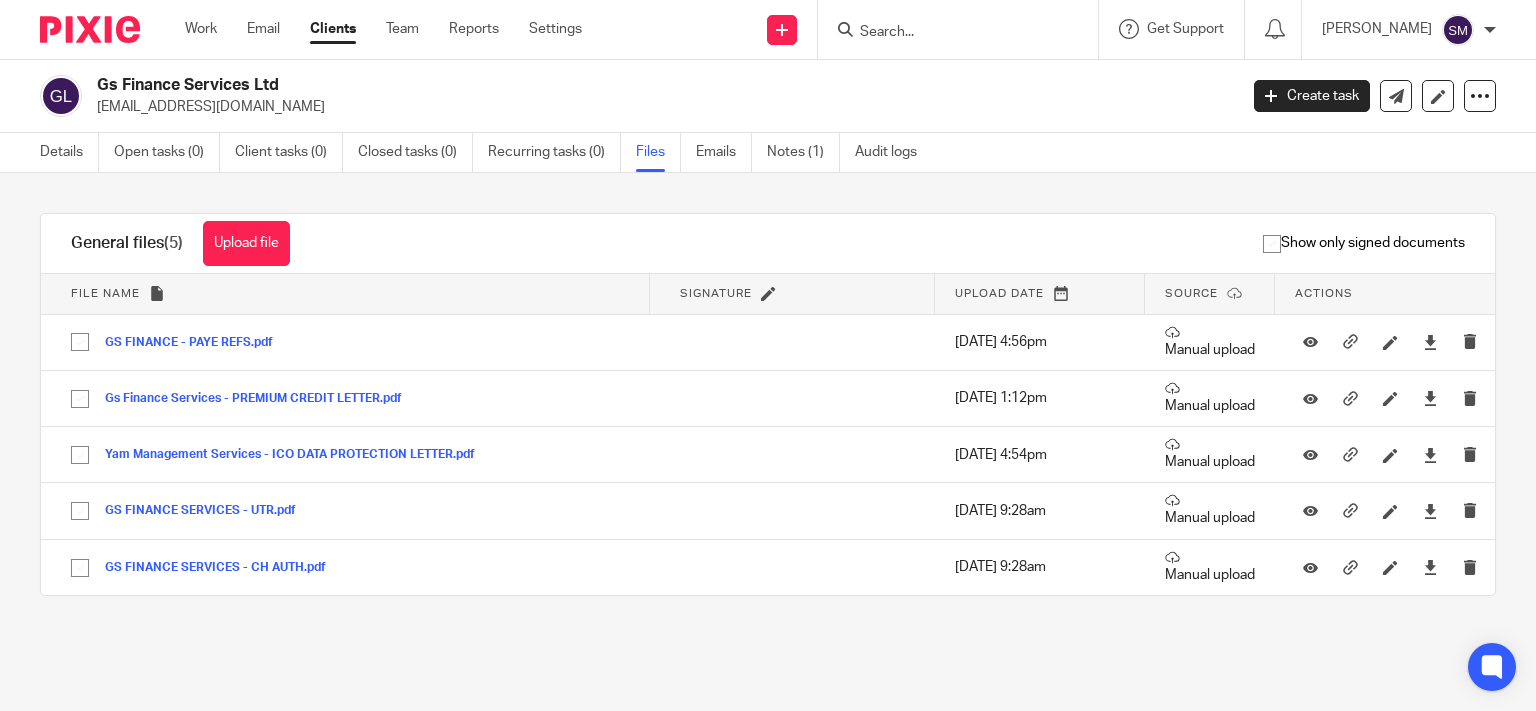 click at bounding box center [948, 33] 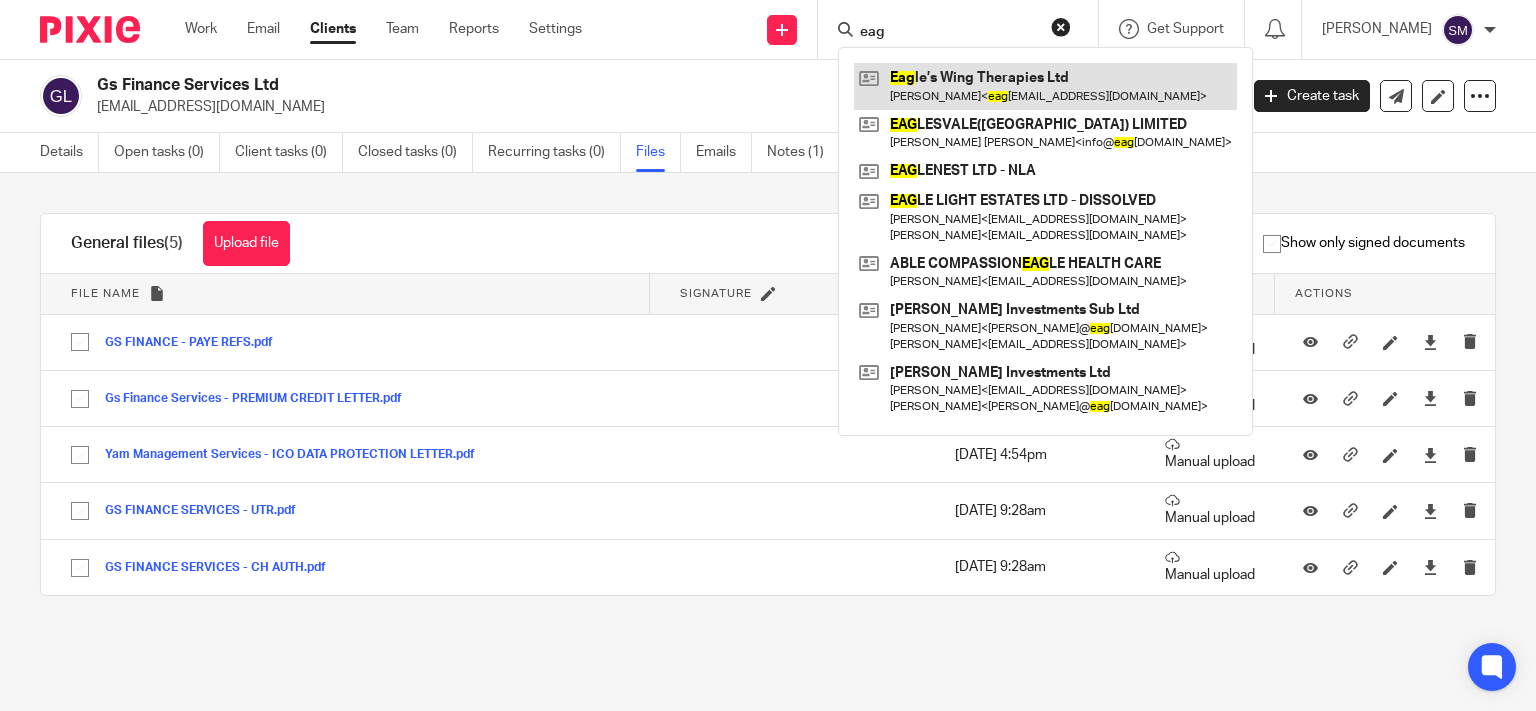 type on "eag" 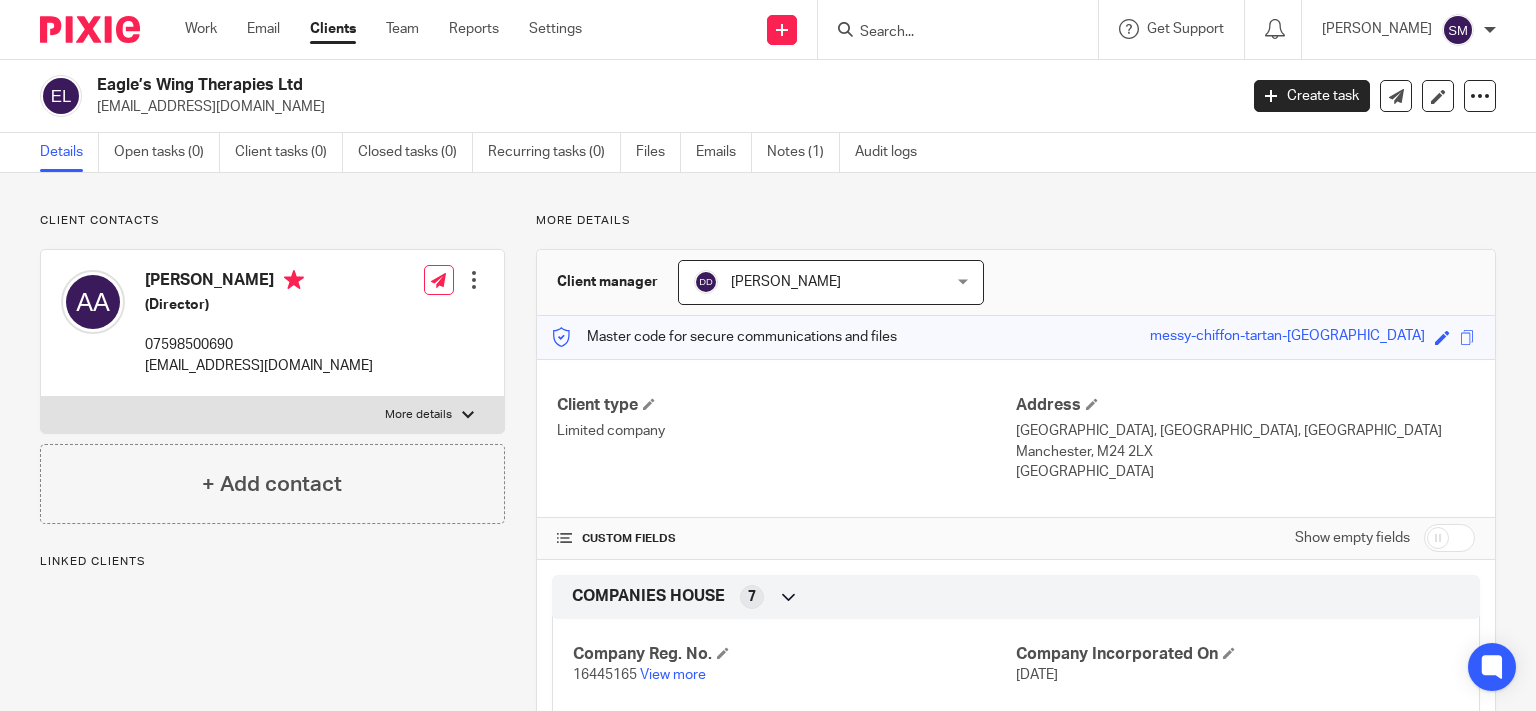 scroll, scrollTop: 0, scrollLeft: 0, axis: both 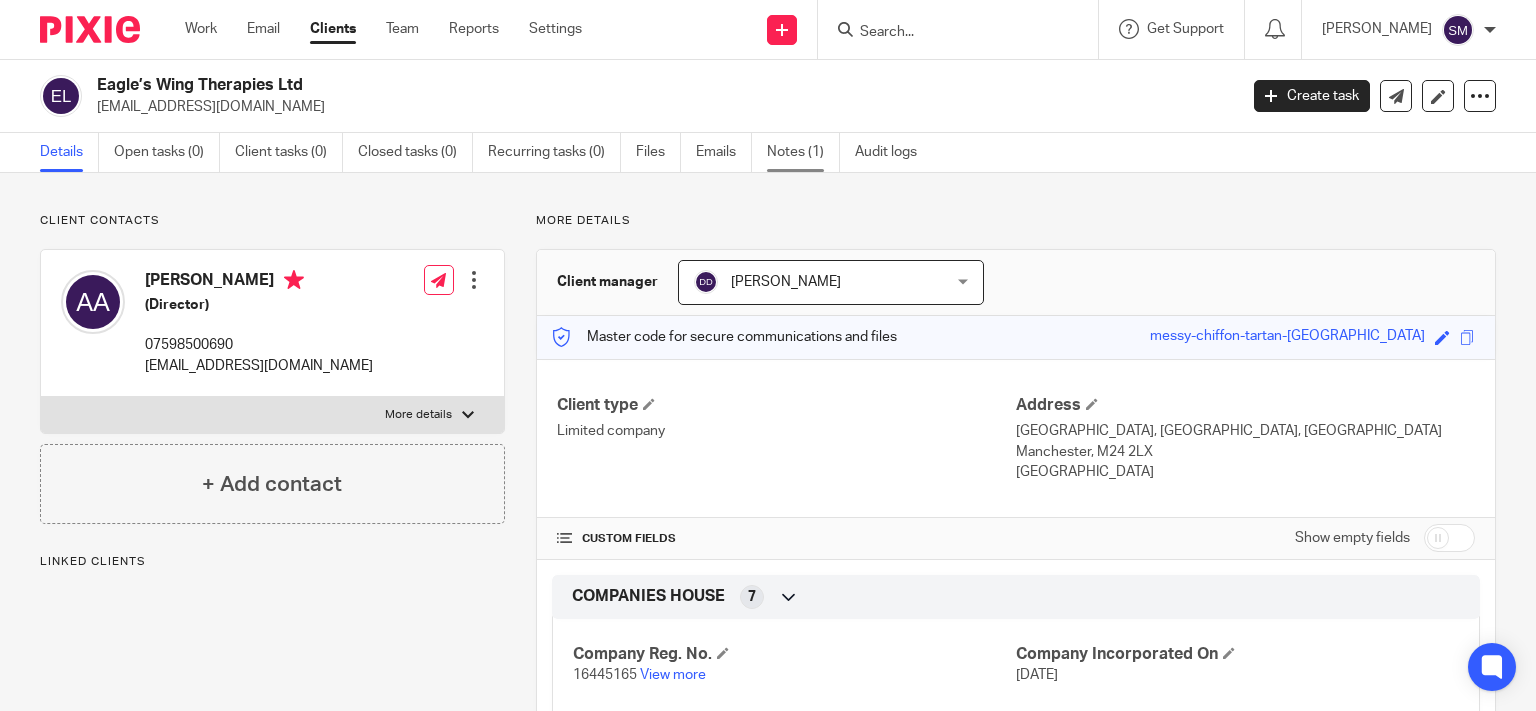 click on "Notes (1)" at bounding box center (803, 152) 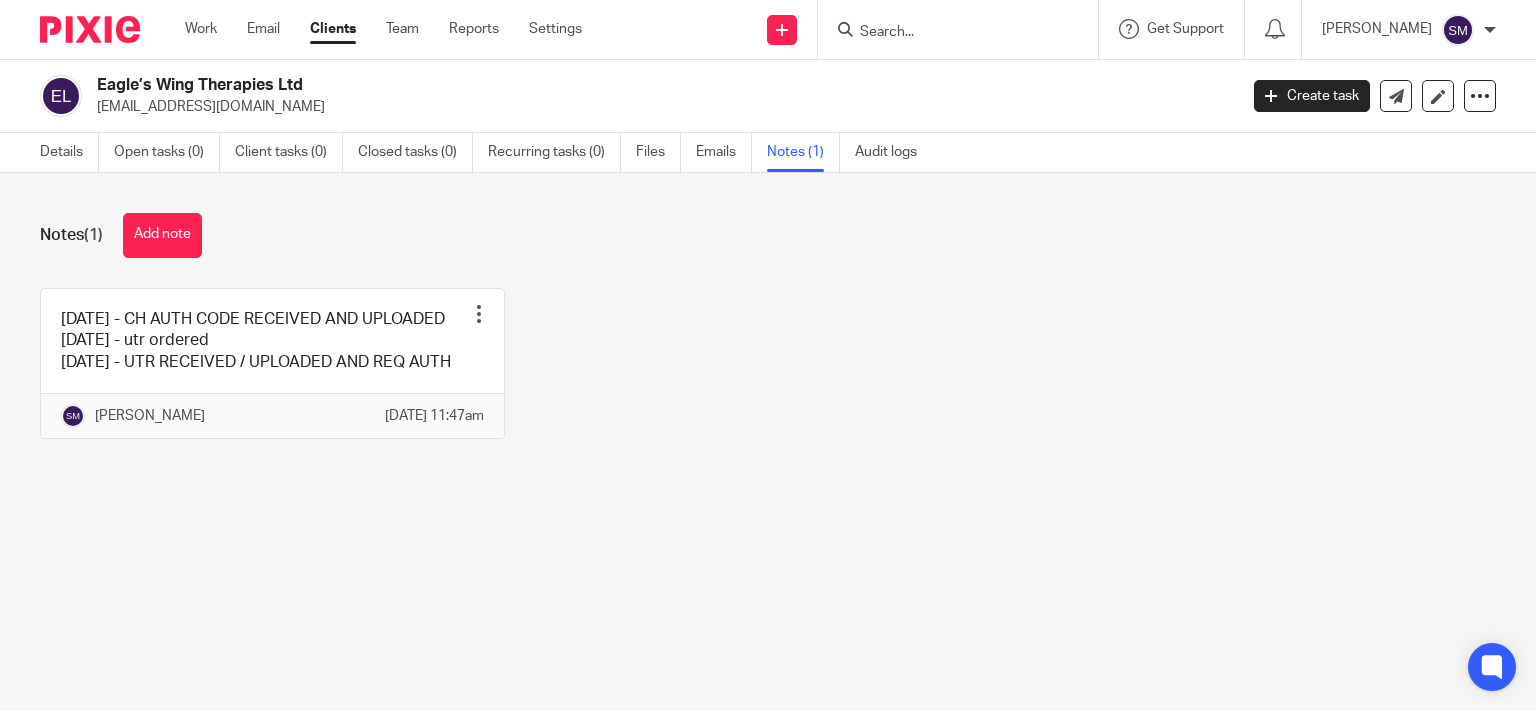 scroll, scrollTop: 0, scrollLeft: 0, axis: both 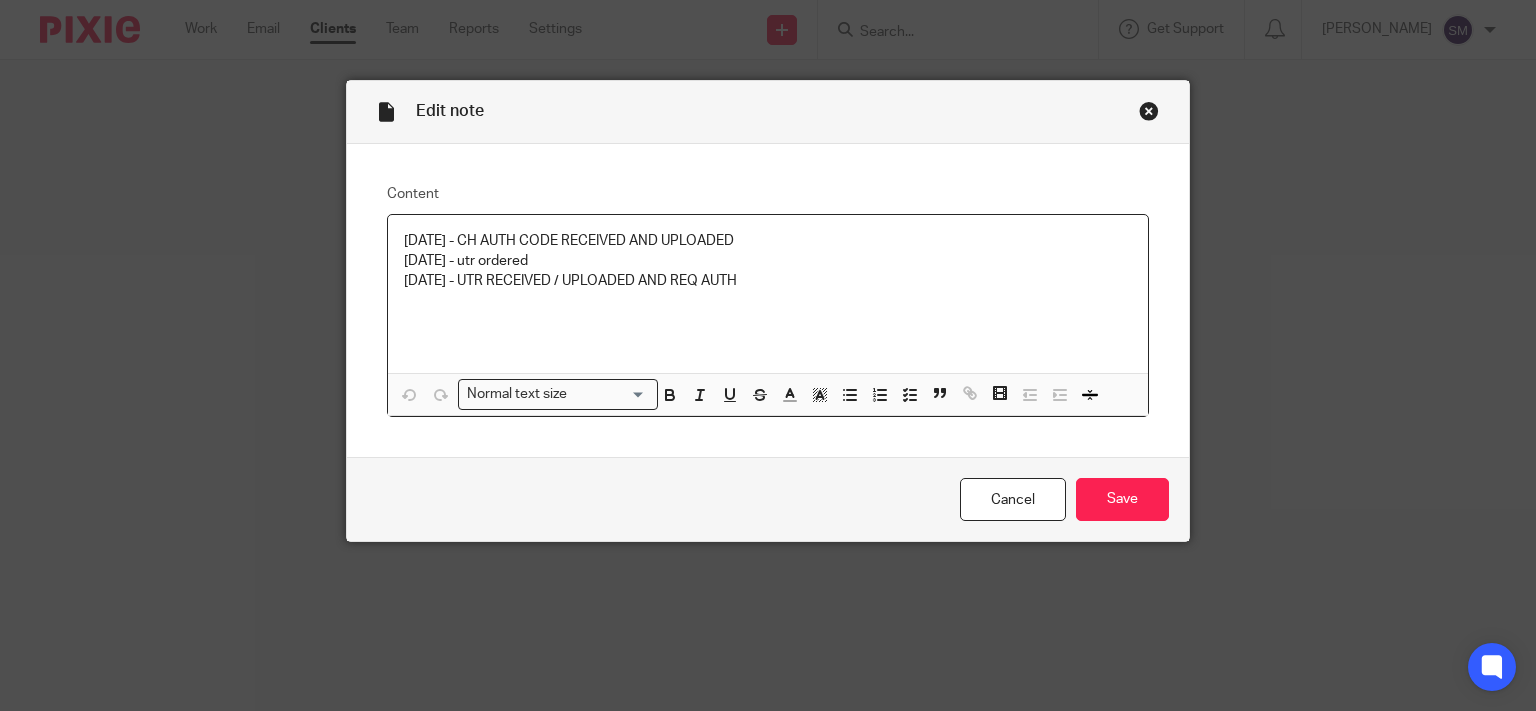 click on "[DATE] - UTR RECEIVED / UPLOADED AND REQ AUTH" at bounding box center (768, 281) 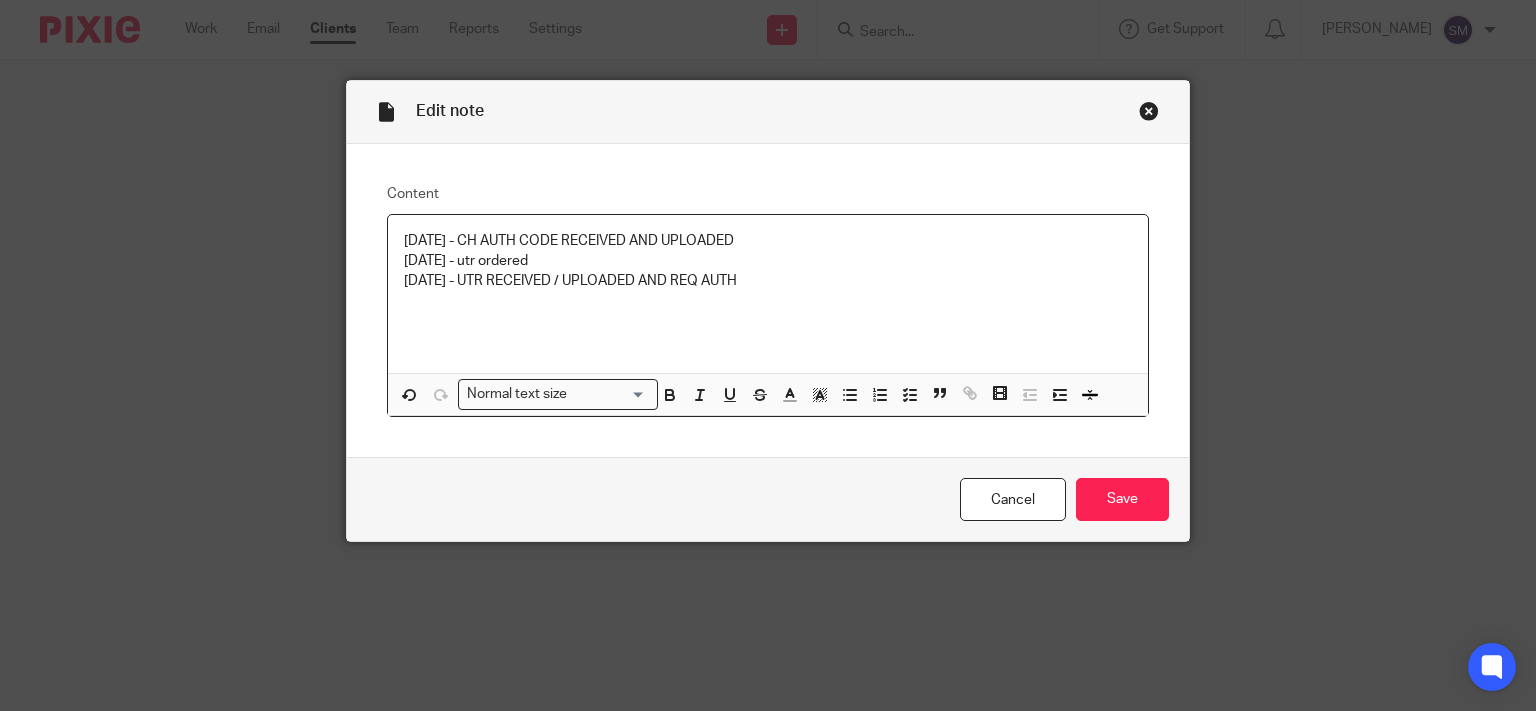 type 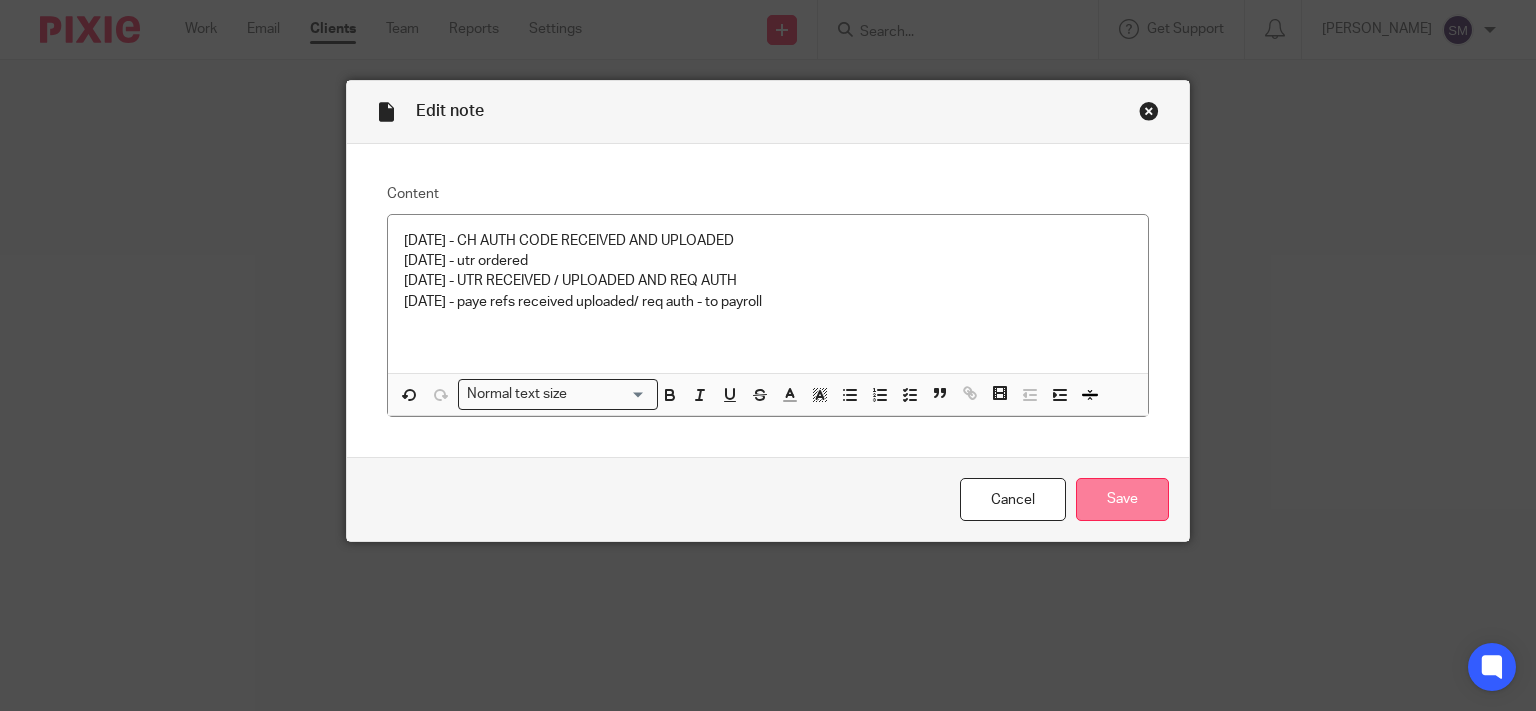 click on "Save" at bounding box center [1122, 499] 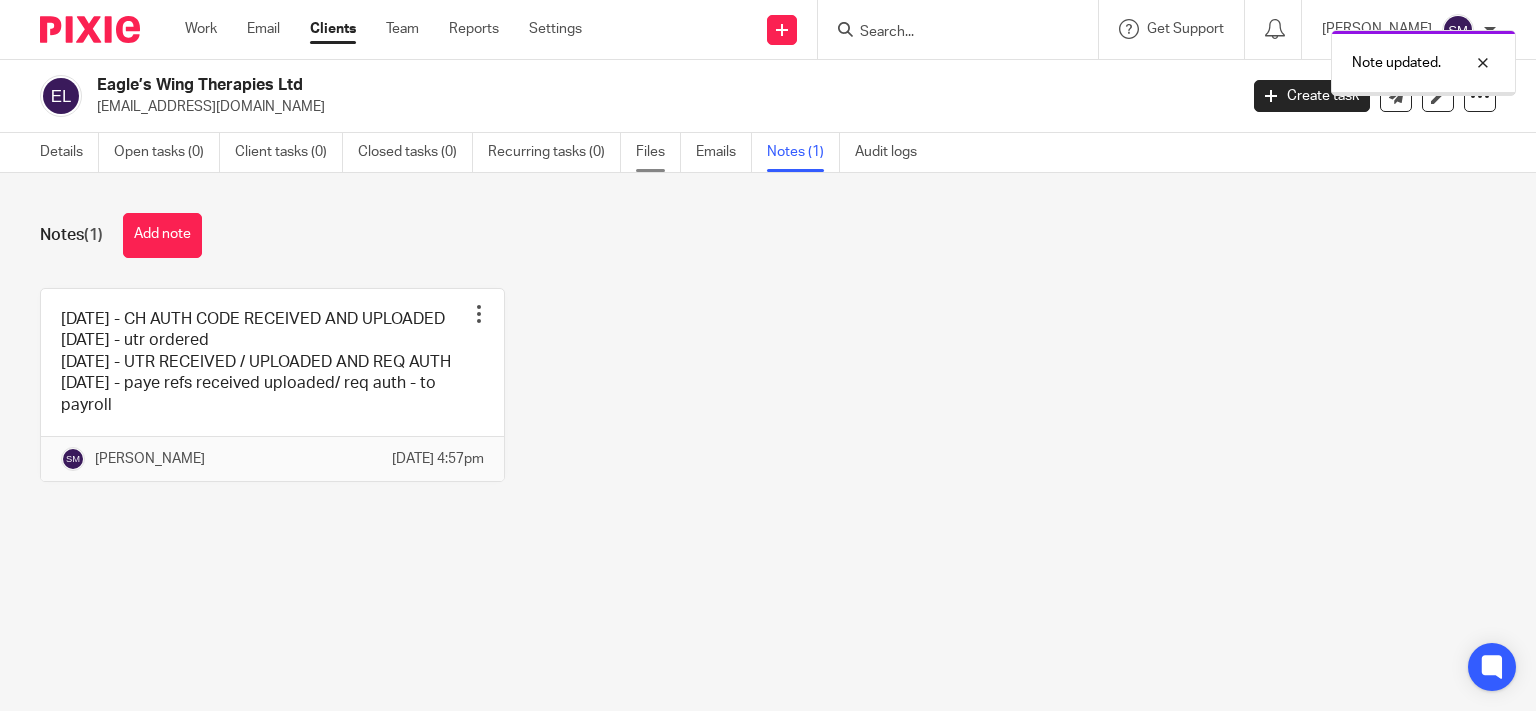 scroll, scrollTop: 0, scrollLeft: 0, axis: both 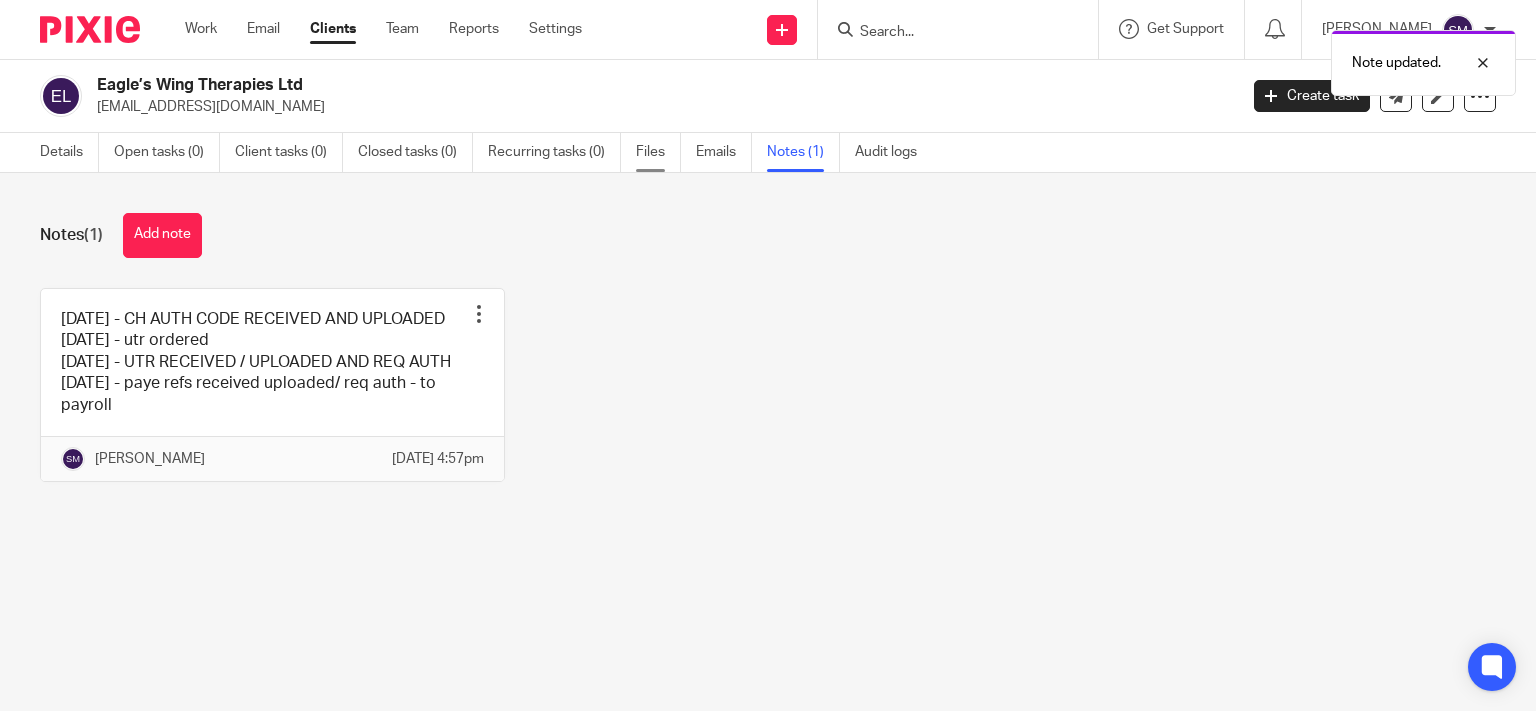 click on "Files" at bounding box center (658, 152) 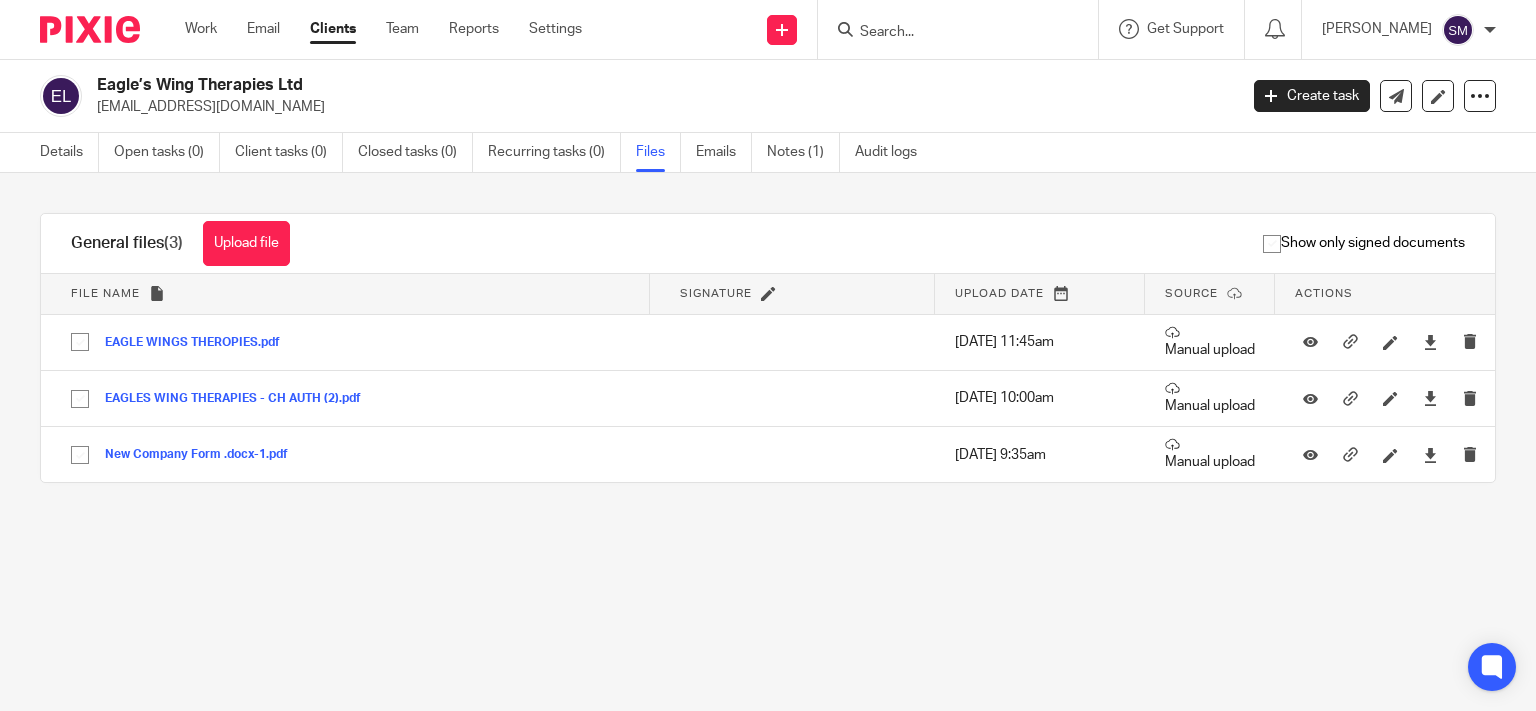 scroll, scrollTop: 0, scrollLeft: 0, axis: both 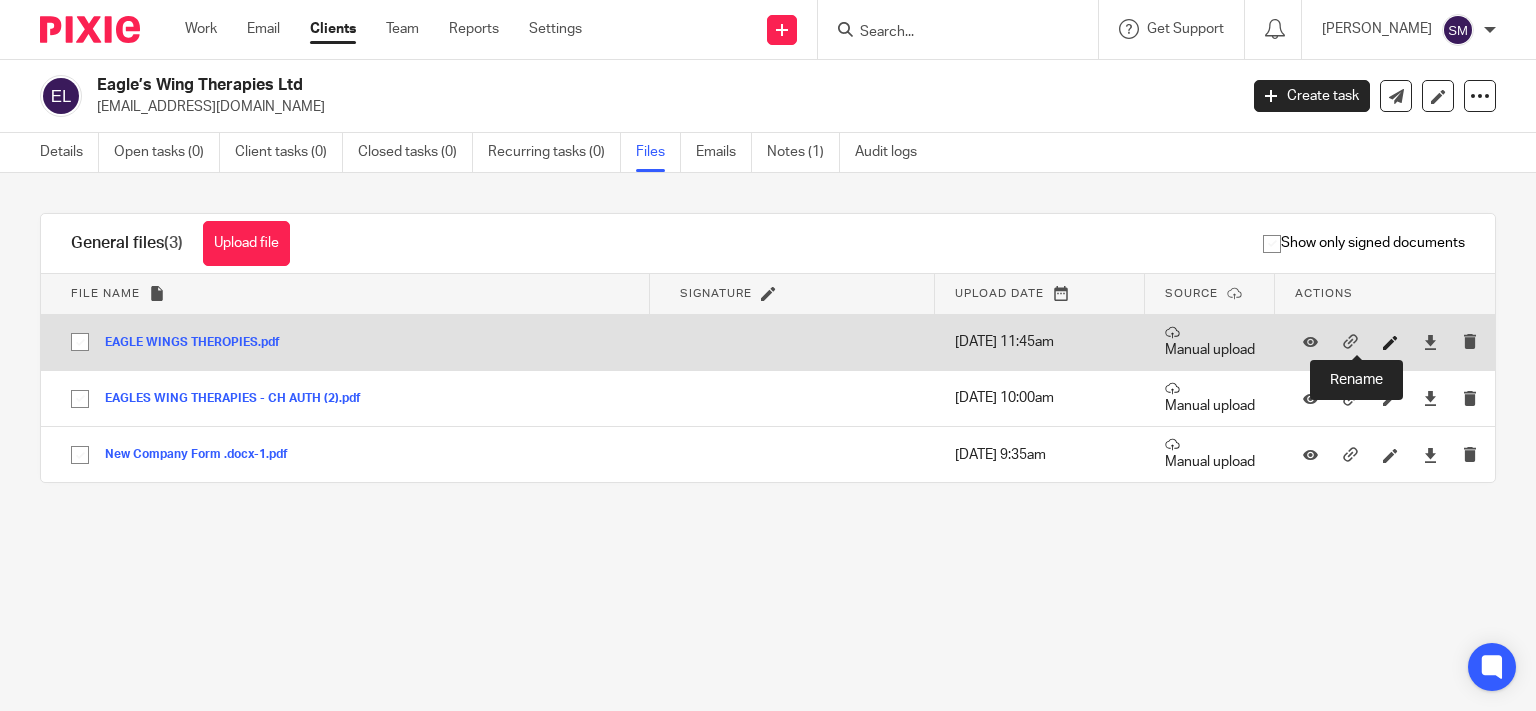 click at bounding box center [1390, 342] 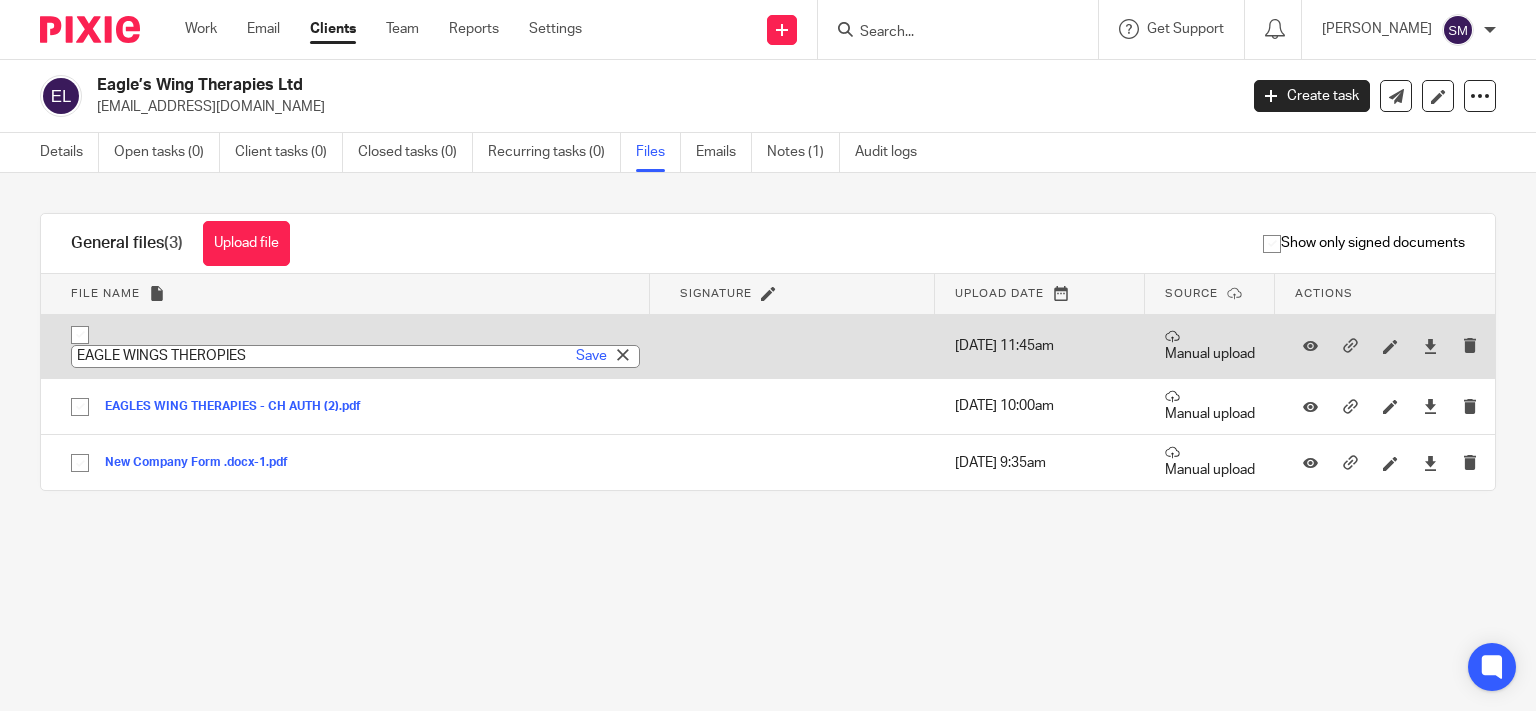 click at bounding box center [792, 346] 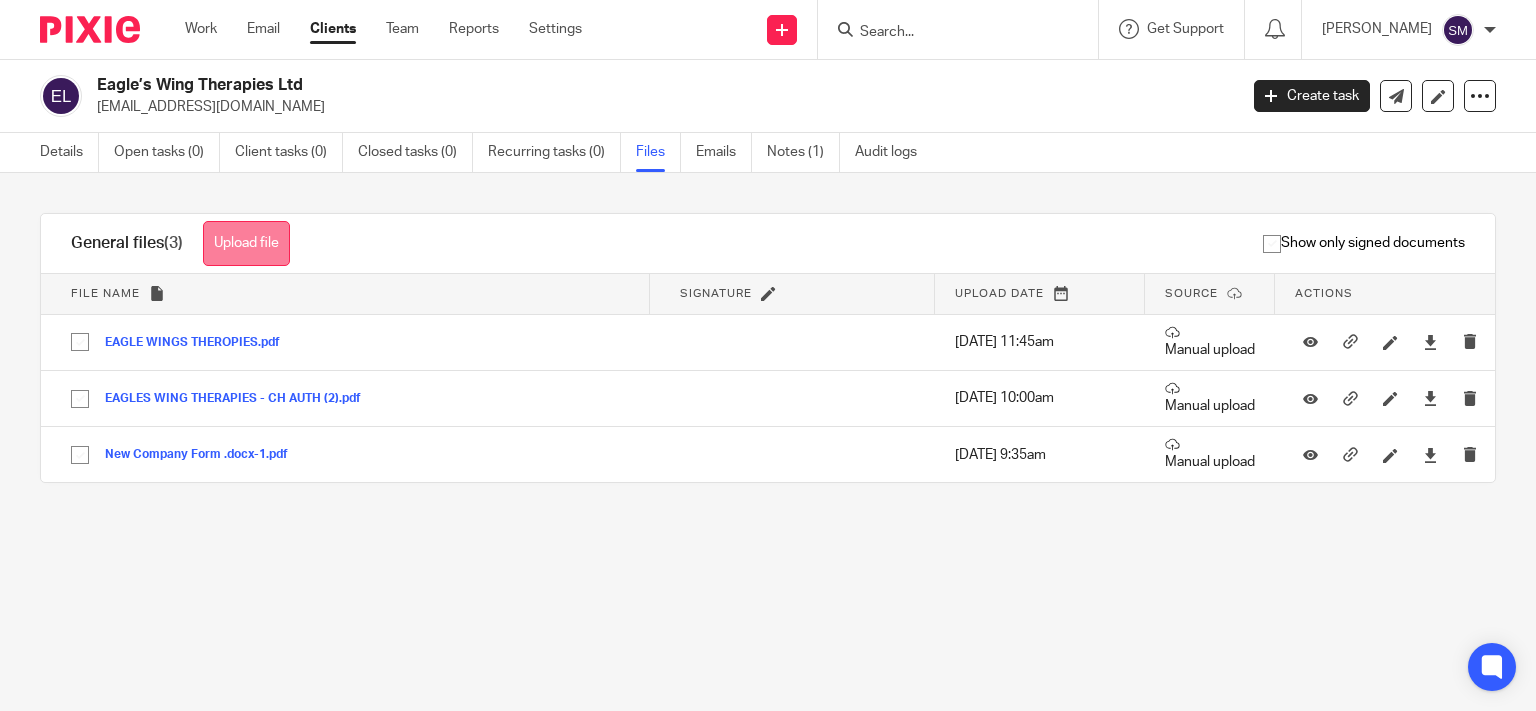 click on "Upload file" at bounding box center (246, 243) 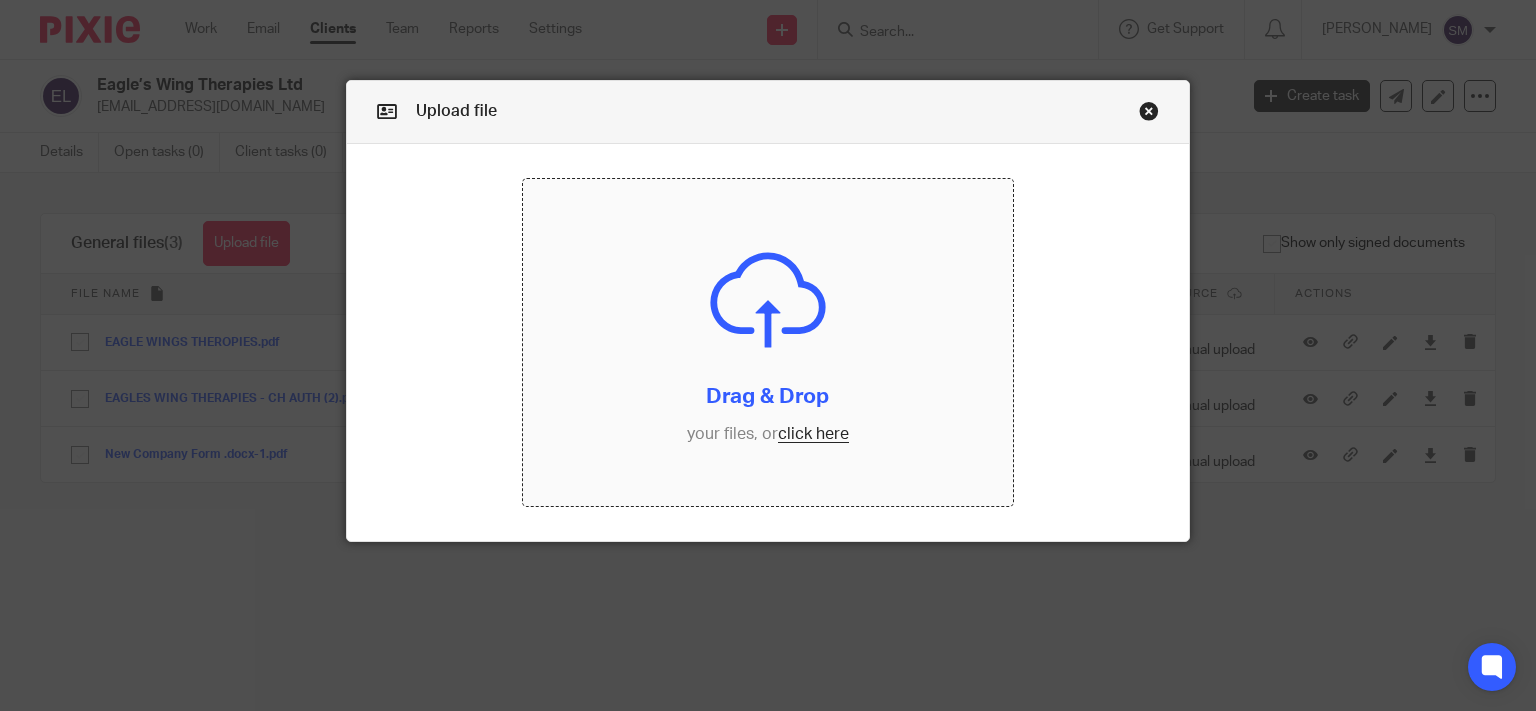 click at bounding box center (768, 342) 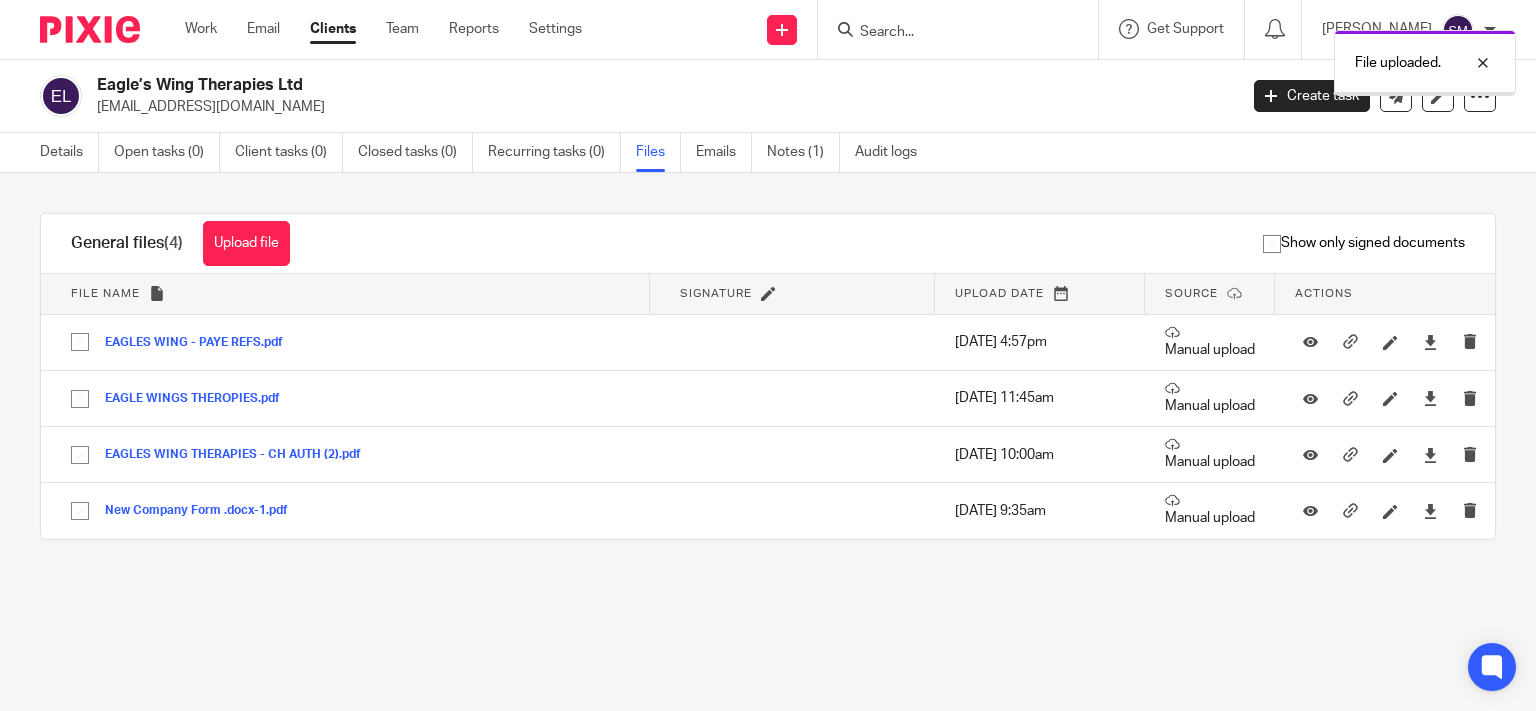 scroll, scrollTop: 0, scrollLeft: 0, axis: both 